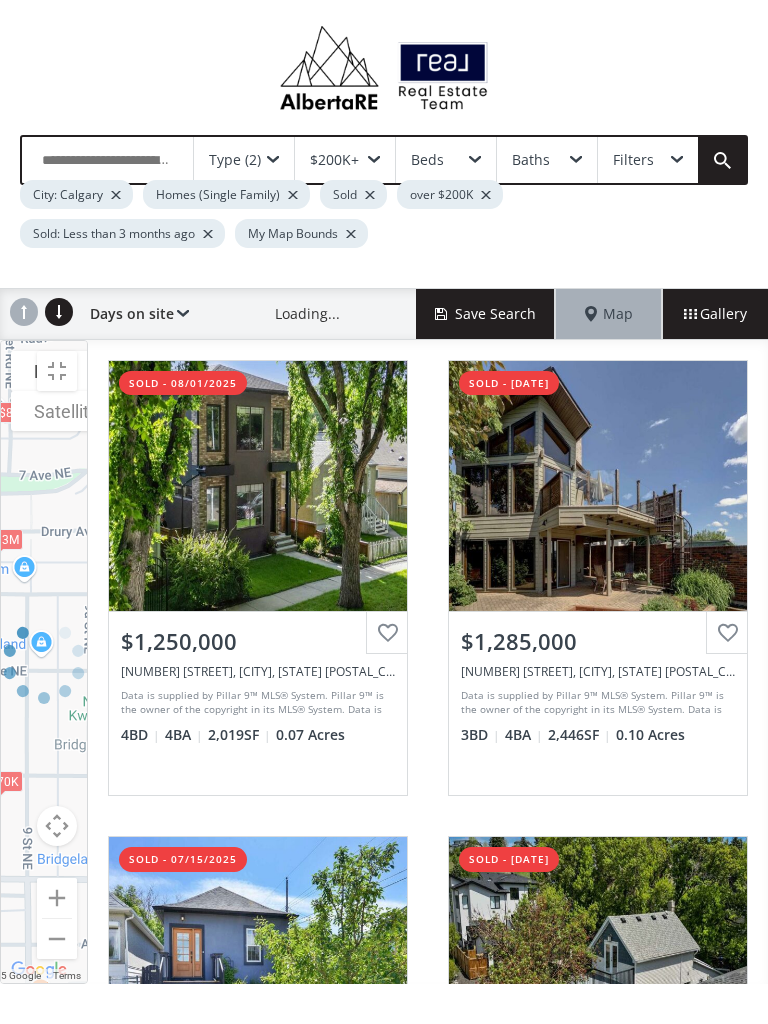 scroll, scrollTop: 0, scrollLeft: 0, axis: both 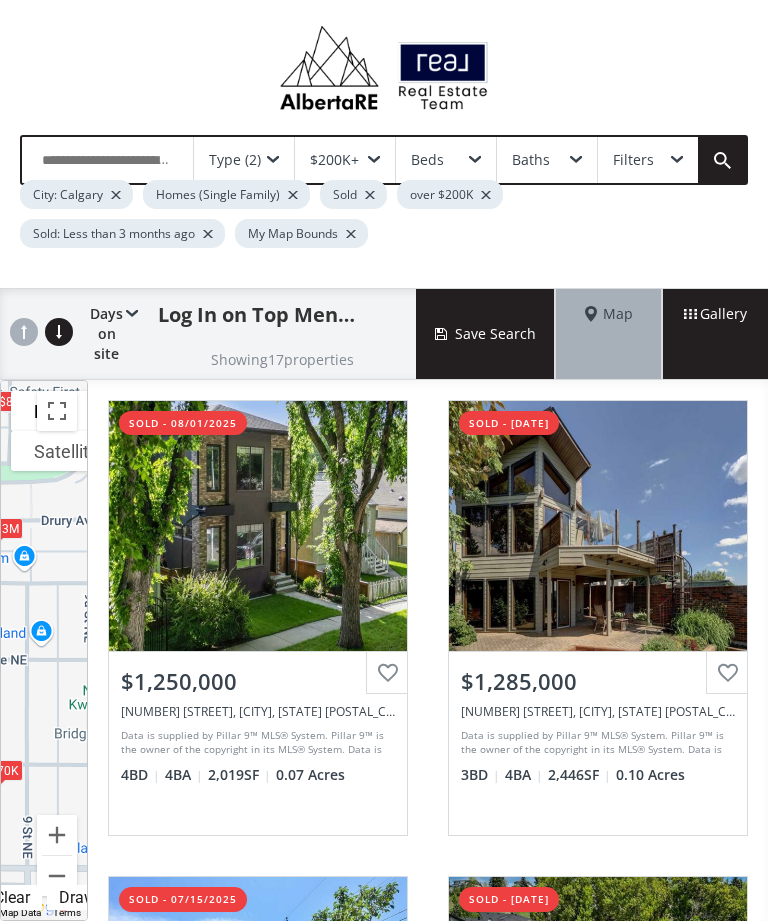 click at bounding box center [57, 411] 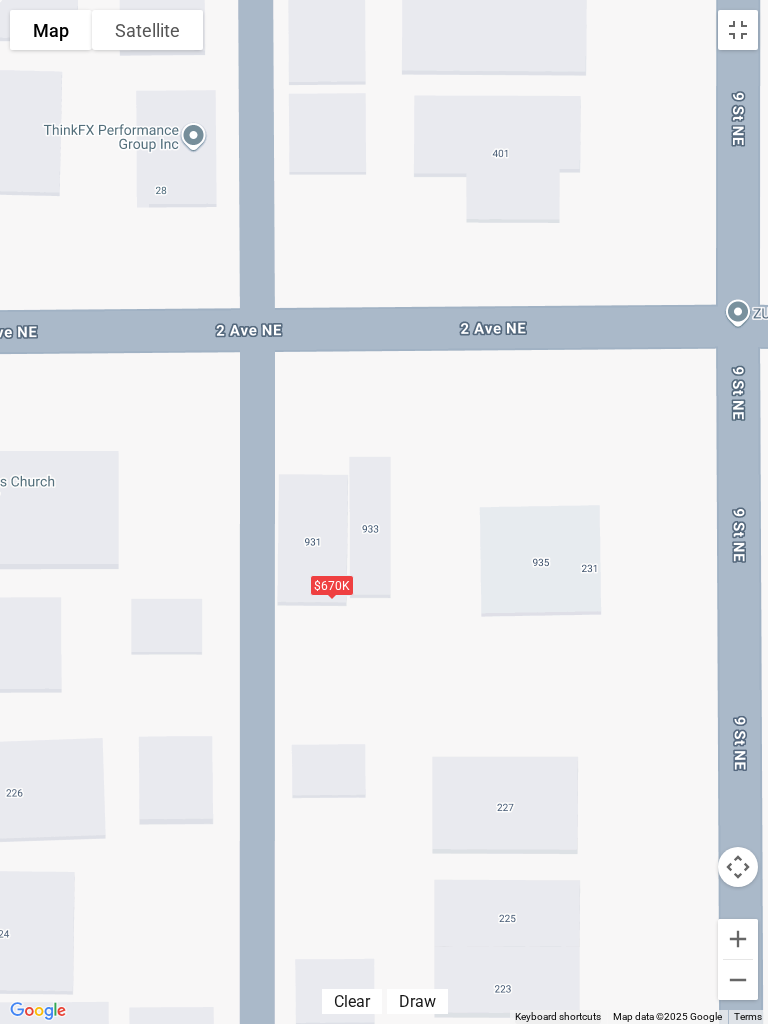 click at bounding box center (738, 30) 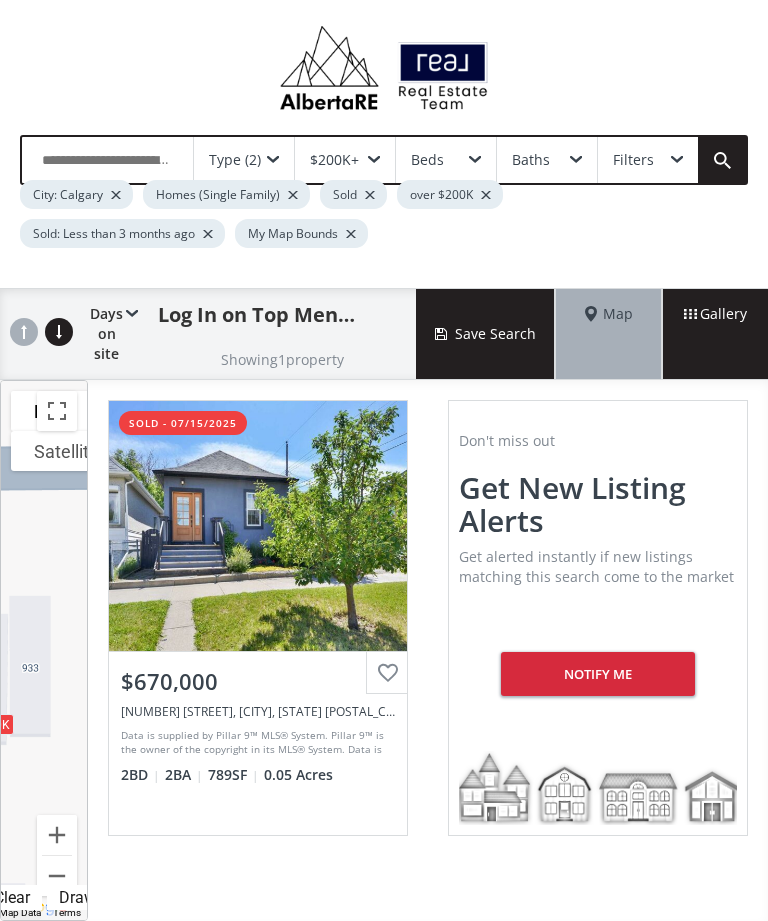 click on "Type   (2)" at bounding box center [244, 160] 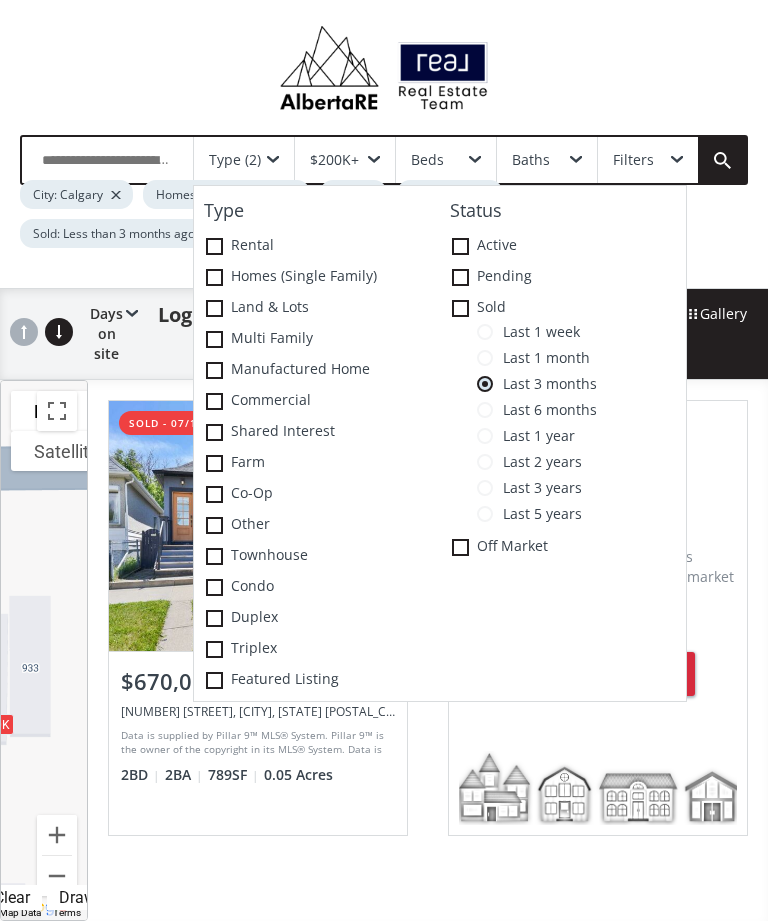 click on "Last 5 years" at bounding box center (537, 514) 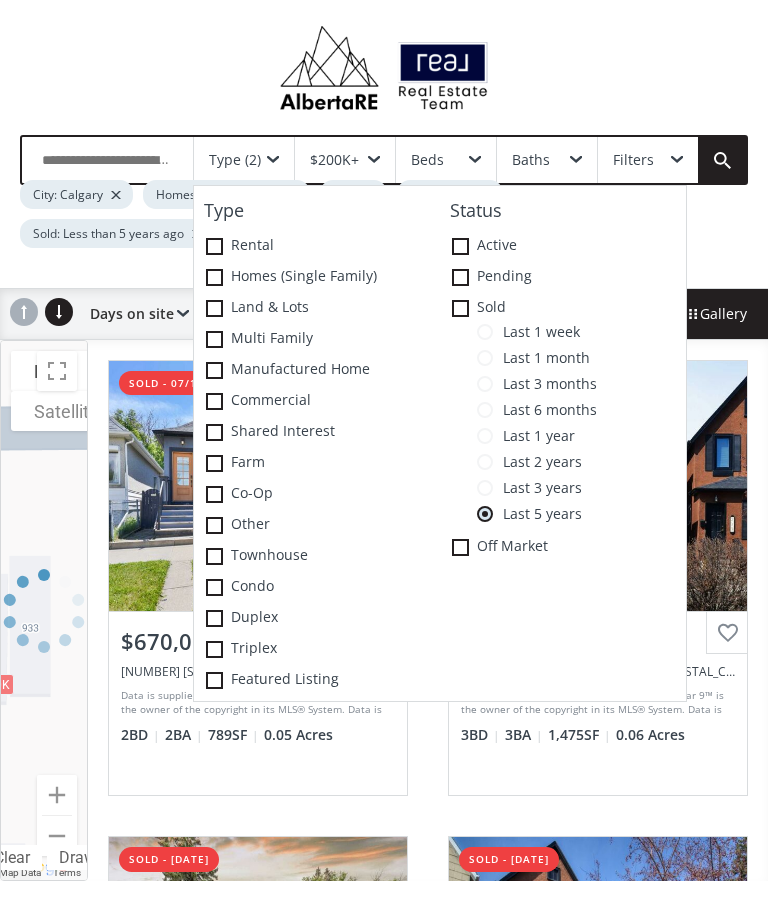 click on "Type ( [NUMBER] ) Type Rental Homes (Single Family) Land & Lots Multi family Manufactured Home Commercial Shared Interest Farm Co-op Other Townhouse Condo Duplex Triplex Featured Listing Status Active Pending Sold Last [NUMBER] week Last [NUMBER] month Last [NUMBER] months Last [NUMBER] months Last [NUMBER] year Last [NUMBER] years Last [NUMBER] years Last [NUMBER] years Off Market [PRICE]+ Beds Baths Filters City: [CITY] Homes (Single Family) Sold over [PRICE] Sold: Less than [NUMBER] years ago My Map Bounds" at bounding box center (384, 201) 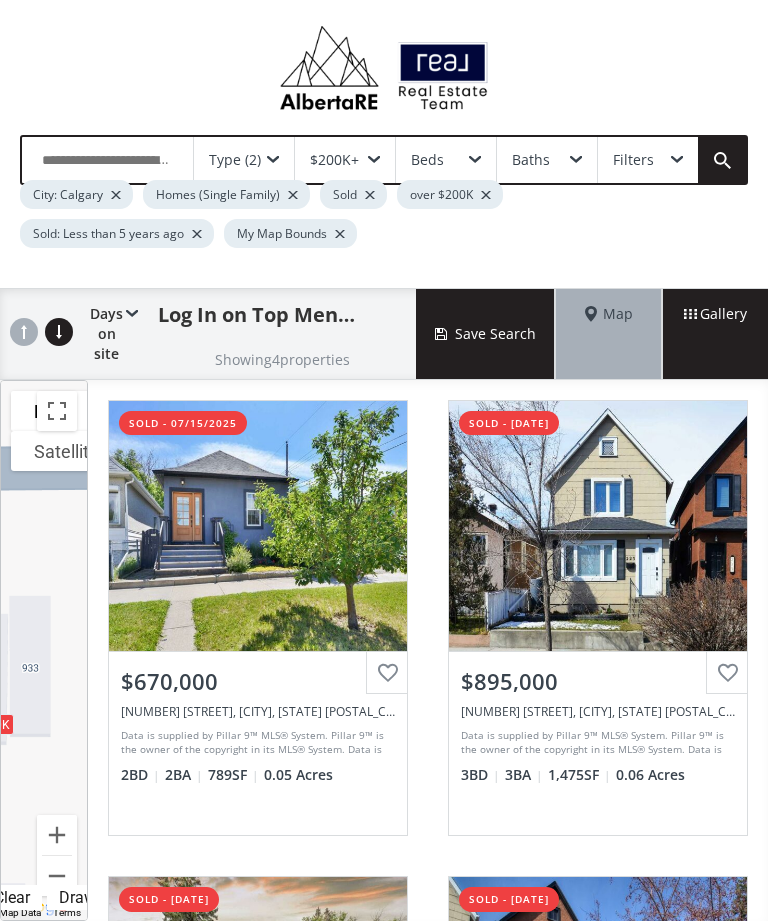 click at bounding box center (57, 411) 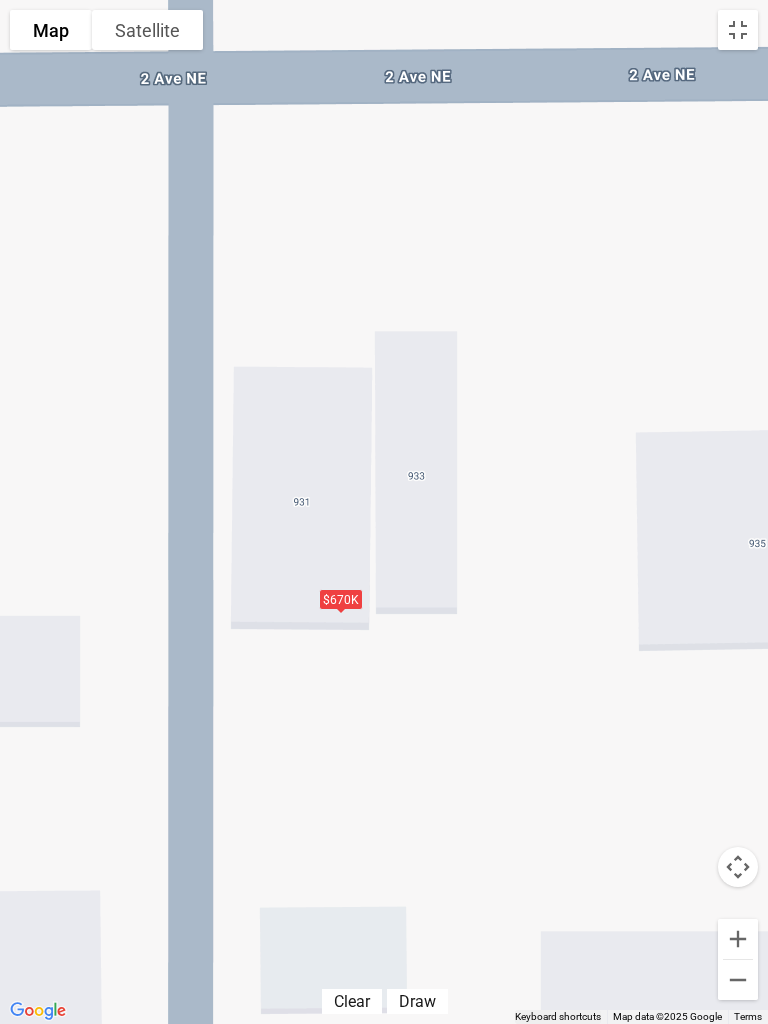click at bounding box center (738, 30) 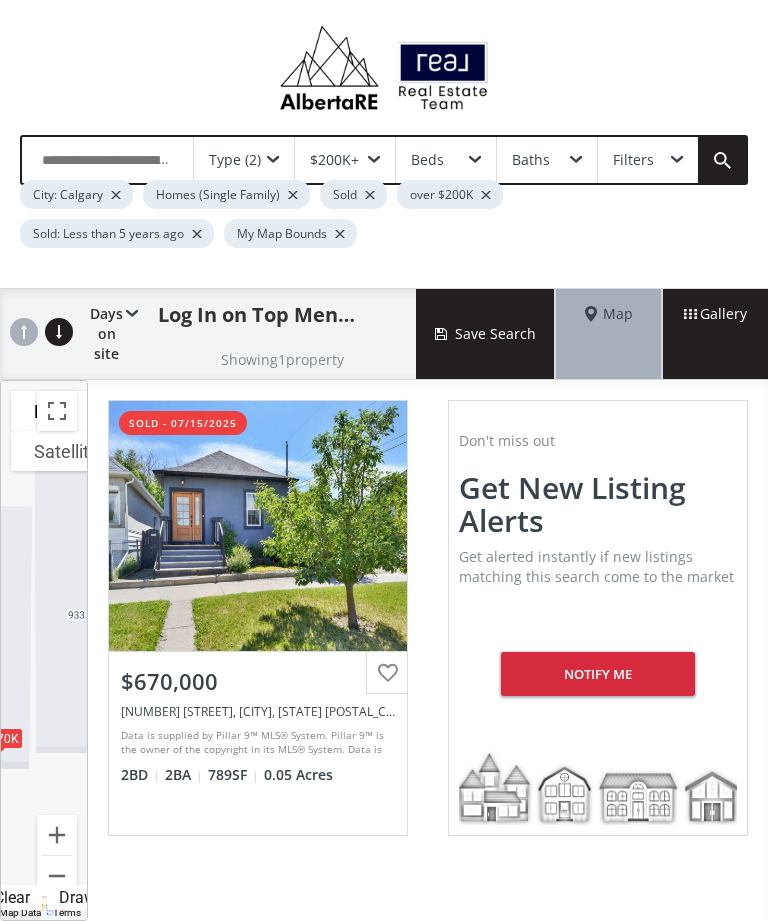 click at bounding box center [273, 160] 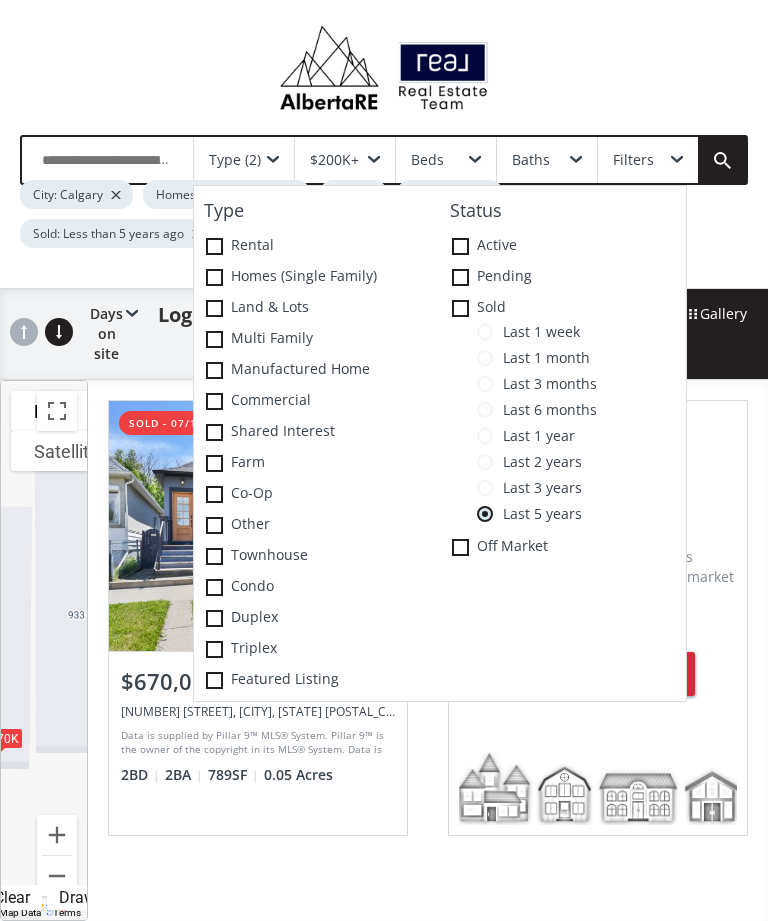 click on "Last 3 years" at bounding box center [537, 488] 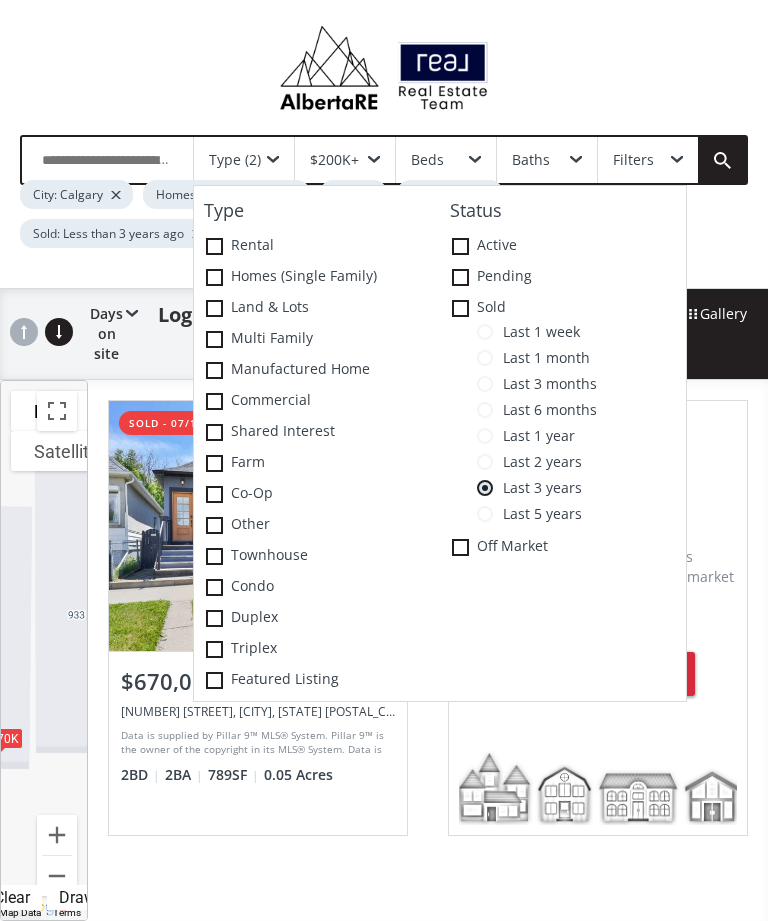 click on "[NUMBER] Avenue NE [CITY] [STATE] [POSTAL_CODE] sold - [DATE] View Photos & Details [PRICE] [NUMBER] [STREET], [CITY], [STATE] [POSTAL_CODE] Data is supplied by Pillar 9™ MLS® System. Pillar 9™ is the owner of the copyright in its MLS® System. Data is deemed reliable but is not guaranteed accurate by Pillar 9™. The trademarks MLS®, Multiple Listing Service® and the associated logos are owned by The Canadian Real Estate Association (CREA) and identify the quality of services provided by real estate professionals who are members of CREA. Used under license.
Last updated: [DATE] [TIME] [NUMBER] BD [NUMBER] BA [NUMBER] SF [NUMBER] Acres Don't miss out Get new listing alerts Get alerted instantly if new listings matching this search come to the market Notify me" at bounding box center [428, 650] 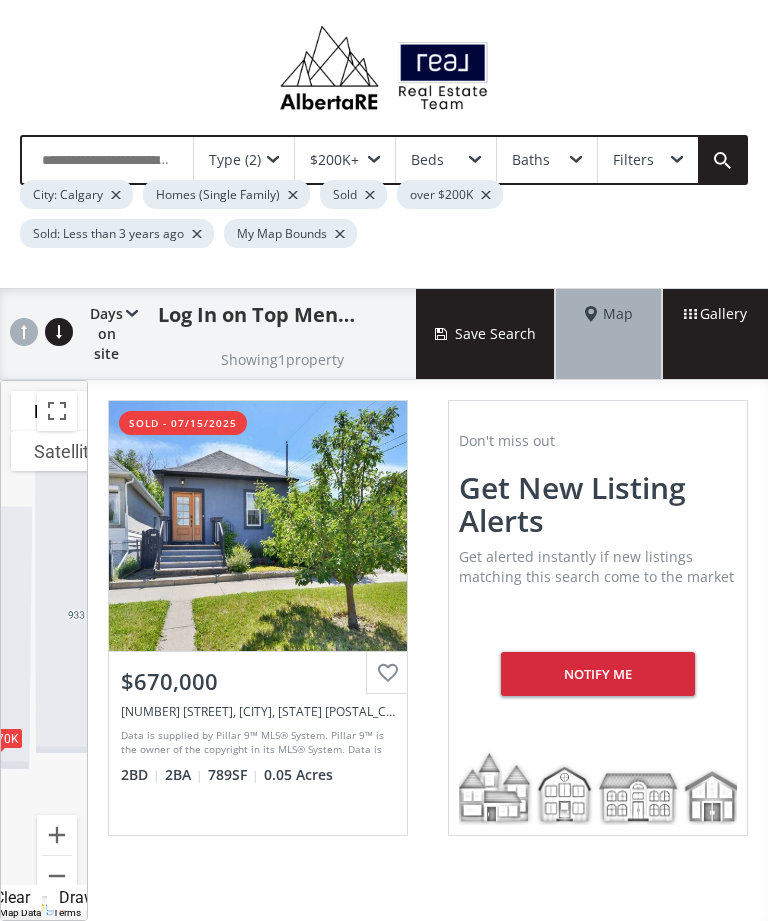 click on "Type   (2)" at bounding box center (244, 160) 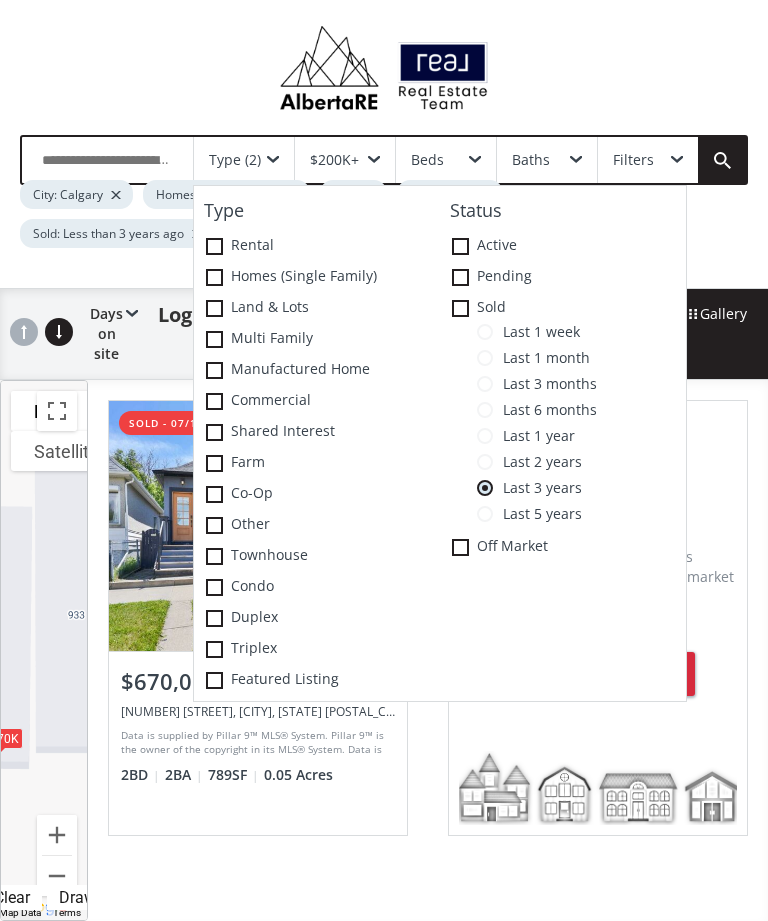 click at bounding box center [485, 462] 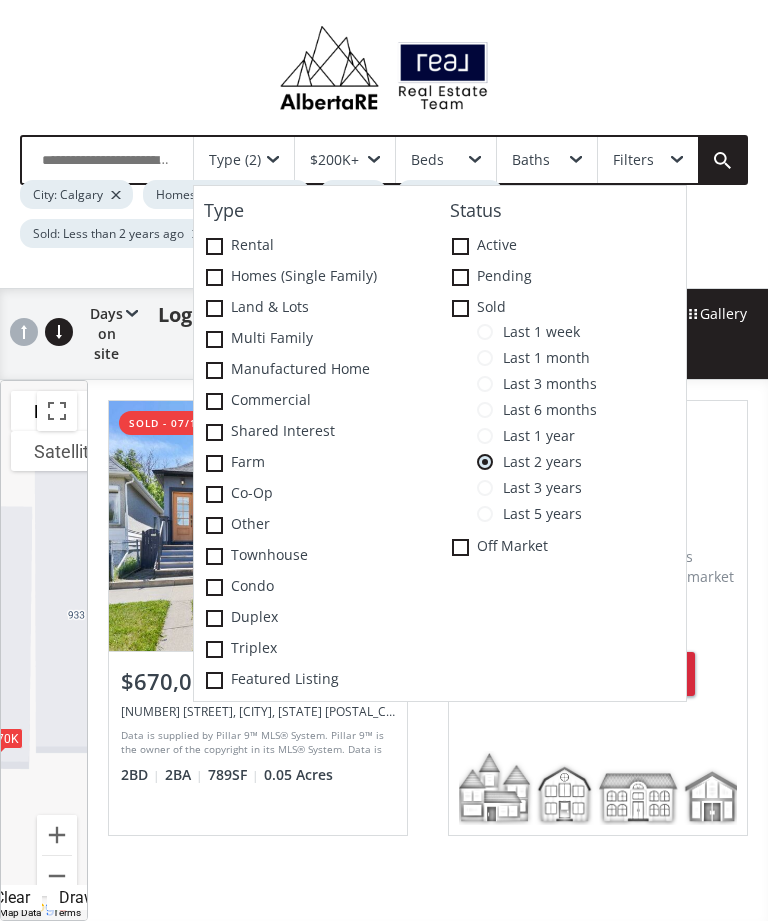 click on "[NUMBER] Avenue NE [CITY] [STATE] [POSTAL_CODE] sold - [DATE] View Photos & Details [PRICE] [NUMBER] [STREET], [CITY], [STATE] [POSTAL_CODE] Data is supplied by Pillar 9™ MLS® System. Pillar 9™ is the owner of the copyright in its MLS® System. Data is deemed reliable but is not guaranteed accurate by Pillar 9™. The trademarks MLS®, Multiple Listing Service® and the associated logos are owned by The Canadian Real Estate Association (CREA) and identify the quality of services provided by real estate professionals who are members of CREA. Used under license.
Last updated: [DATE] [TIME] [NUMBER] BD [NUMBER] BA [NUMBER] SF [NUMBER] Acres Don't miss out Get new listing alerts Get alerted instantly if new listings matching this search come to the market Notify me" at bounding box center (428, 650) 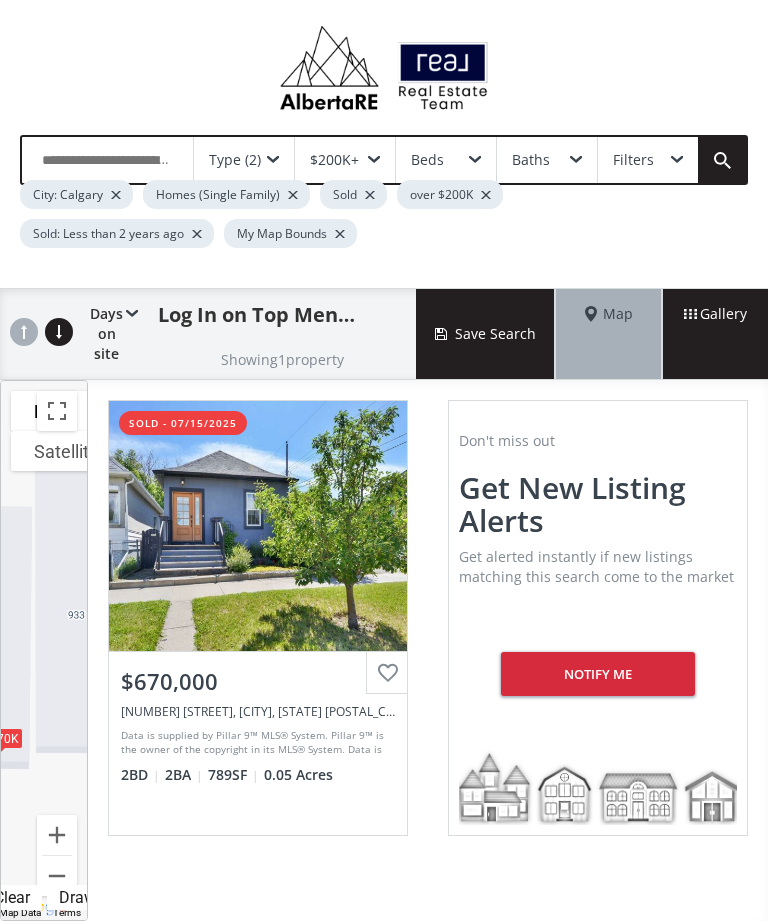 click at bounding box center [273, 160] 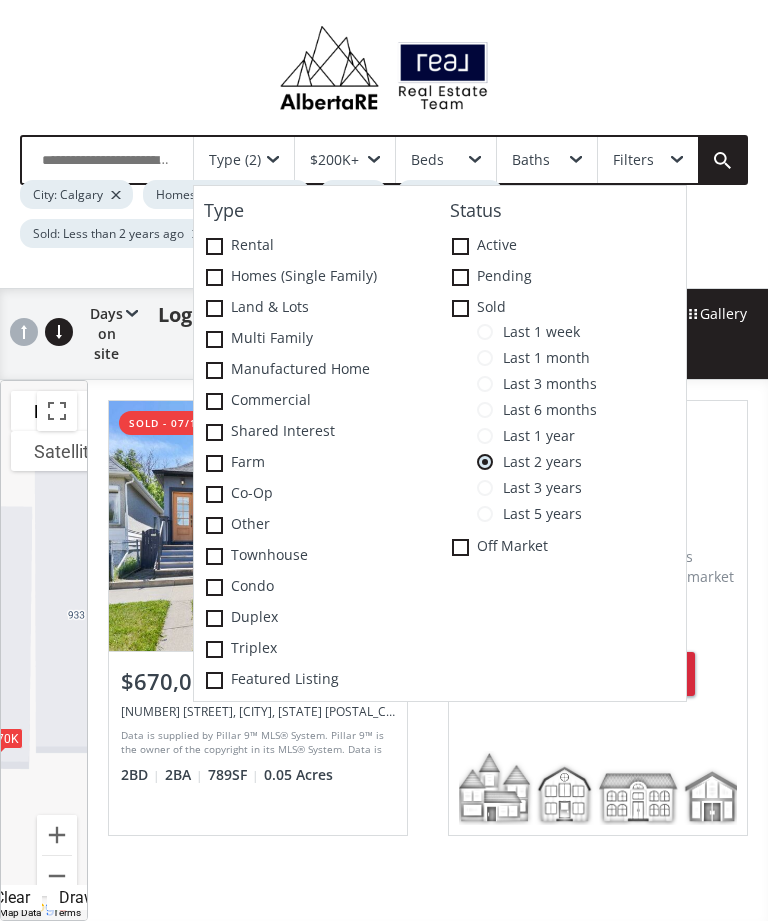 click on "Last 1 year" at bounding box center (581, 441) 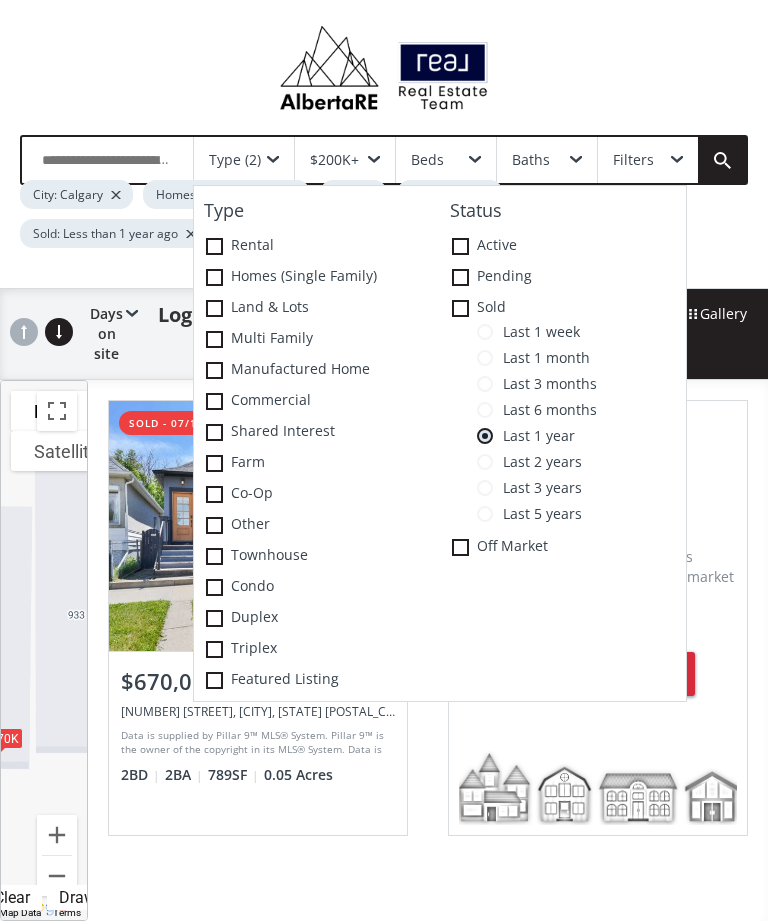 click on "Don't miss out Get new listing alerts Get alerted instantly if new listings matching this search come to the market Notify me" at bounding box center (598, 618) 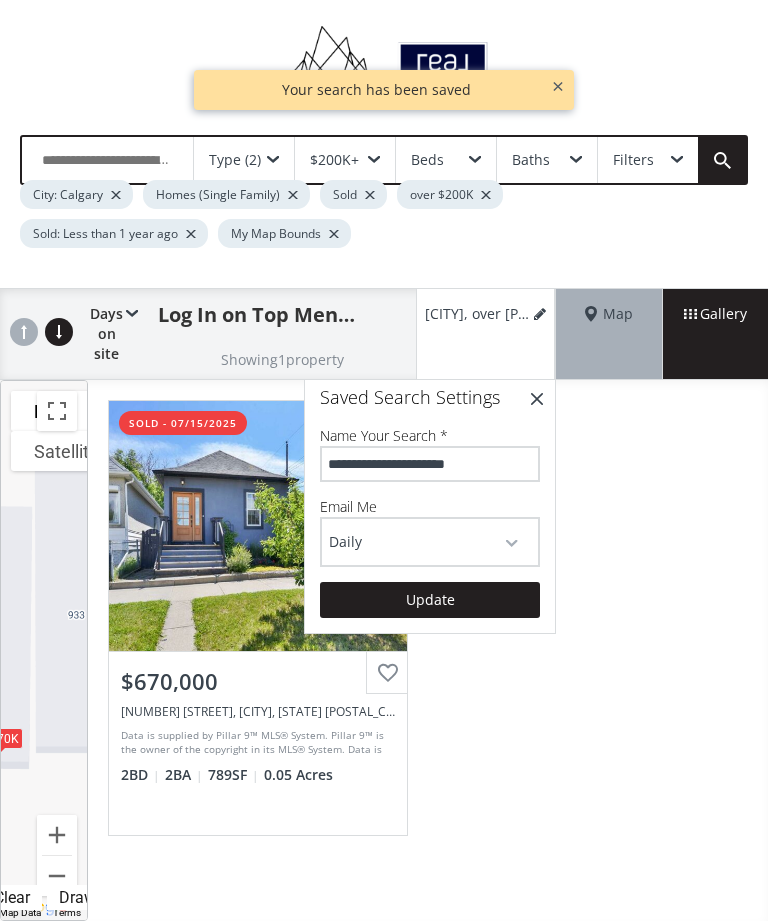 click at bounding box center [273, 160] 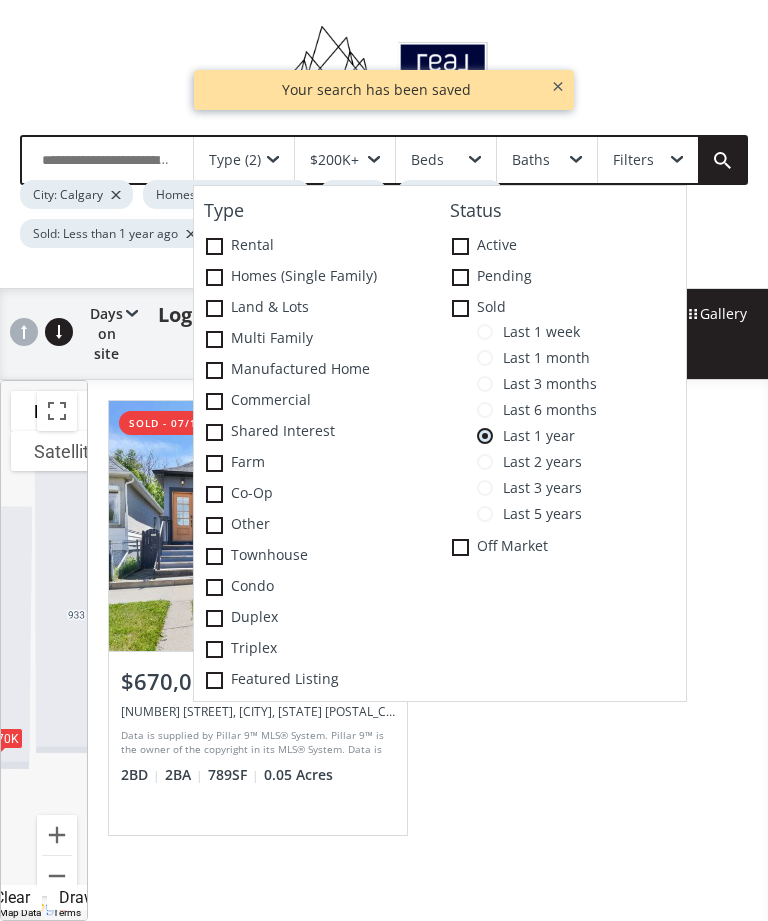 click at bounding box center (485, 410) 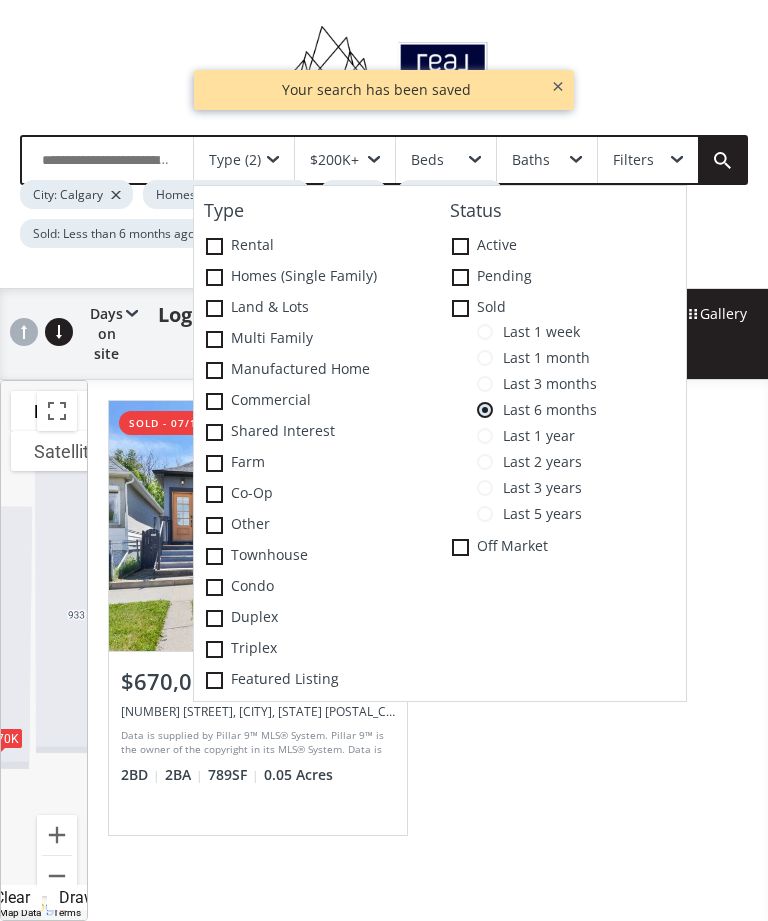 click at bounding box center (485, 384) 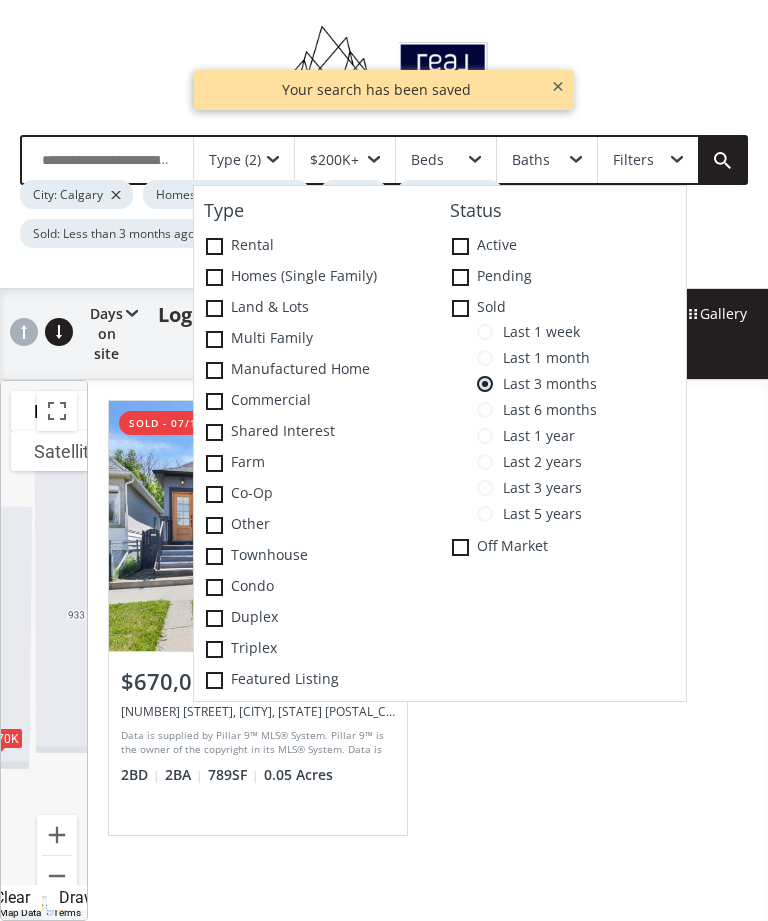 click on "[NUMBER] Avenue NE [CITY] [STATE] [POSTAL_CODE] sold - [DATE] View Photos & Details [PRICE] [NUMBER] [STREET], [CITY], [STATE] [POSTAL_CODE] Data is supplied by Pillar 9™ MLS® System. Pillar 9™ is the owner of the copyright in its MLS® System. Data is deemed reliable but is not guaranteed accurate by Pillar 9™. The trademarks MLS®, Multiple Listing Service® and the associated logos are owned by The Canadian Real Estate Association (CREA) and identify the quality of services provided by real estate professionals who are members of CREA. Used under license.
Last updated: [DATE] [TIME] [NUMBER] BD [NUMBER] BA [NUMBER] SF [NUMBER] Acres" at bounding box center [428, 618] 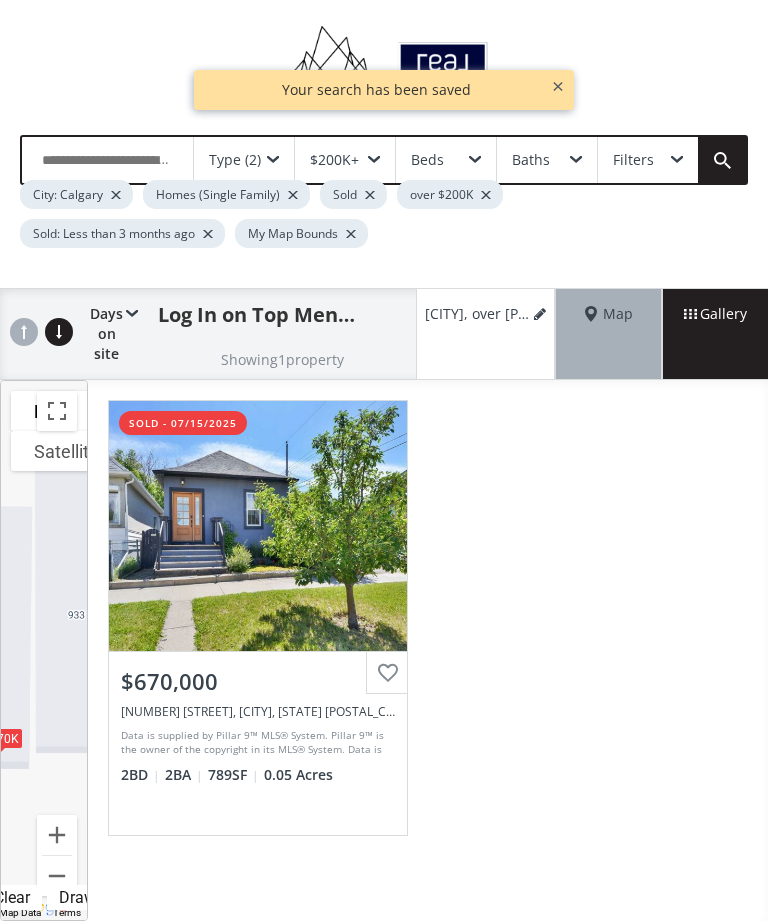 click at bounding box center [57, 411] 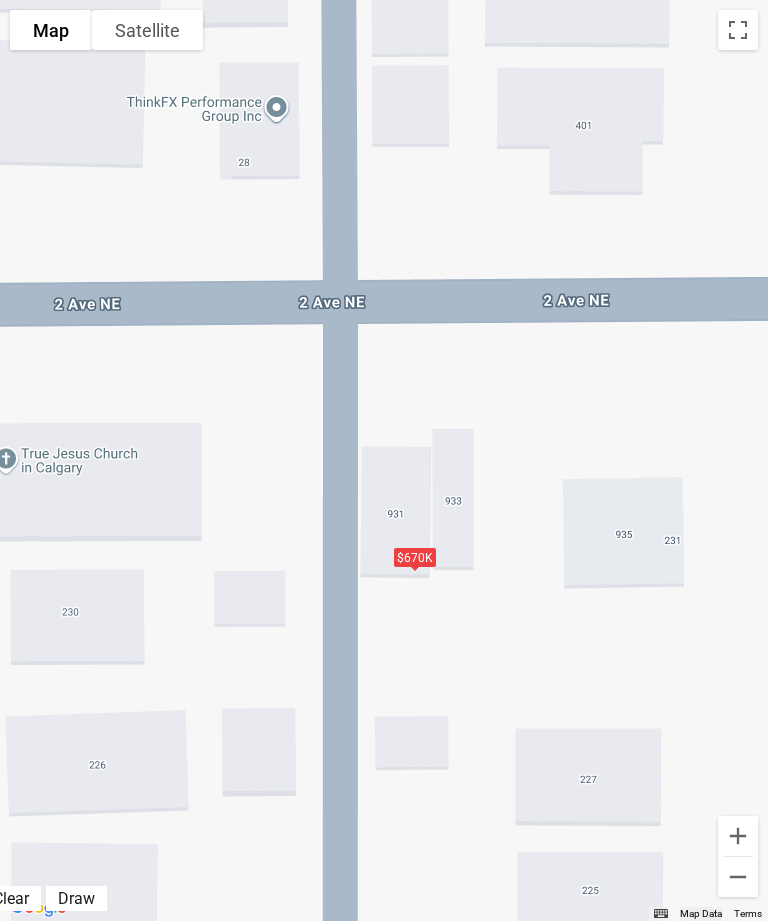 click at bounding box center (738, 30) 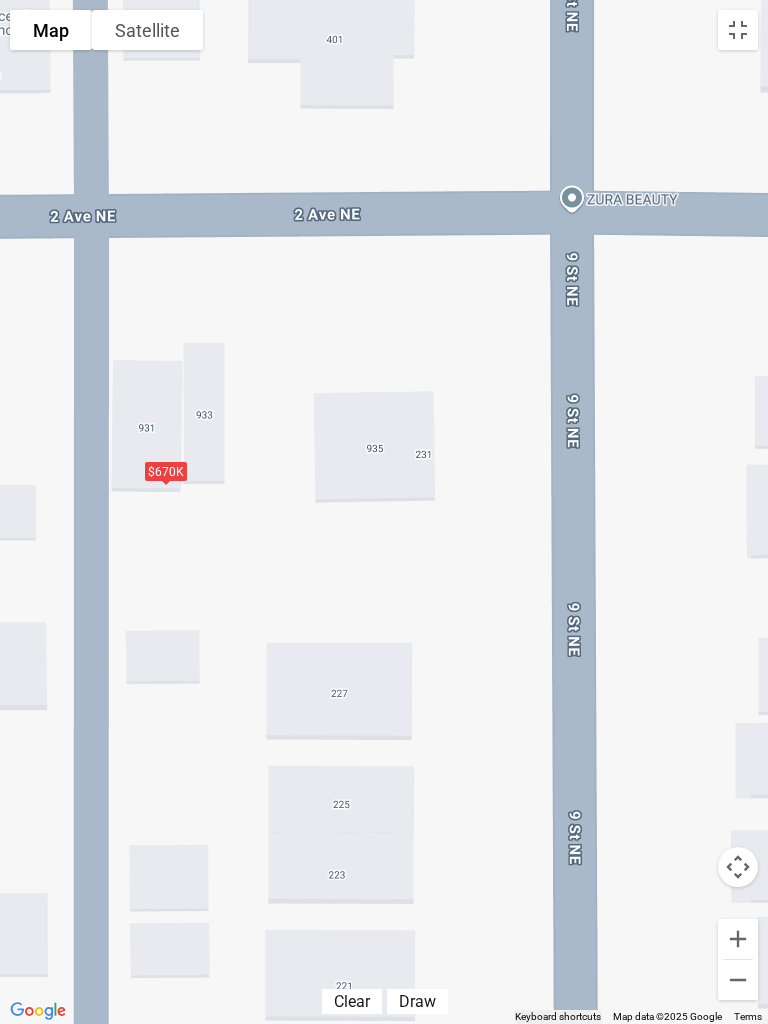 click at bounding box center [738, 30] 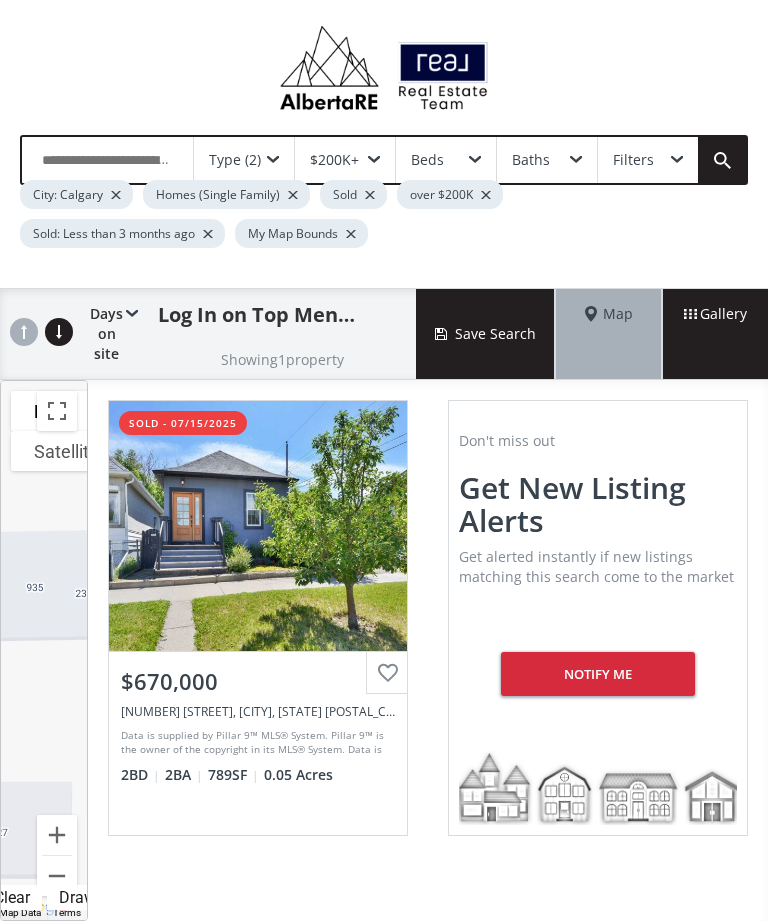 click on "View Photos & Details" at bounding box center [258, 526] 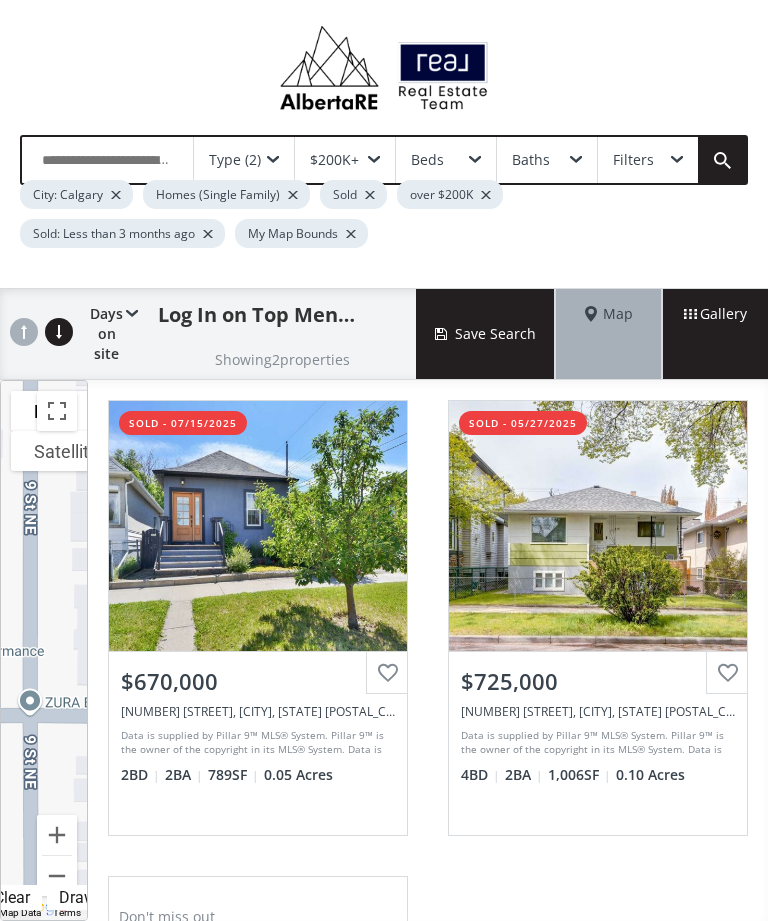 click on "Type   (2)" at bounding box center (244, 160) 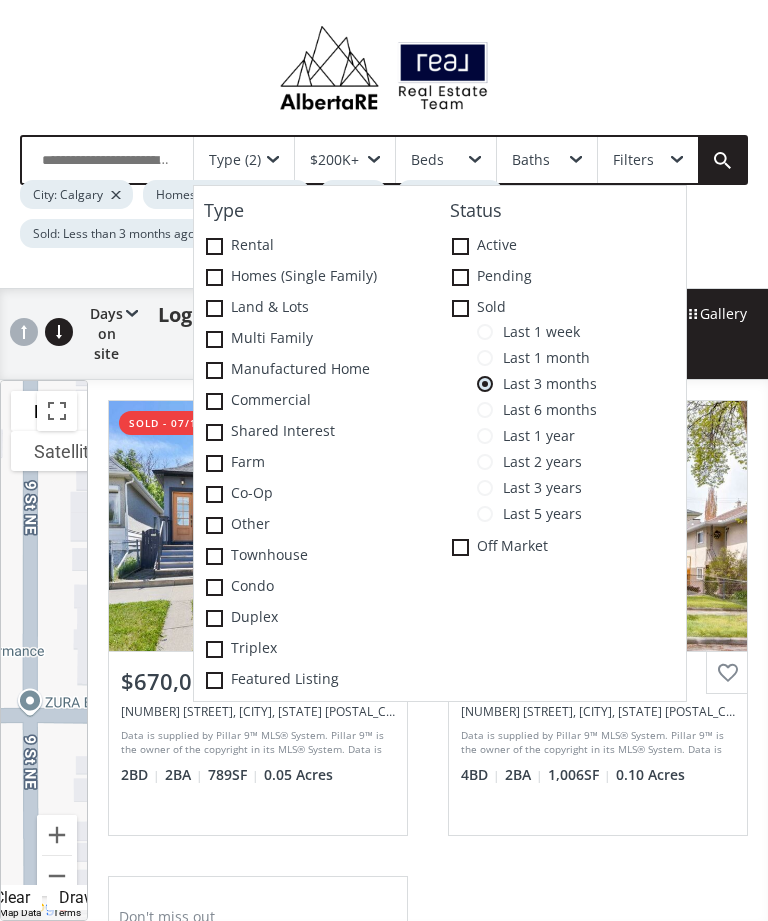 click on "Last 6 months" at bounding box center [581, 415] 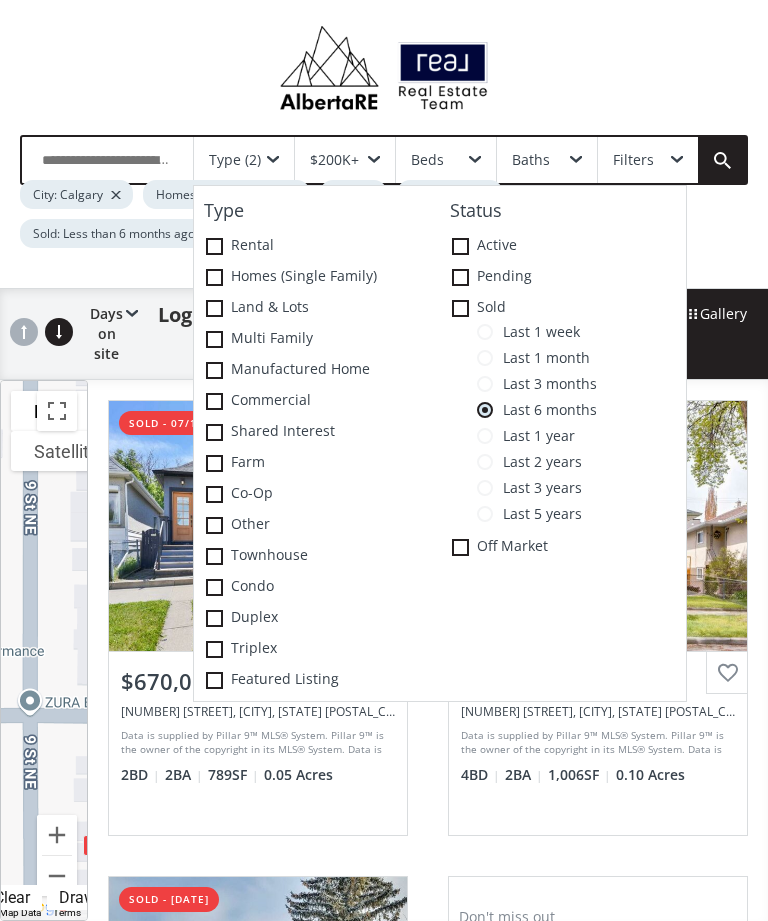 click on "To navigate the map with touch gestures double-tap and hold your finger on the map, then drag the map. ← Move left → Move right ↑ Move up ↓ Move down + Zoom in - Zoom out Home Jump left by 75% End Jump right by 75% Page Up Jump up by 75% Page Down Jump down by 75% To navigate, press the arrow keys. $670K $725K $615K Map Terrain Satellite Labels Clear Draw Map Data Map data ©2025 Google Map data ©2025 Google 20 m  Click to toggle between metric and imperial units Terms Report a map error" at bounding box center (44, 650) 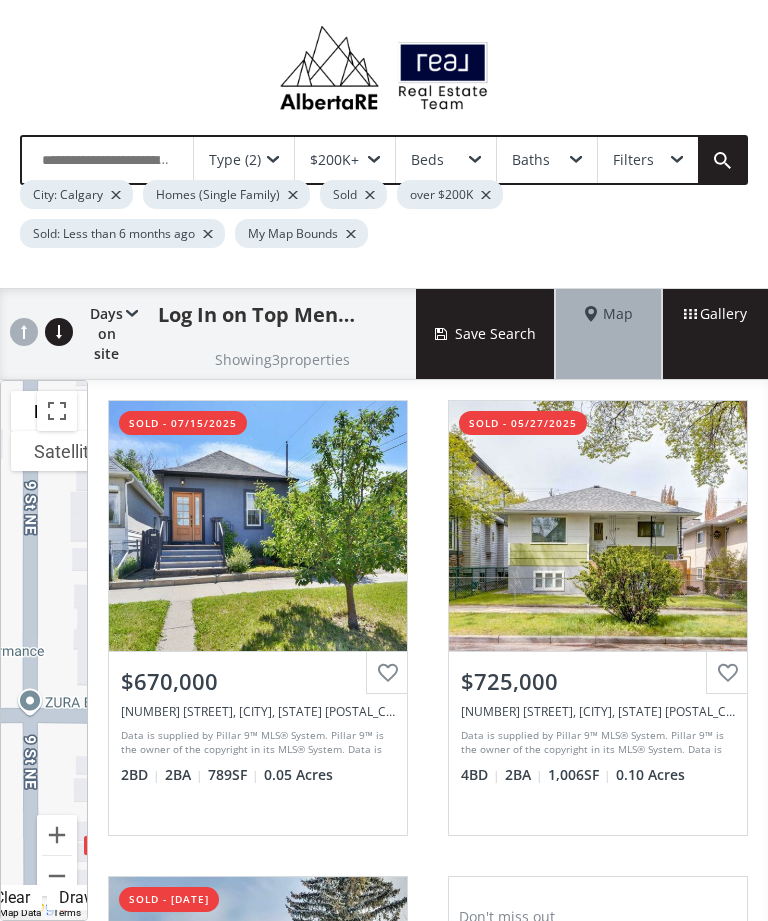 click at bounding box center [57, 411] 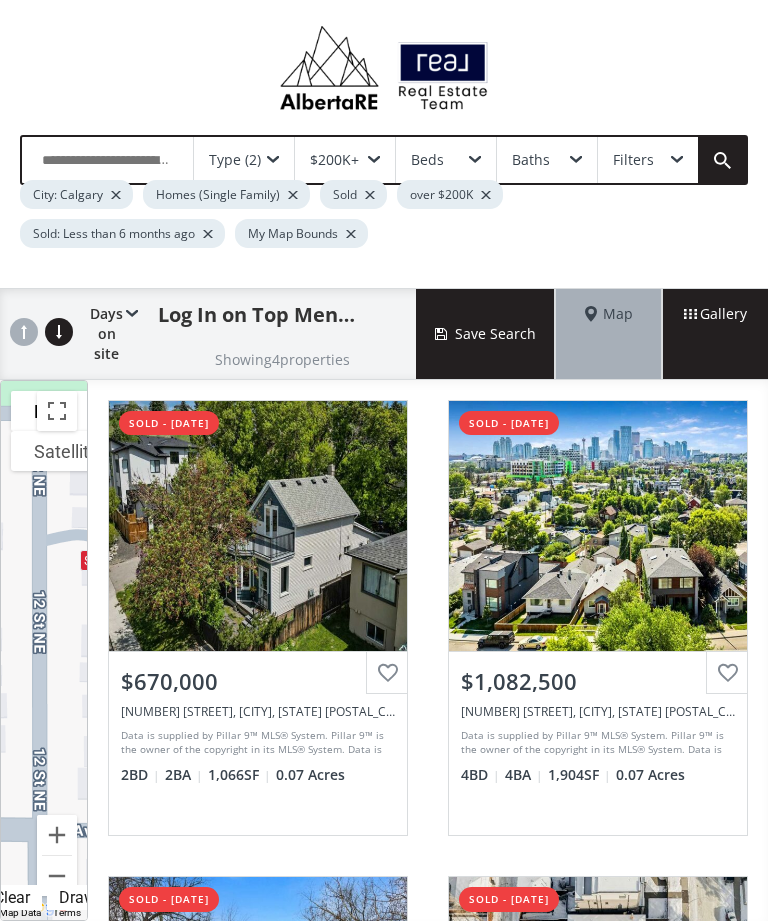 click at bounding box center (57, 411) 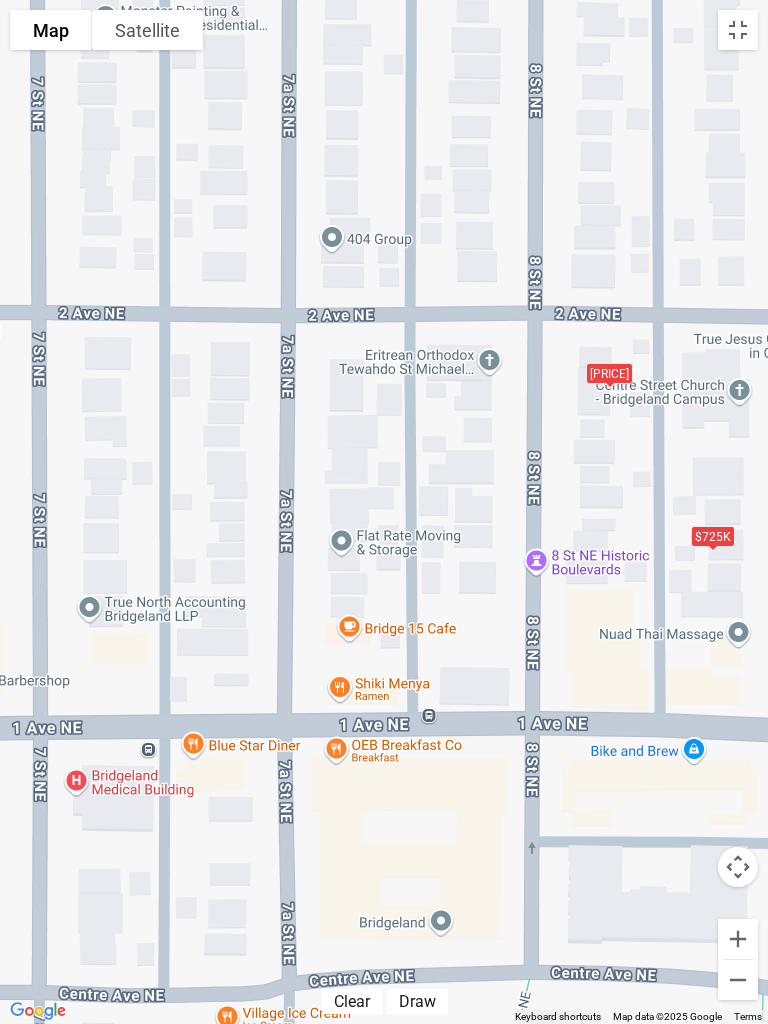 click on "To navigate, press the arrow keys. $725K $666K" at bounding box center (384, 512) 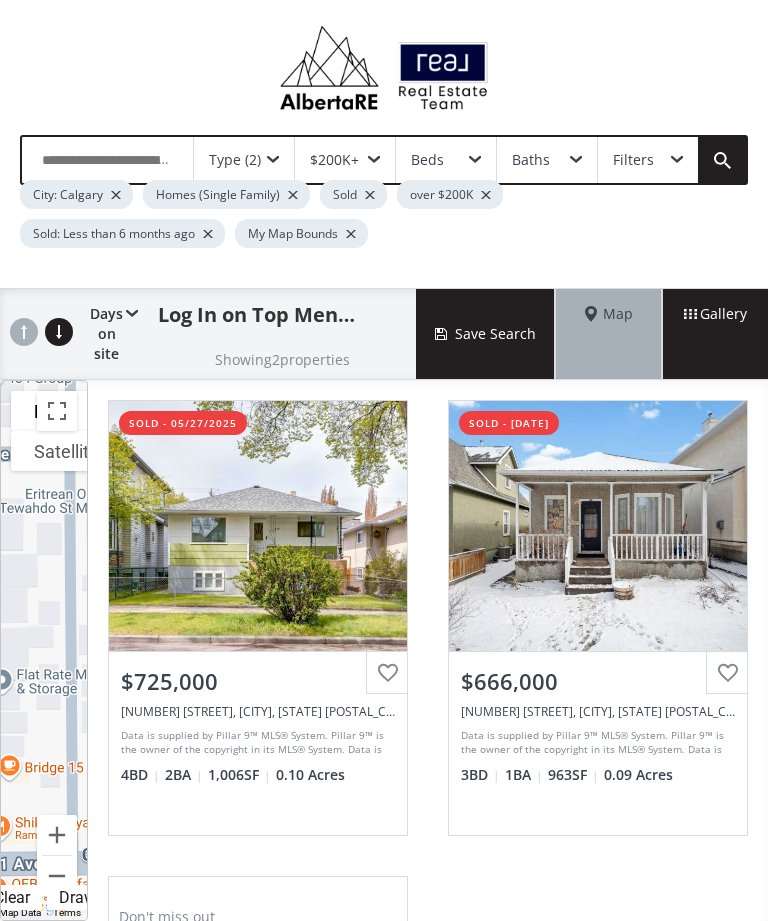 click on "Type   (2)" at bounding box center [244, 160] 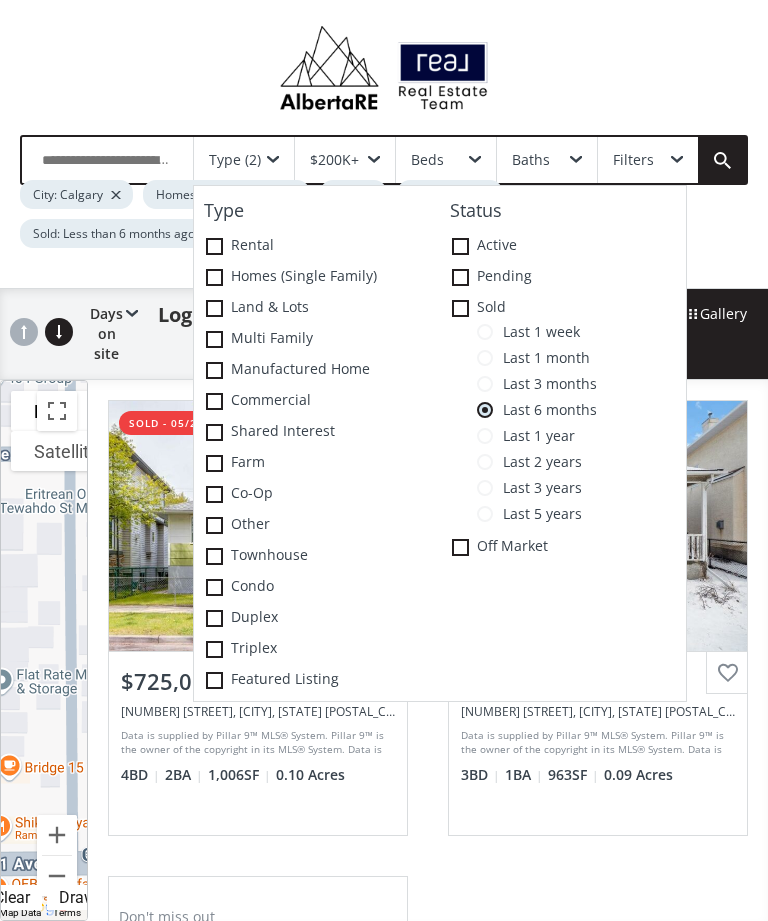 click at bounding box center (460, 246) 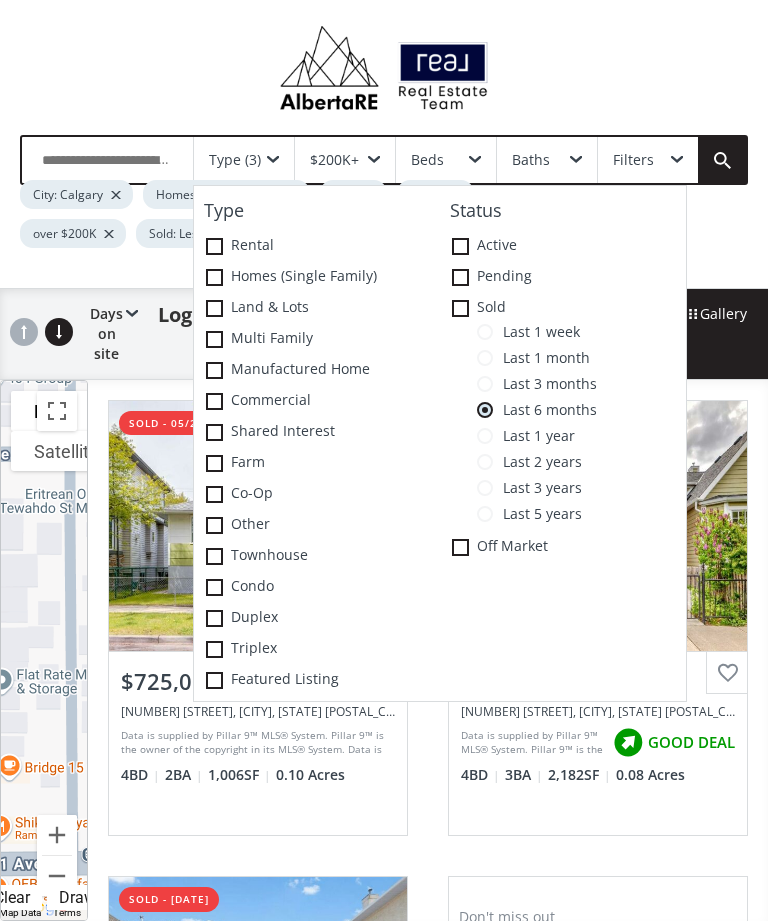 click at bounding box center (57, 411) 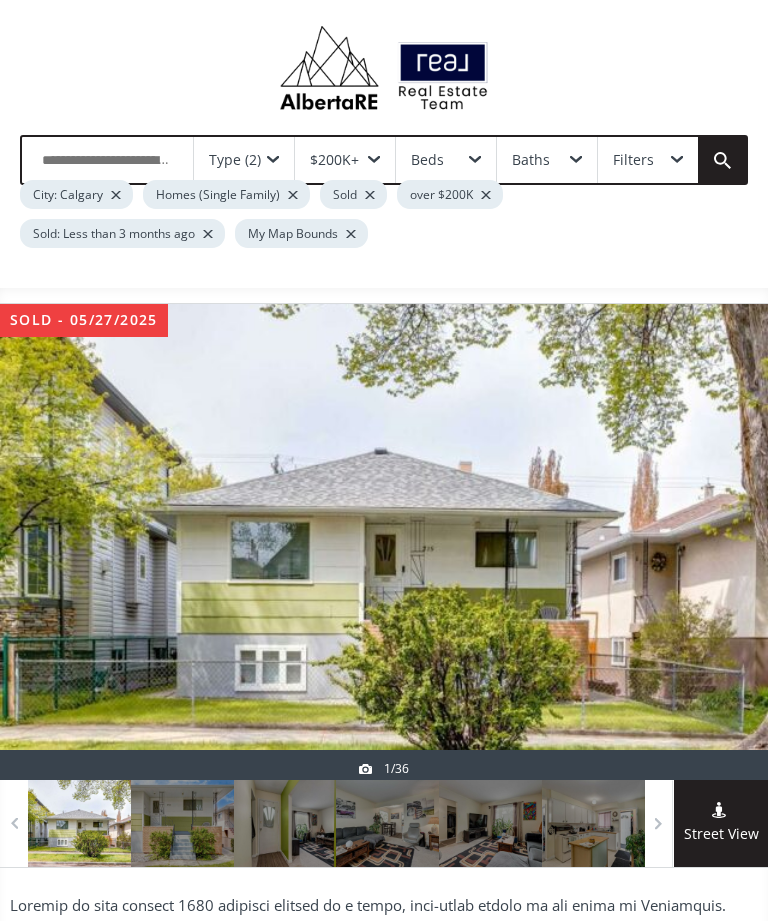 scroll, scrollTop: 0, scrollLeft: 0, axis: both 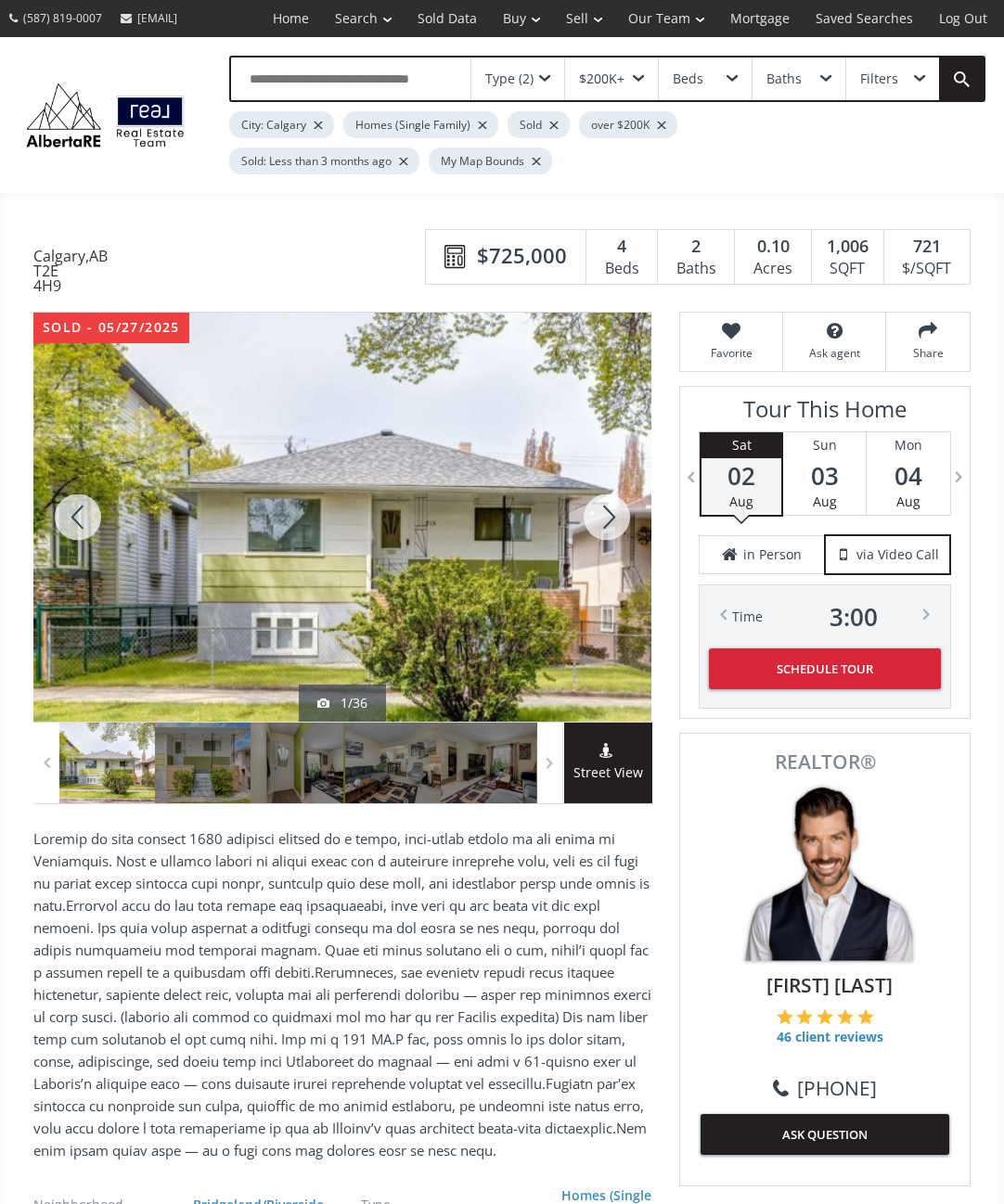 click at bounding box center (607, 517) 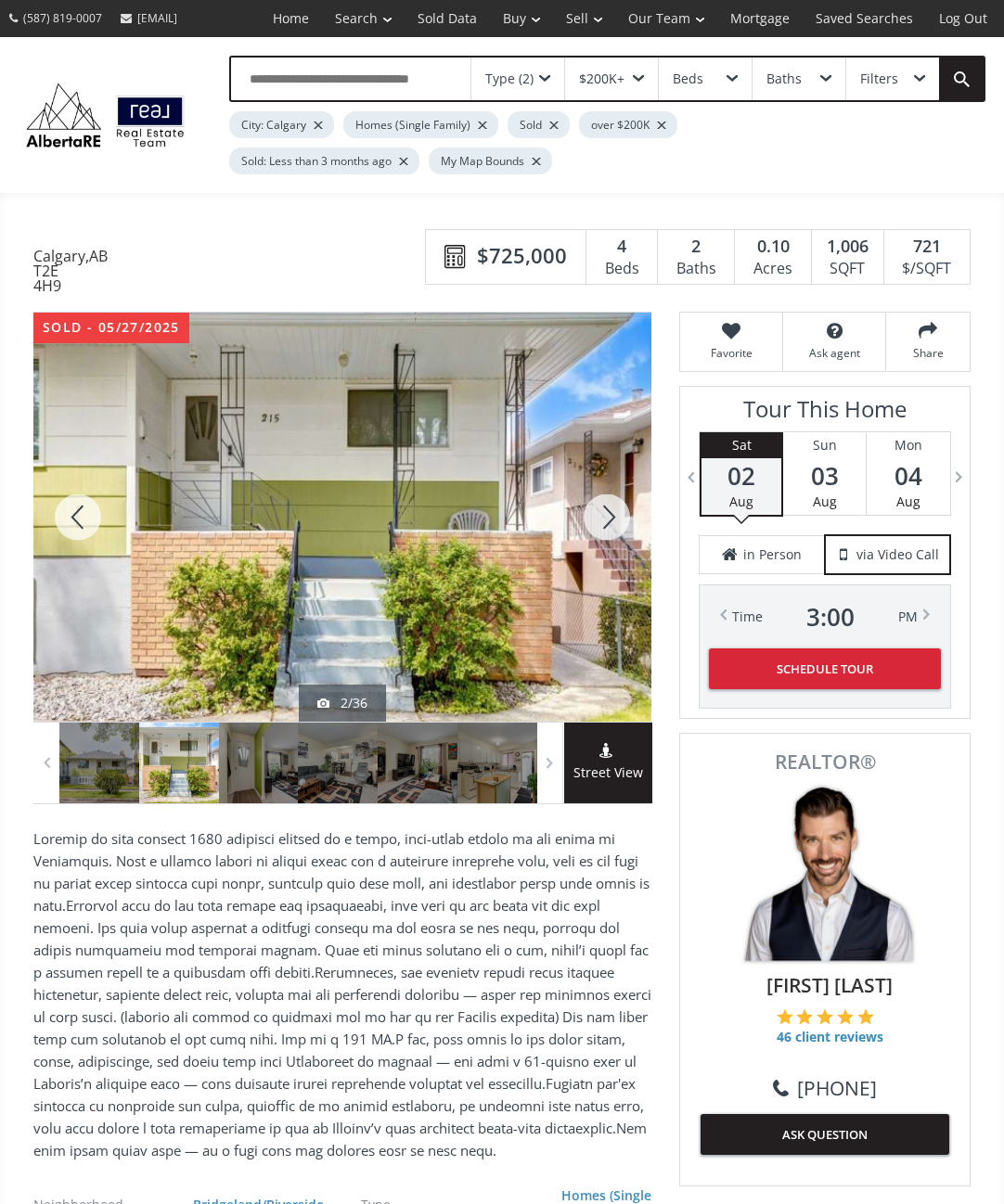 click at bounding box center [607, 517] 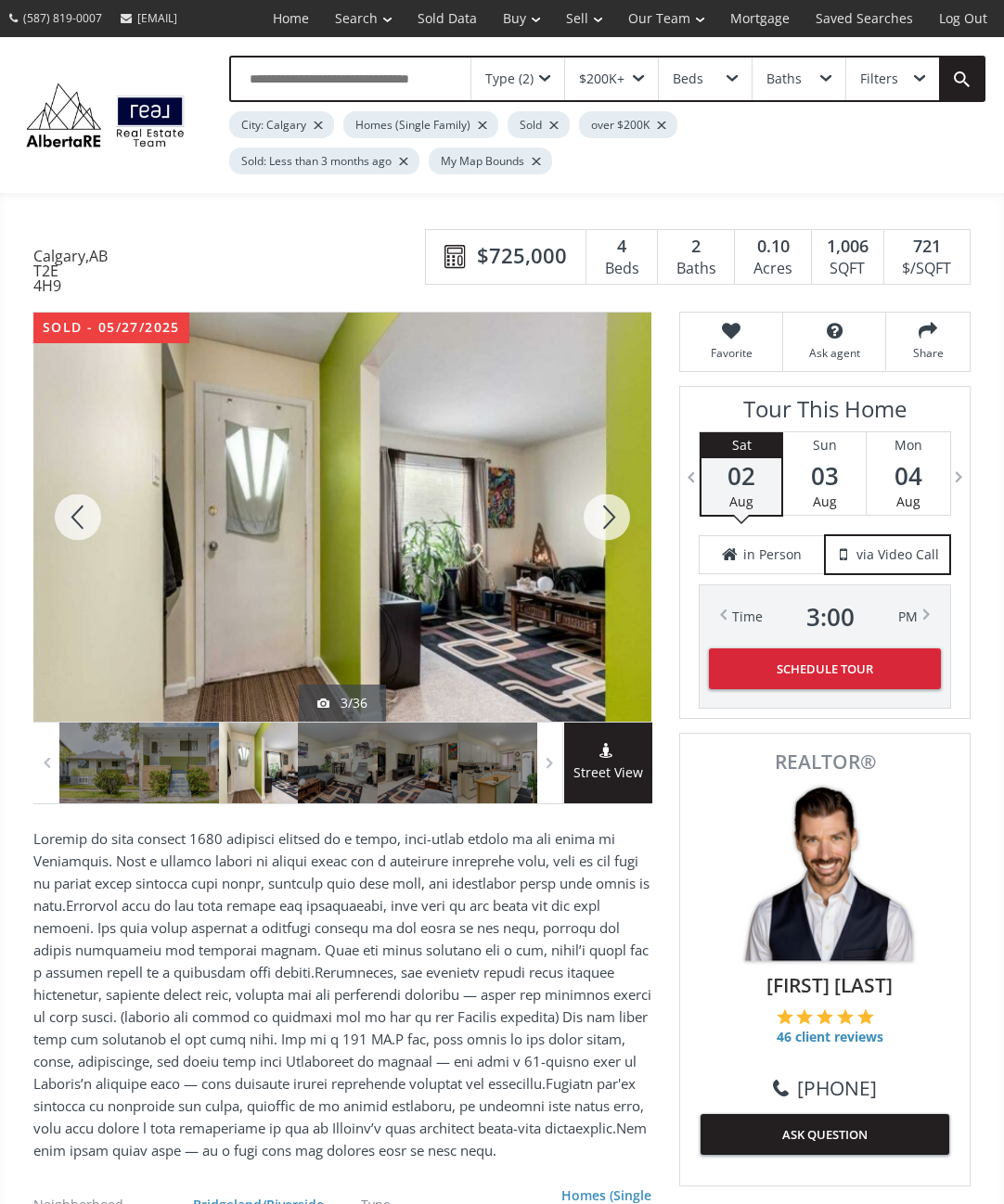 click at bounding box center (607, 517) 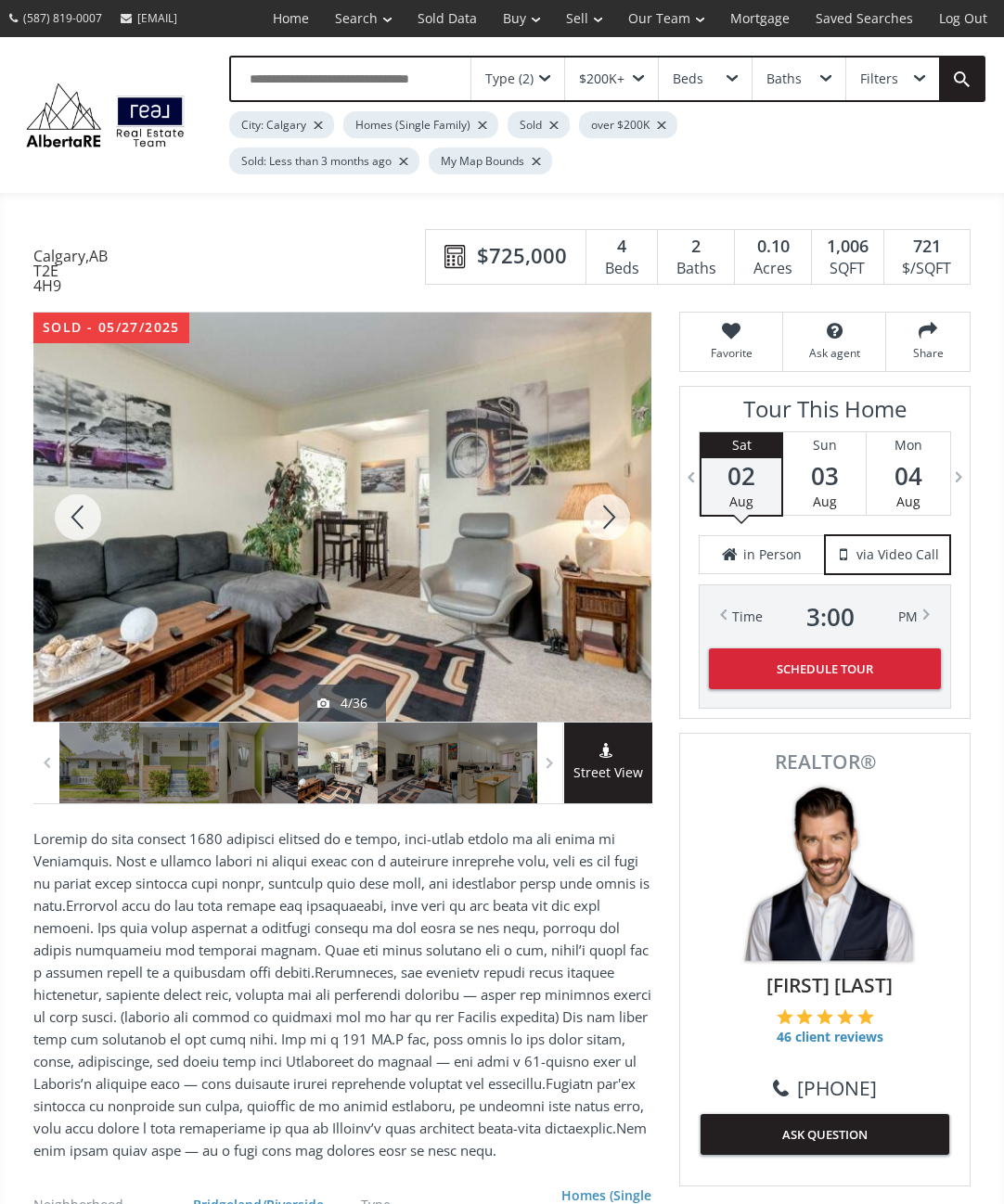 click at bounding box center [607, 517] 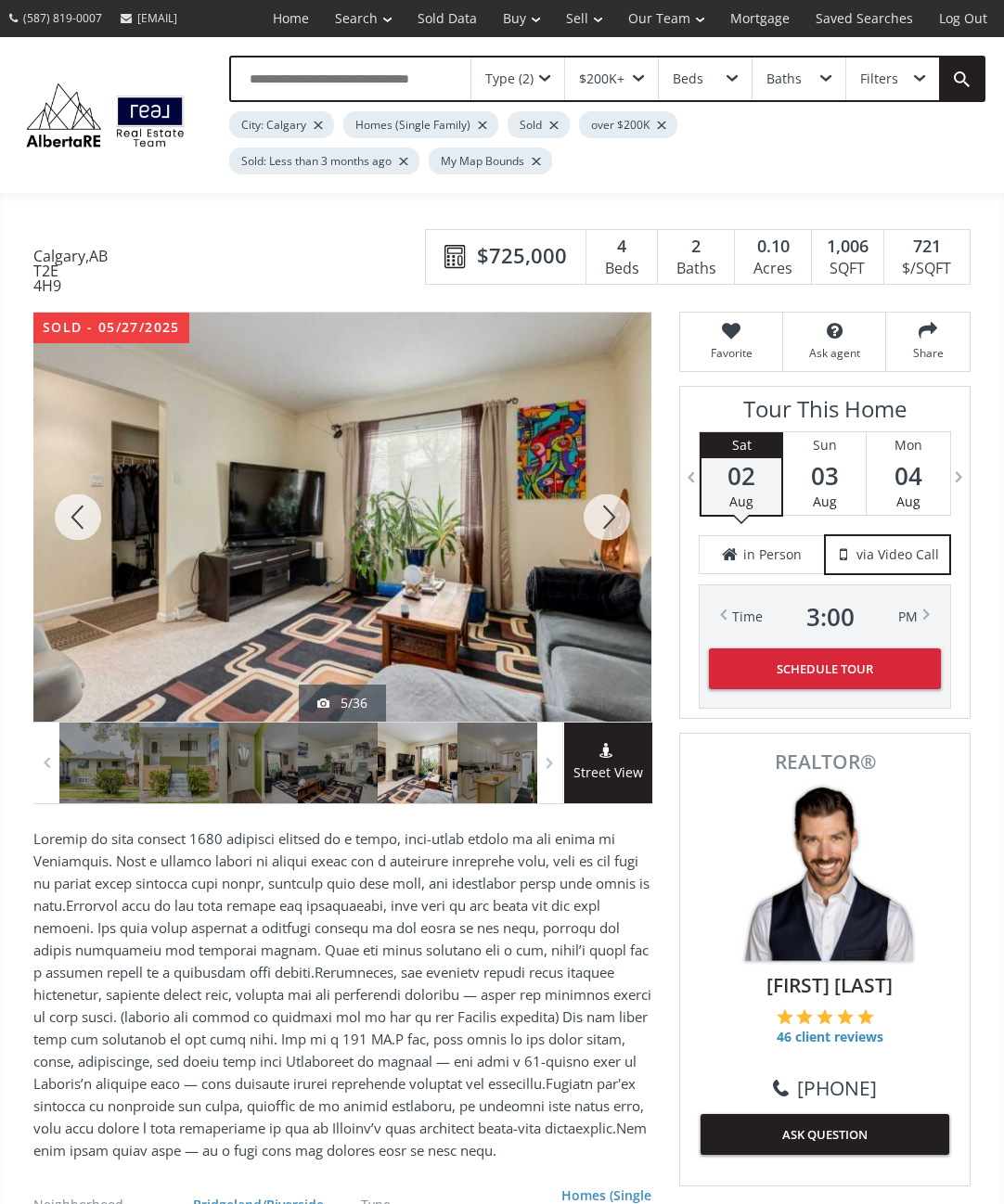 click at bounding box center (607, 517) 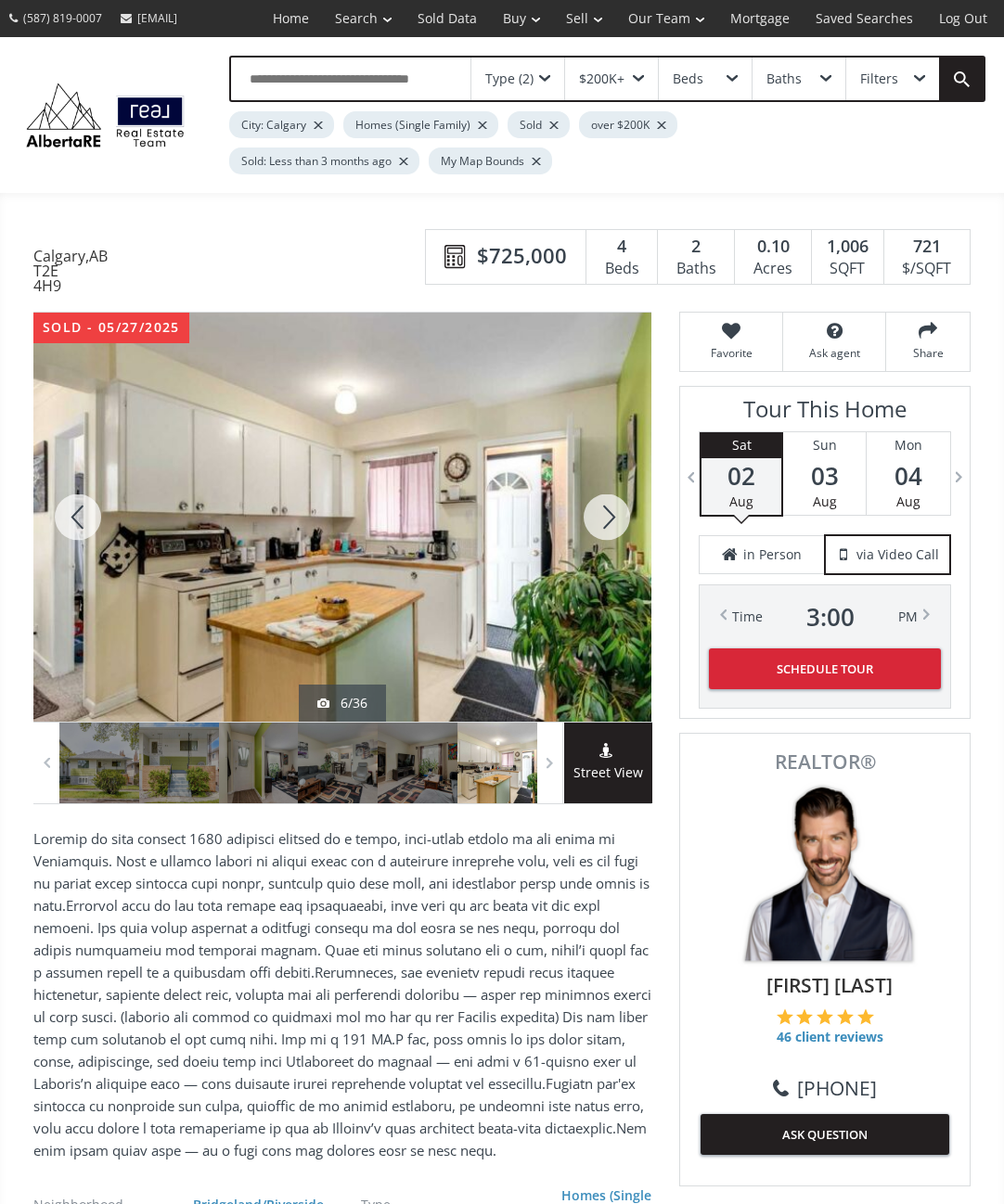 click at bounding box center (607, 517) 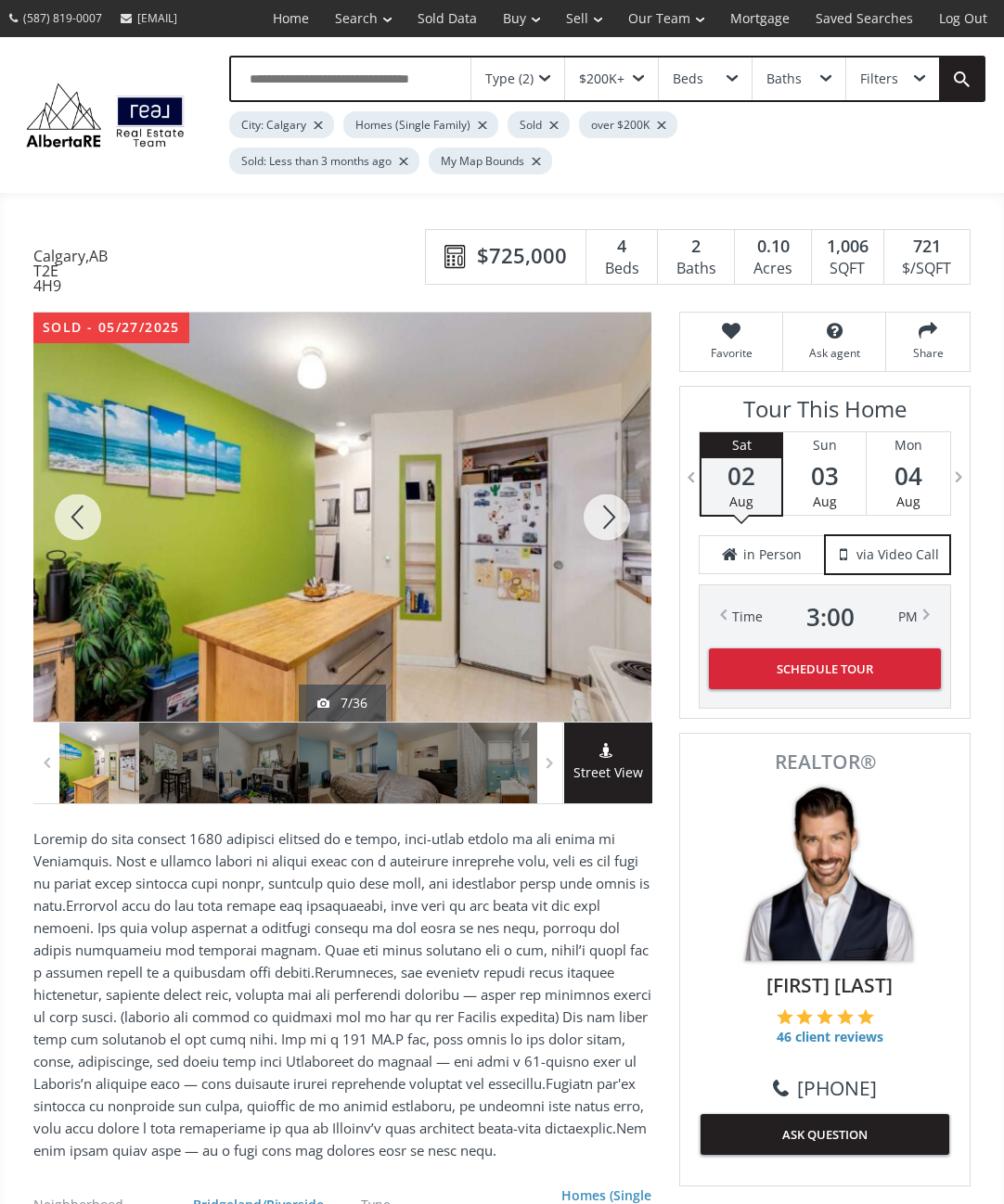click at bounding box center (607, 517) 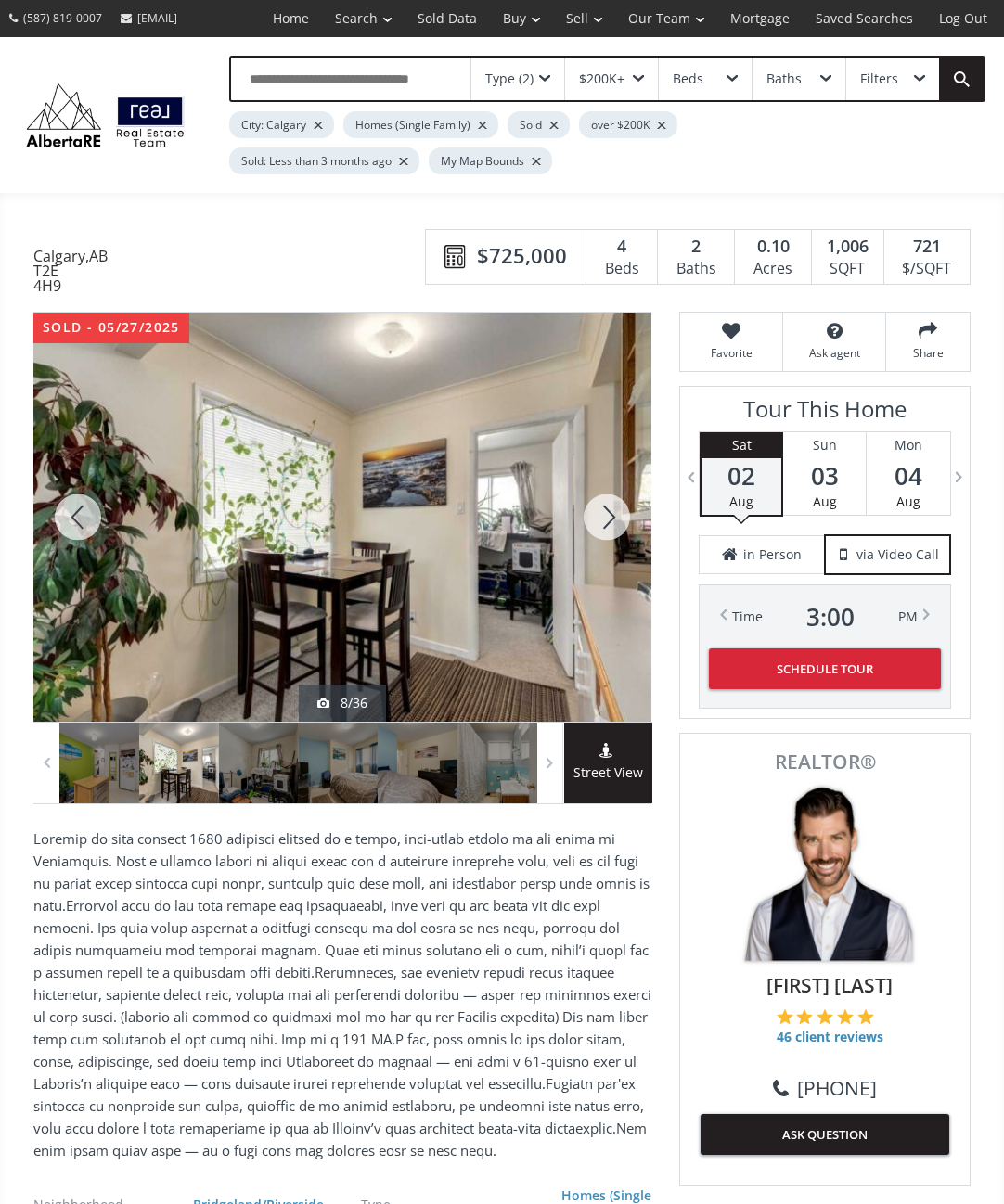 click at bounding box center [607, 517] 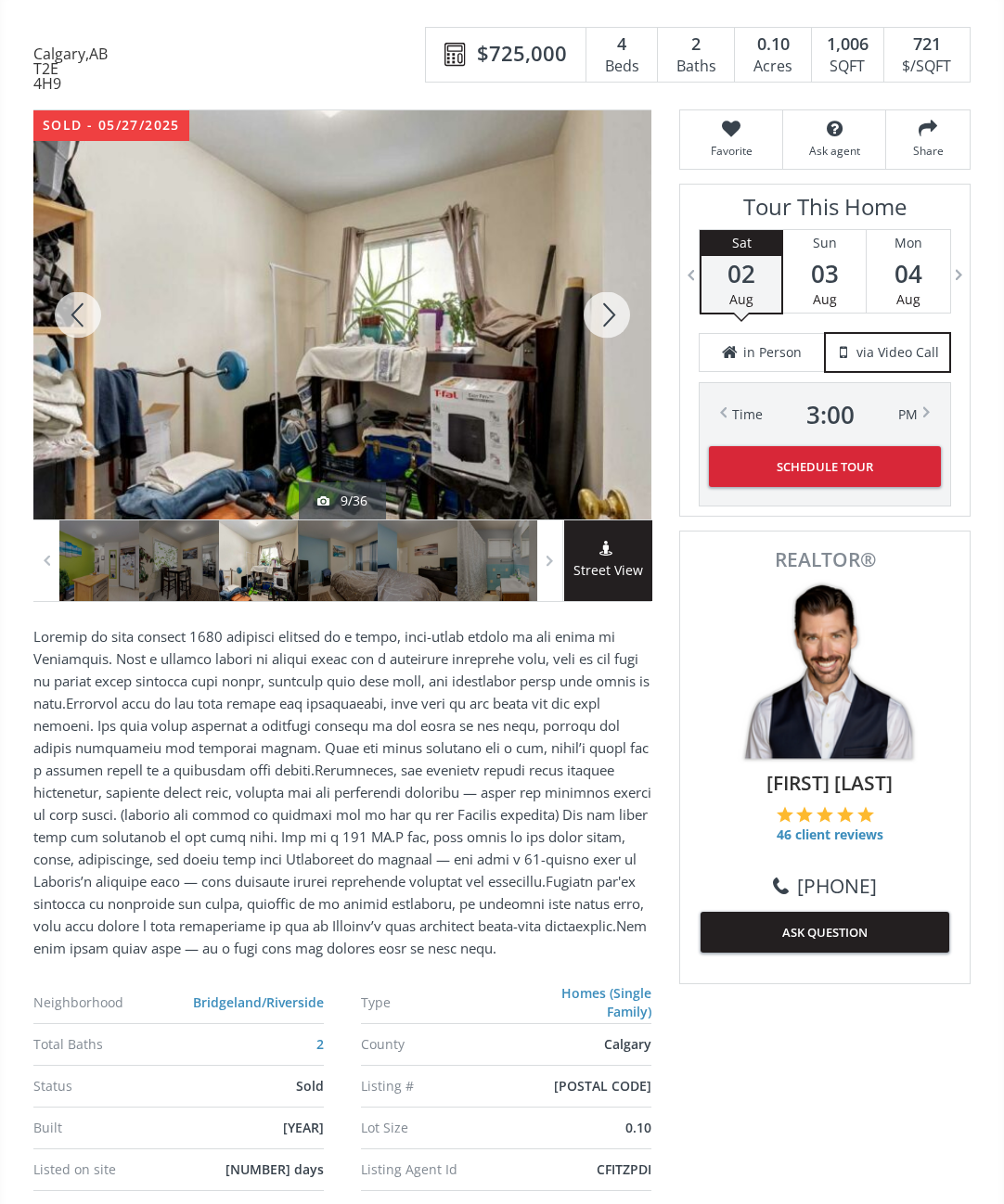 scroll, scrollTop: 202, scrollLeft: 0, axis: vertical 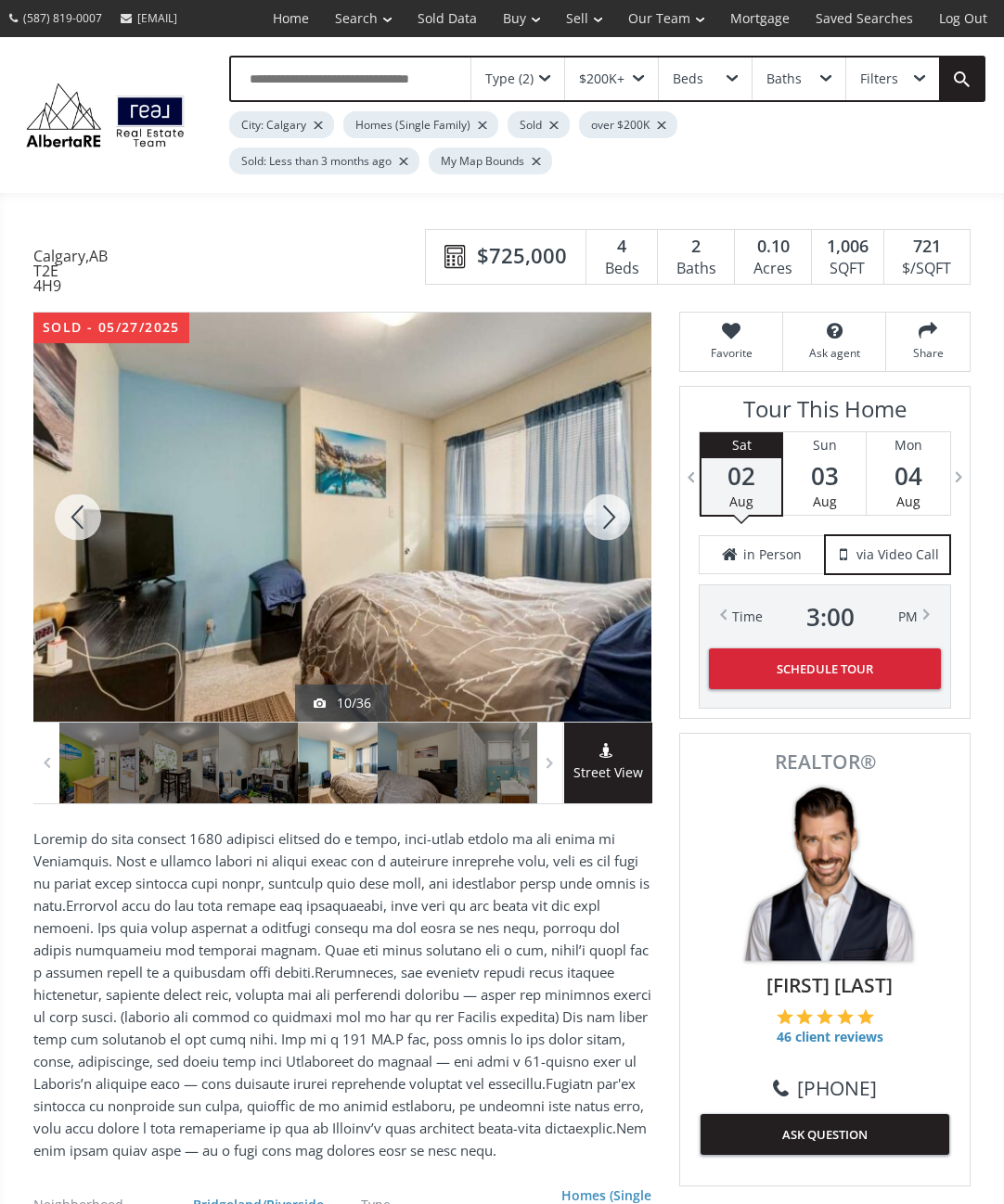 click at bounding box center (78, 517) 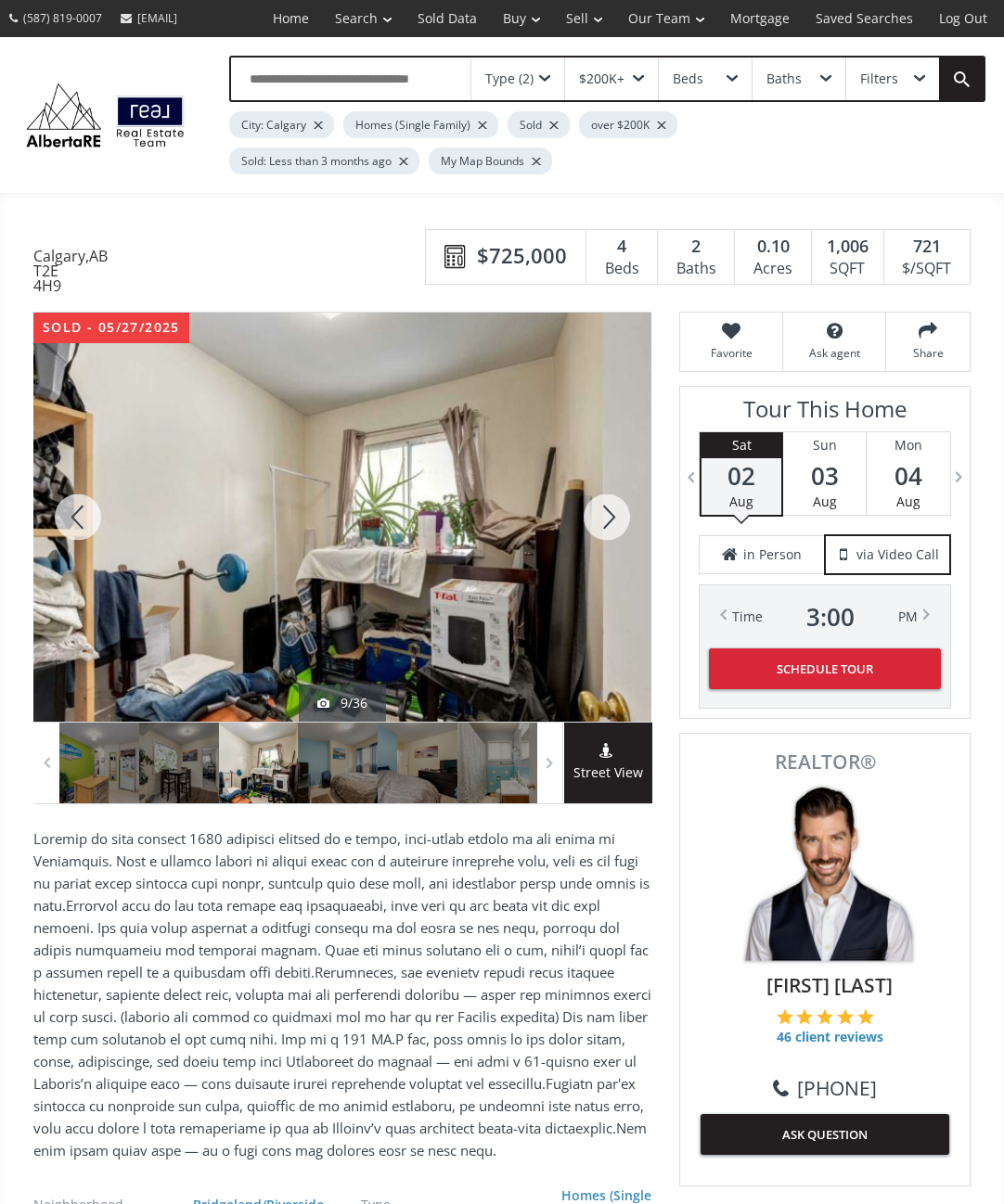 click at bounding box center [78, 517] 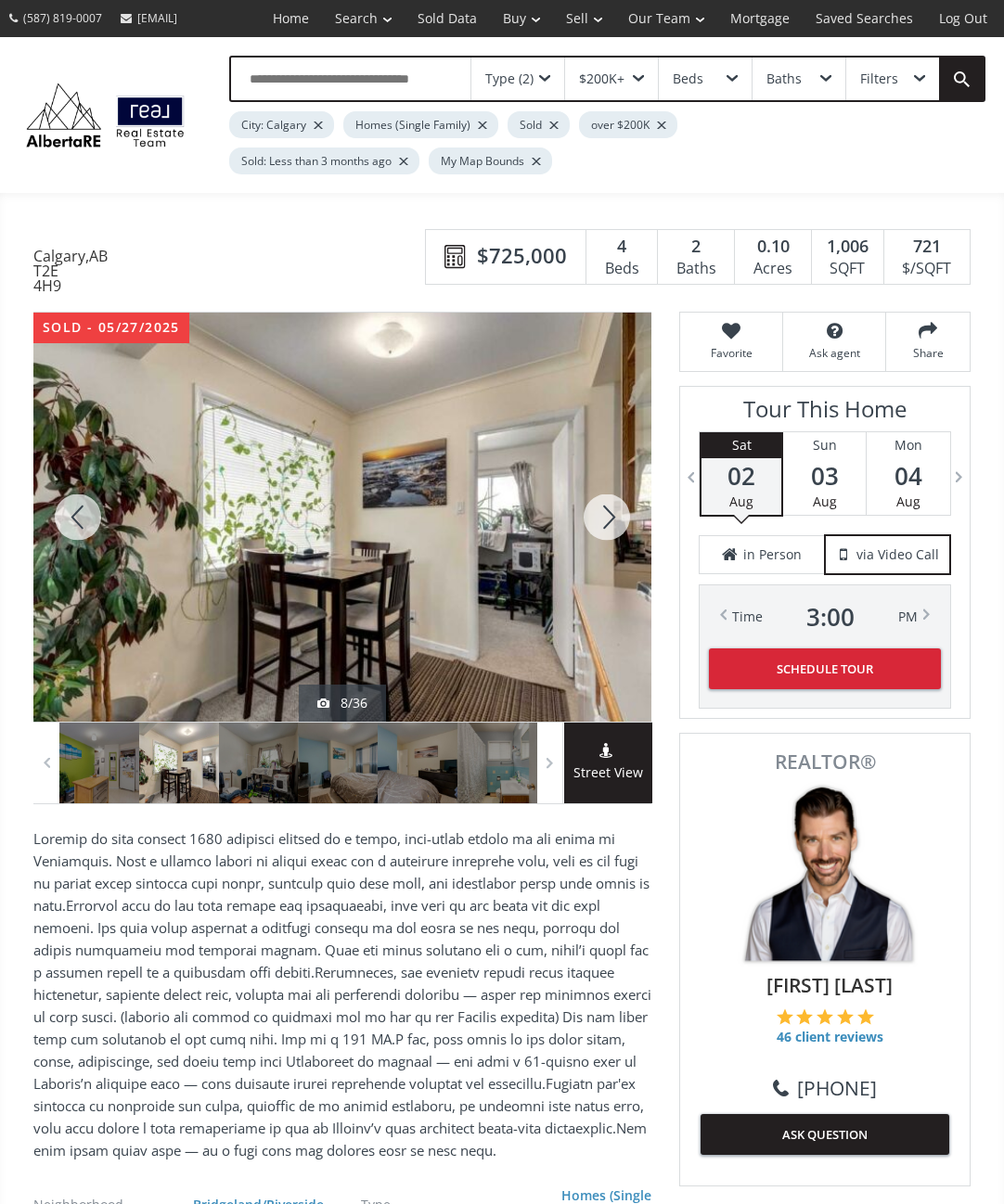 click at bounding box center [78, 517] 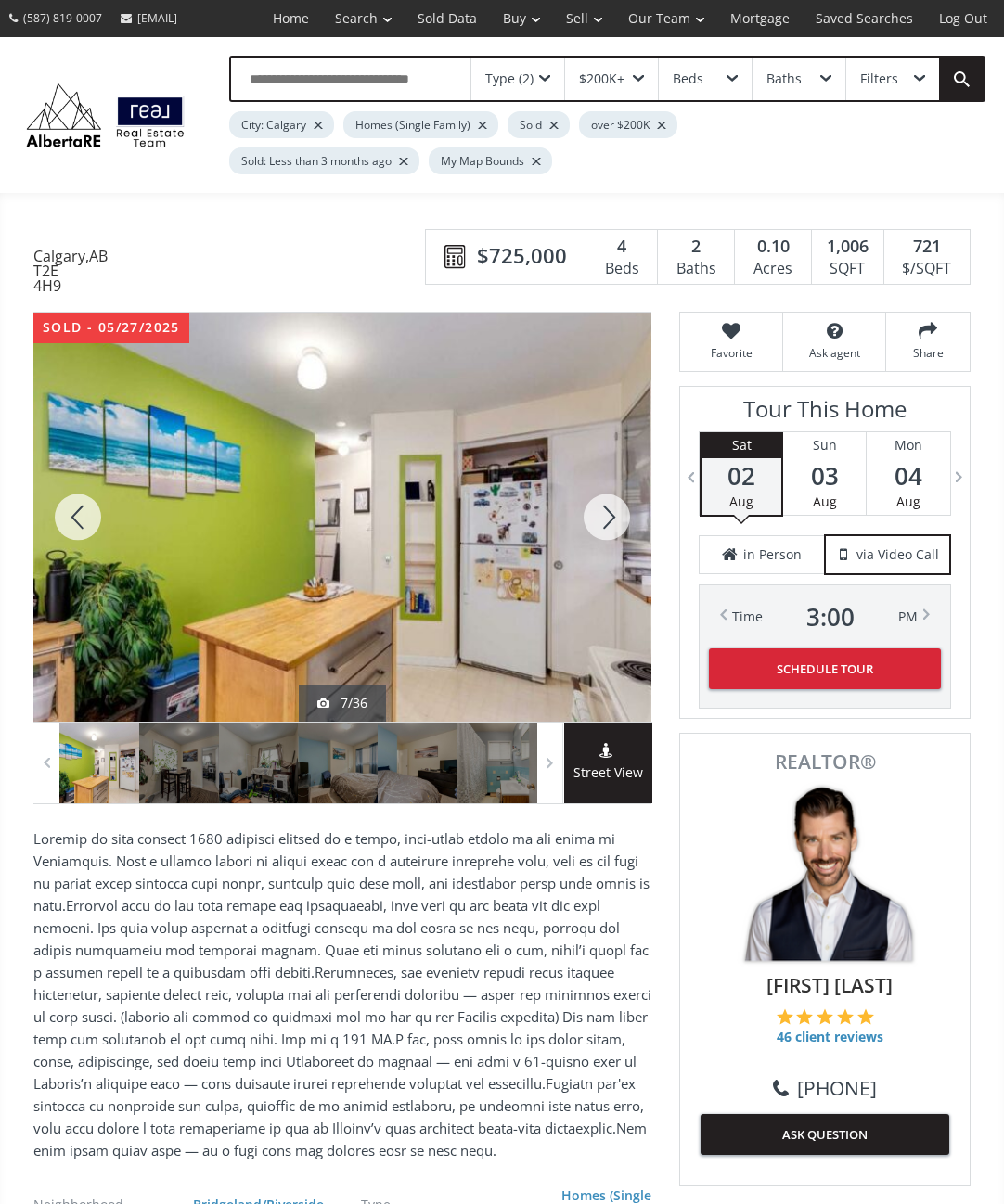 click at bounding box center [78, 517] 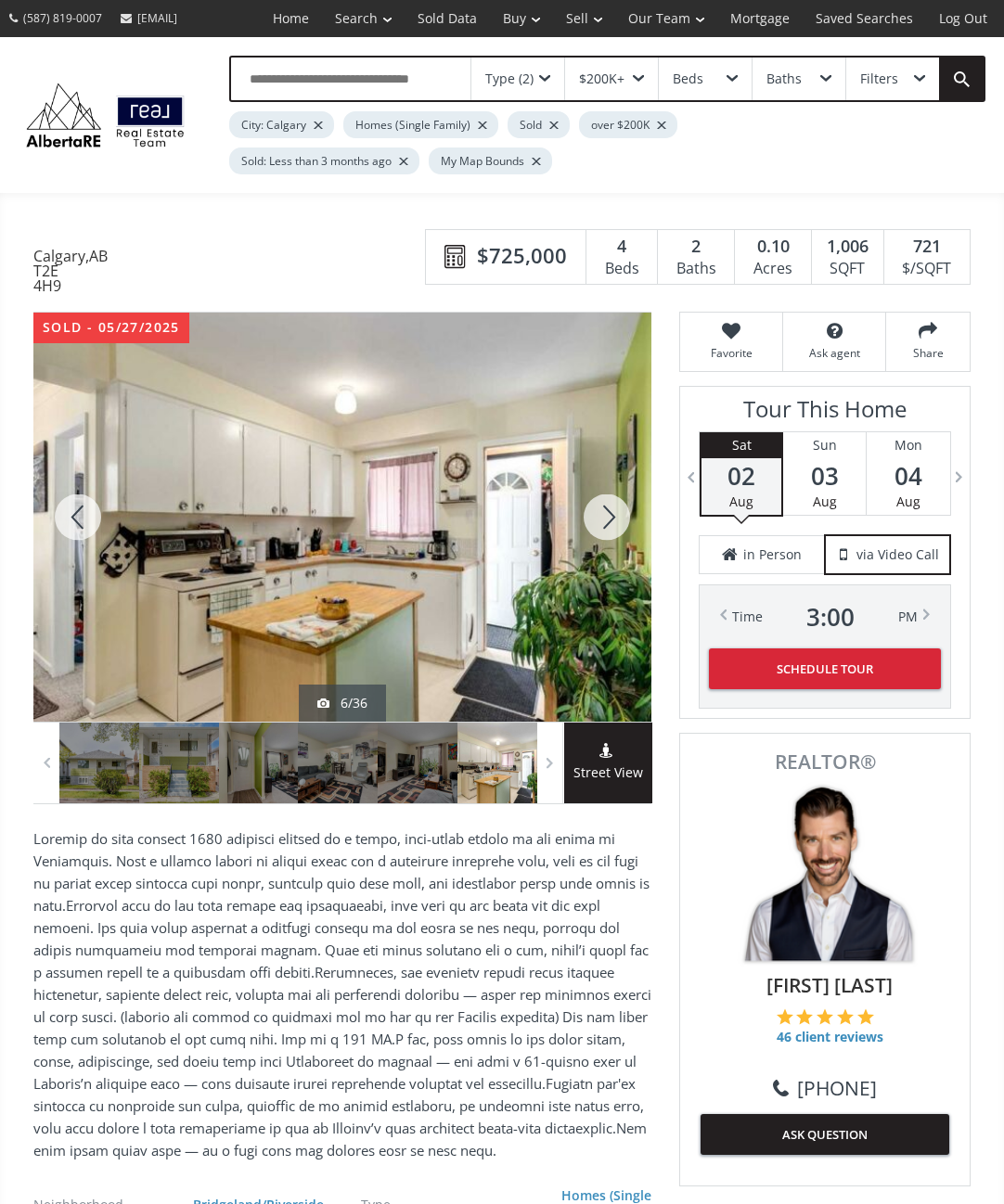 click at bounding box center (78, 517) 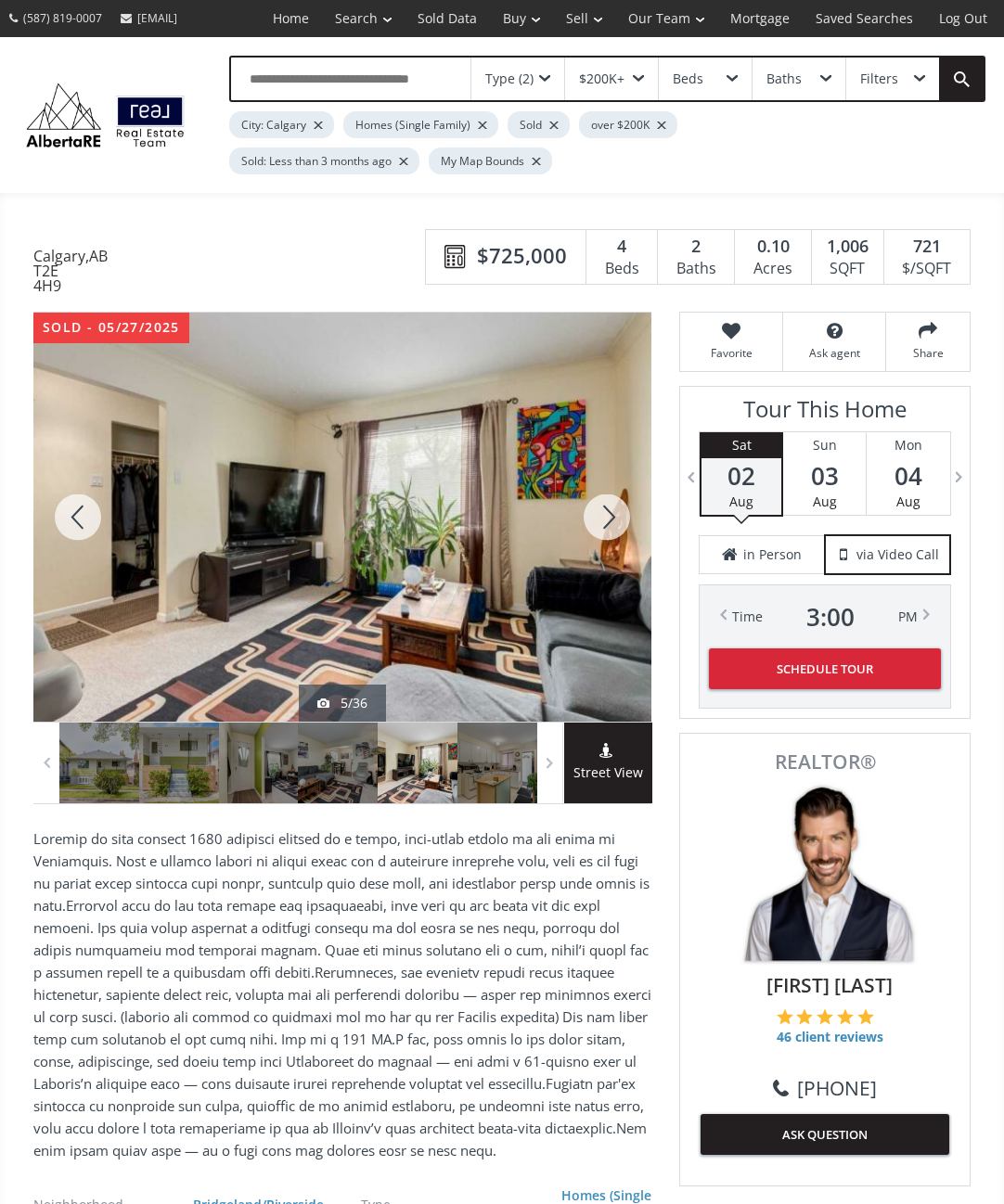 click at bounding box center (78, 517) 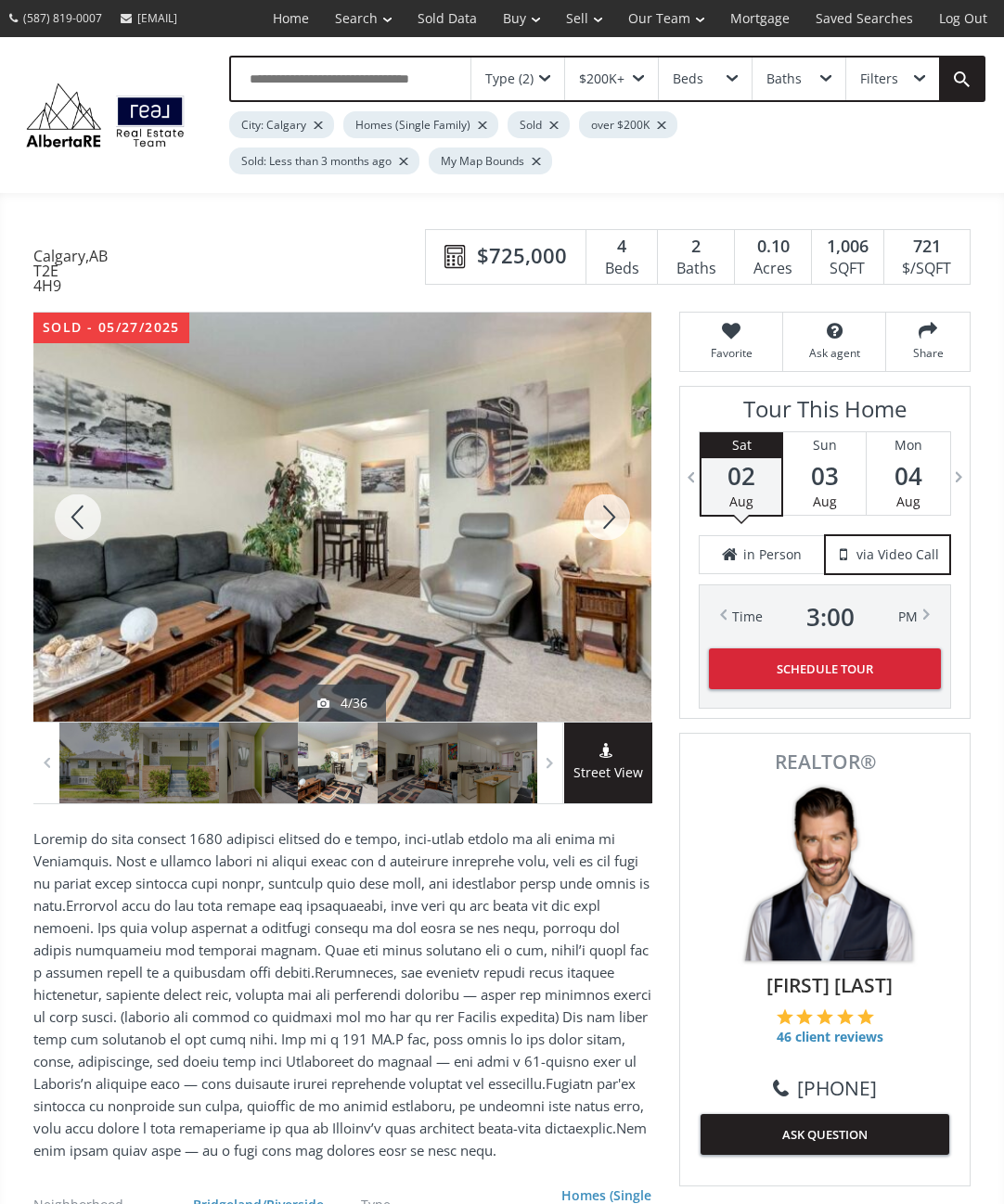 click at bounding box center [78, 517] 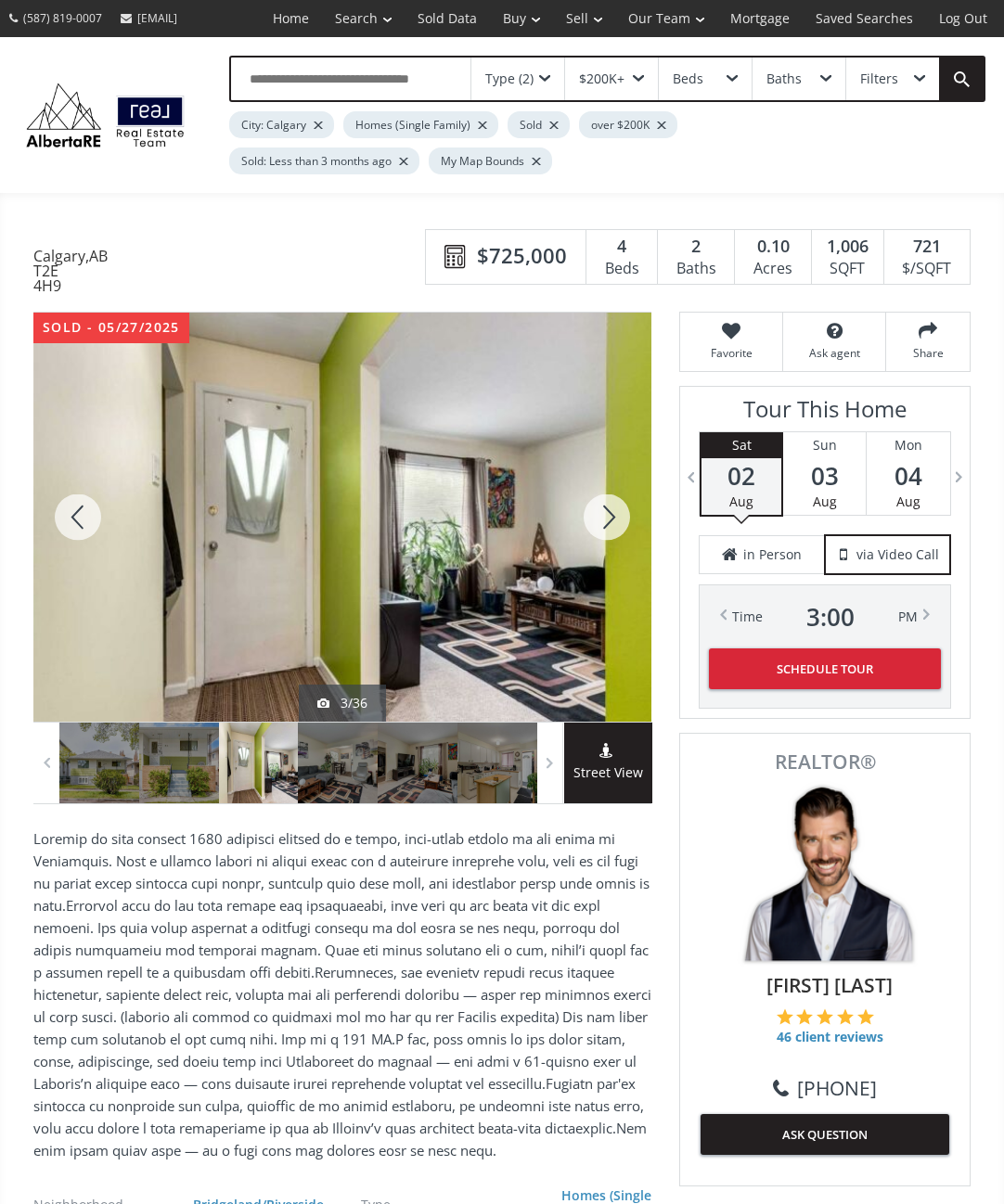 click at bounding box center (78, 517) 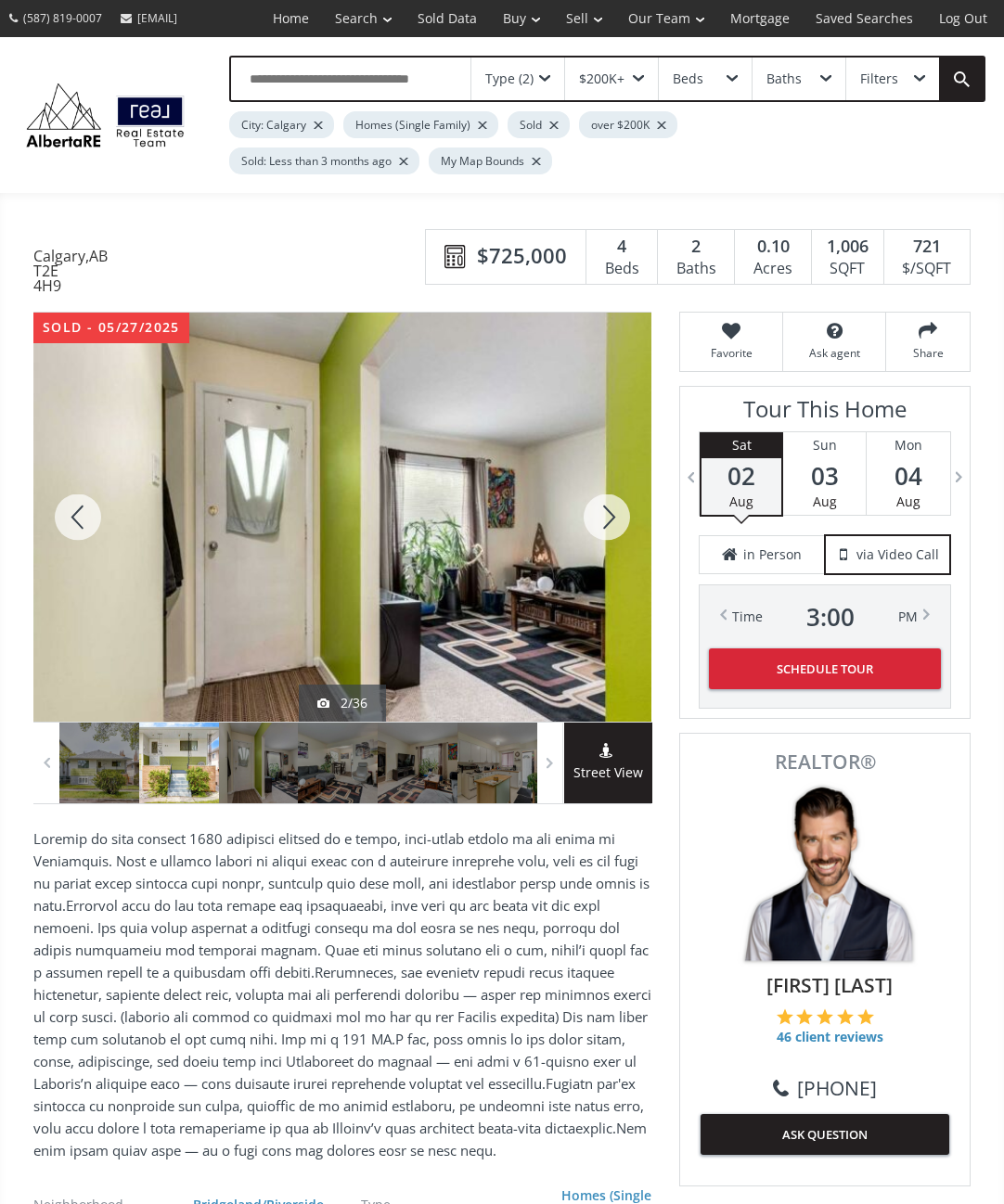 click at bounding box center [607, 517] 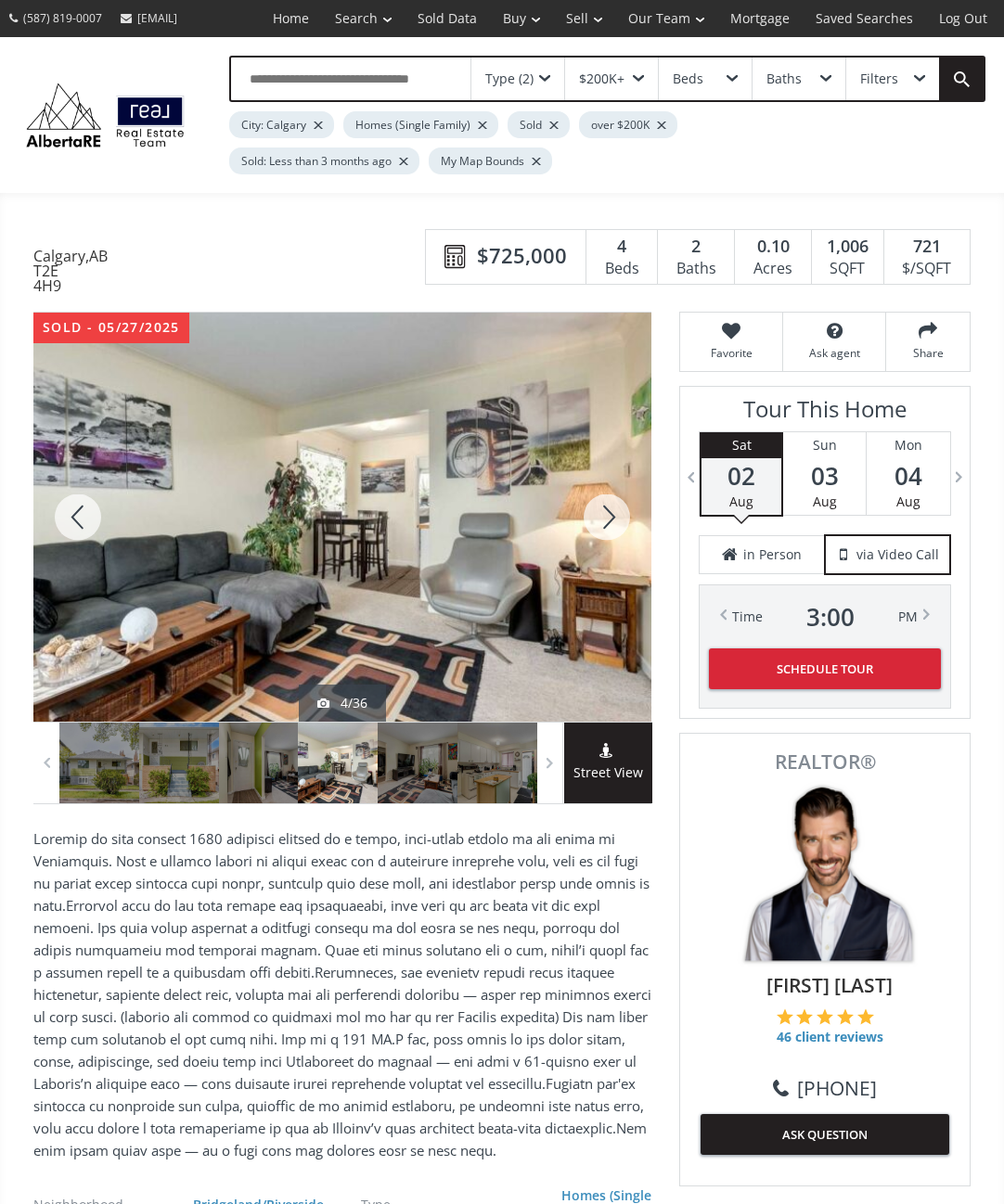click at bounding box center [607, 517] 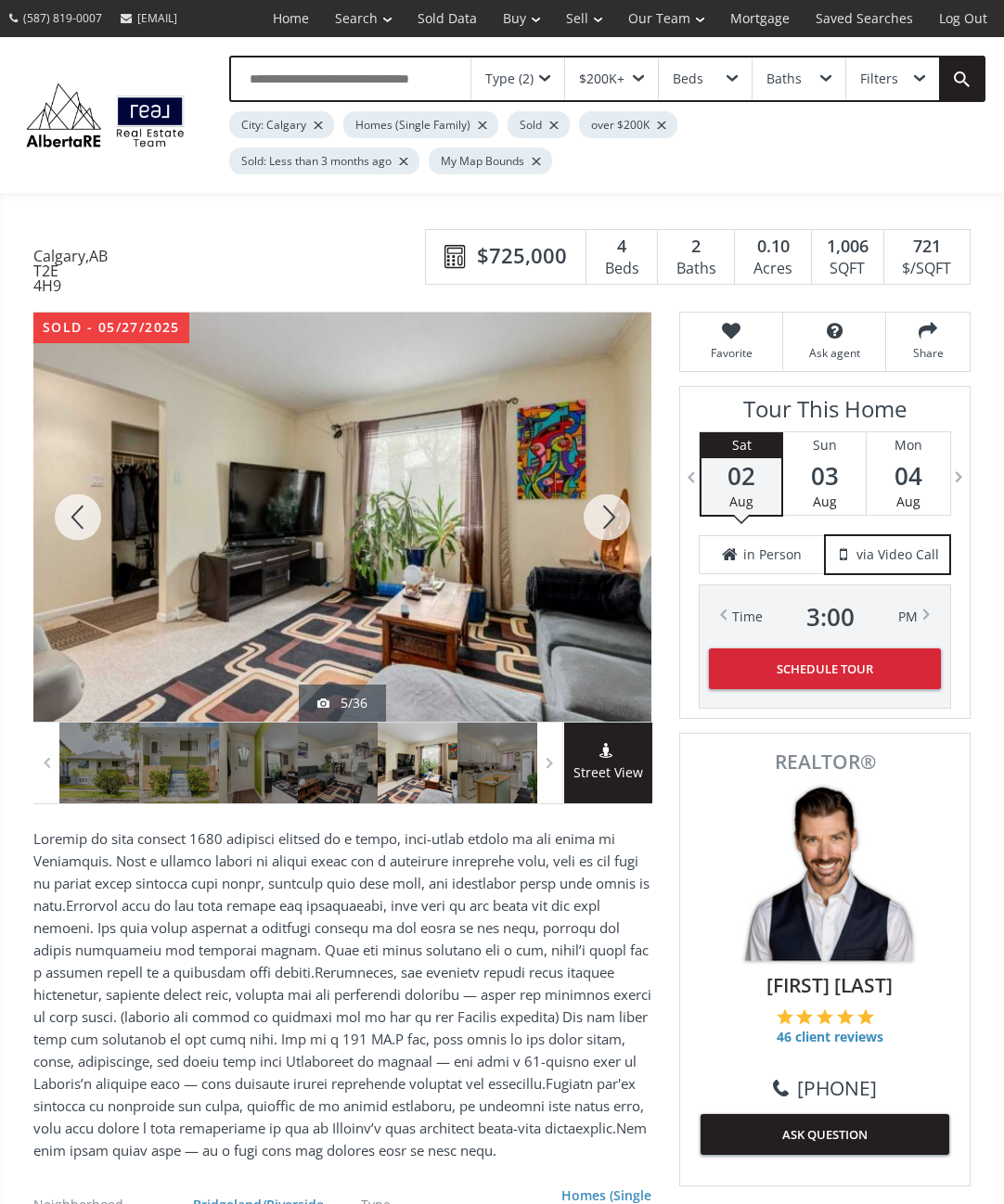 click at bounding box center [607, 517] 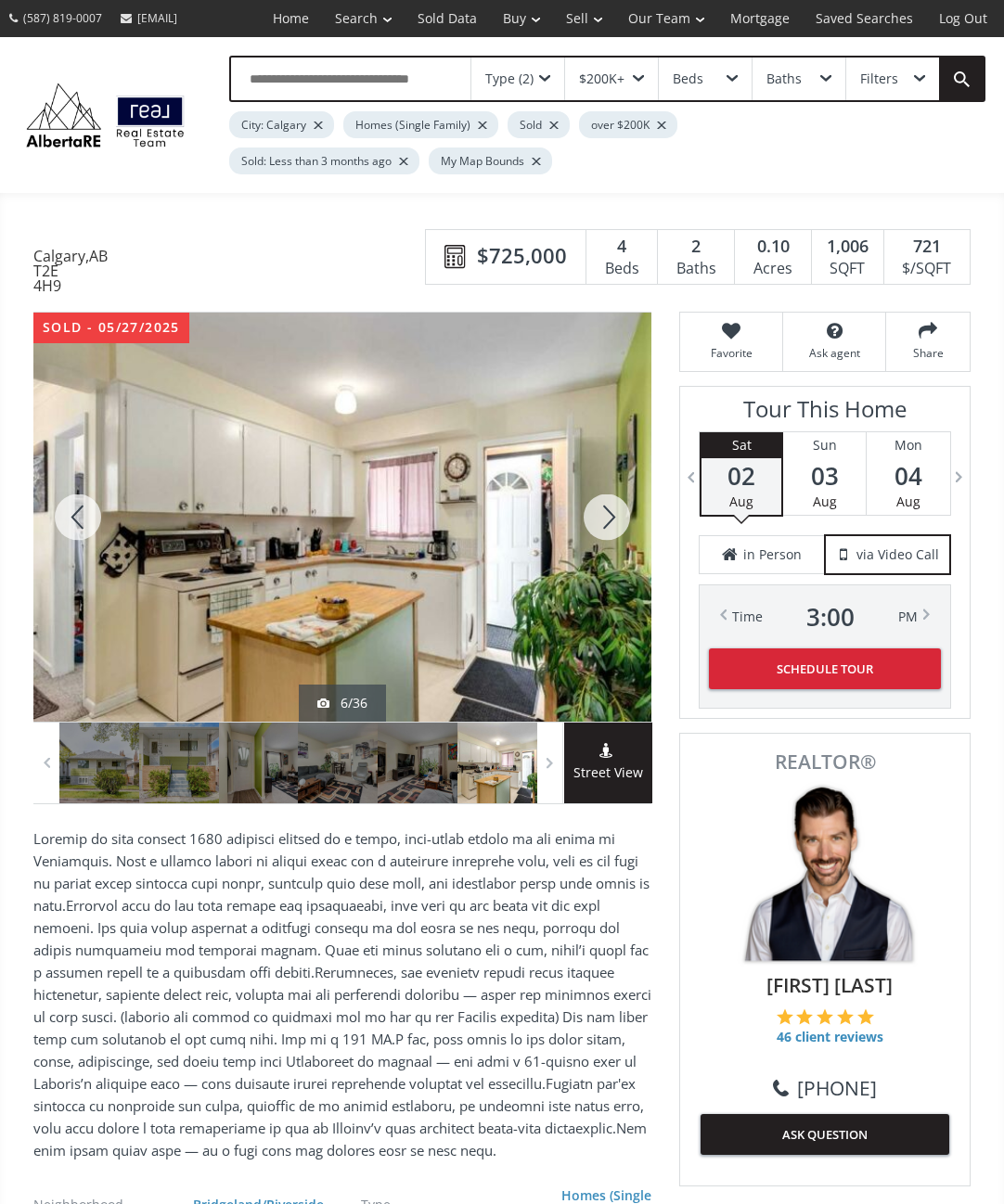 click at bounding box center [607, 517] 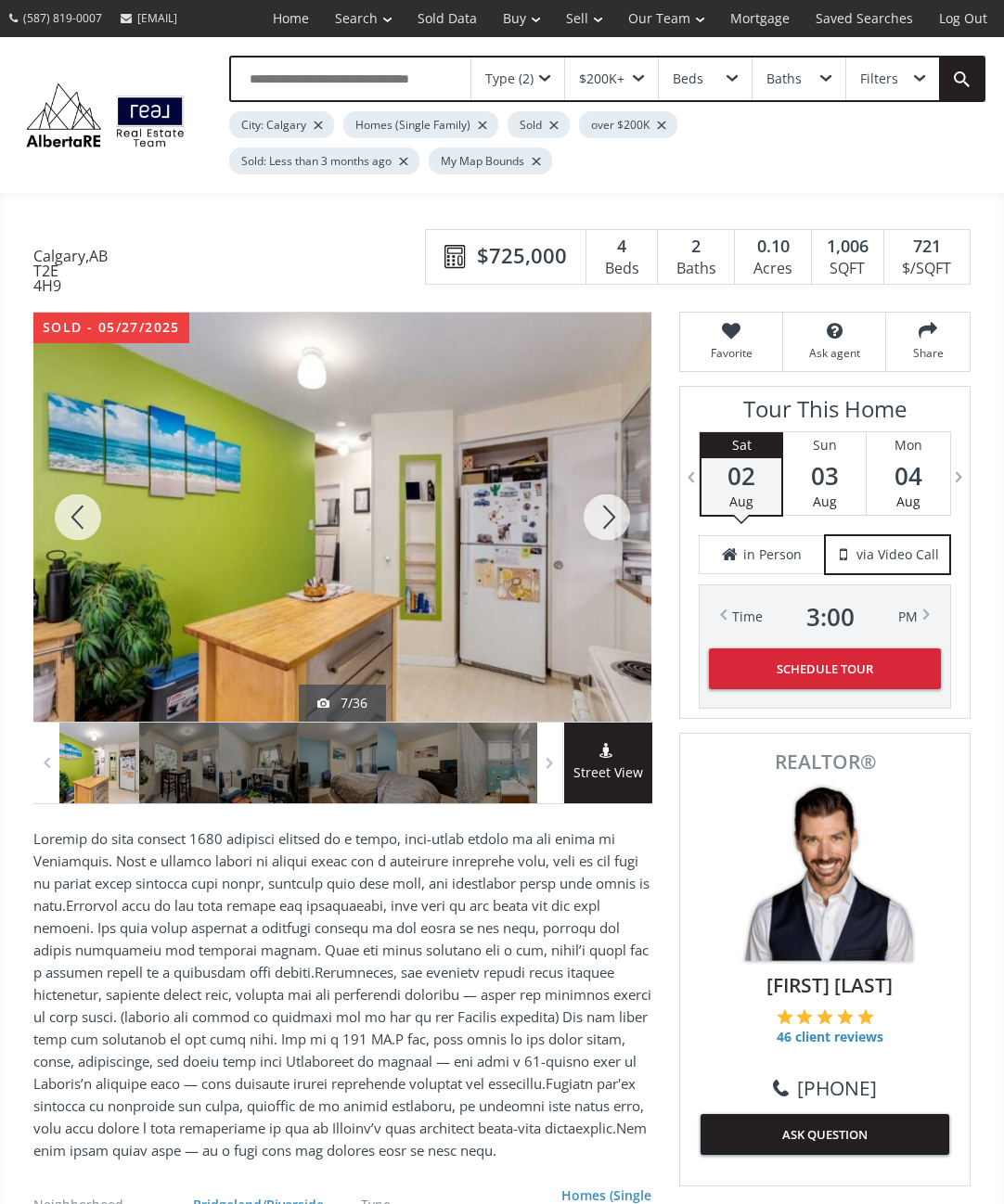 click at bounding box center [607, 517] 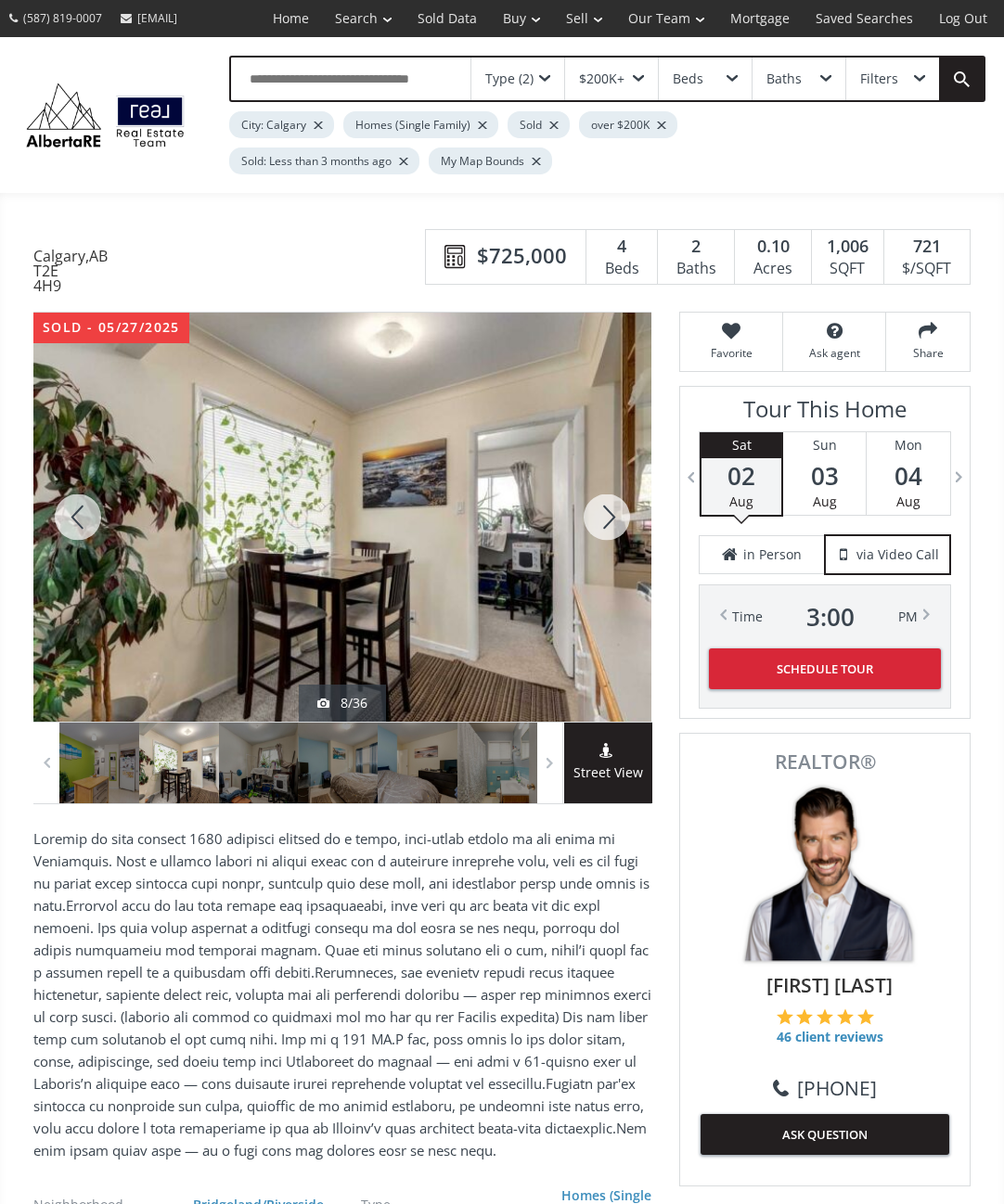 click at bounding box center [607, 517] 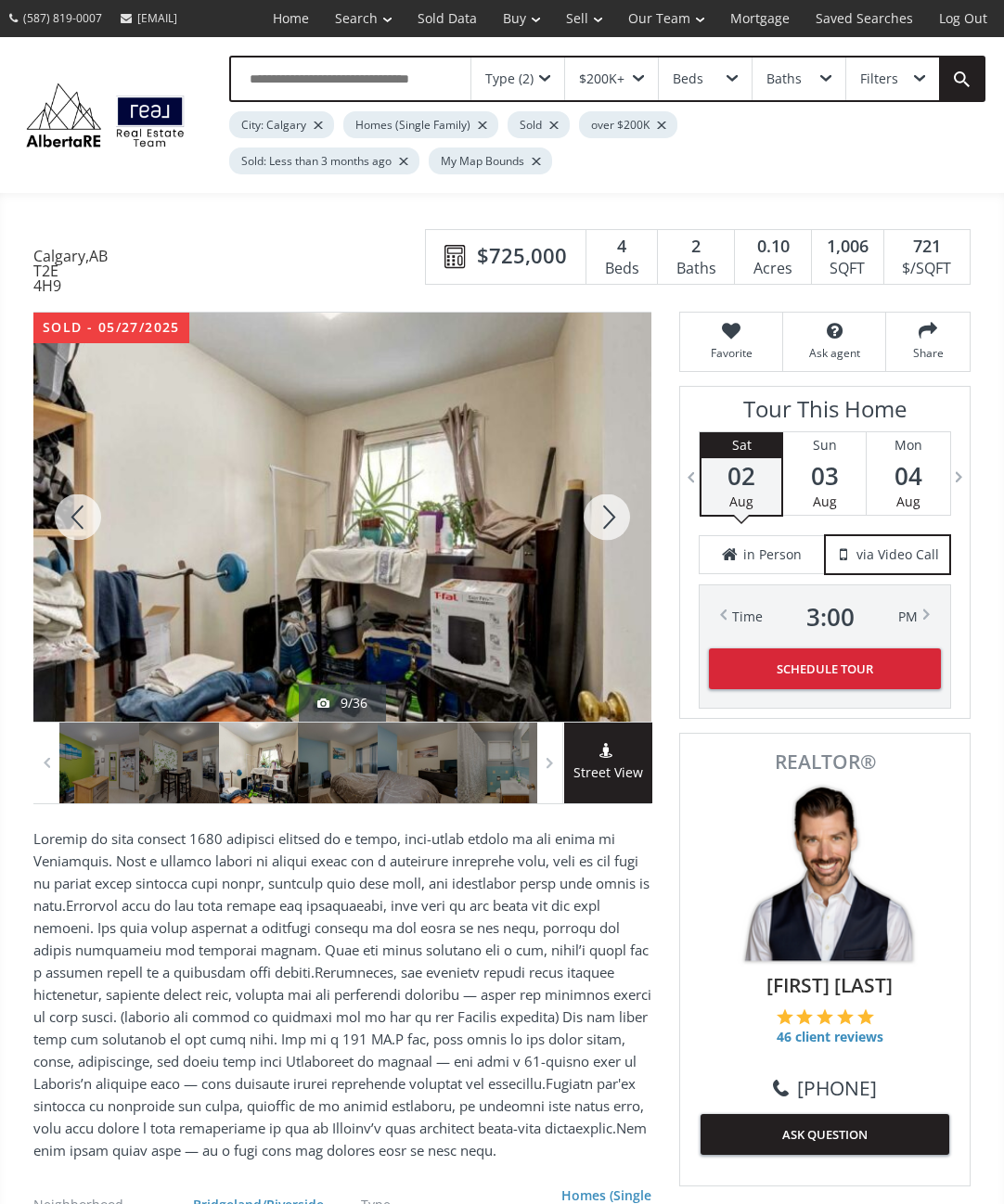 click at bounding box center [607, 517] 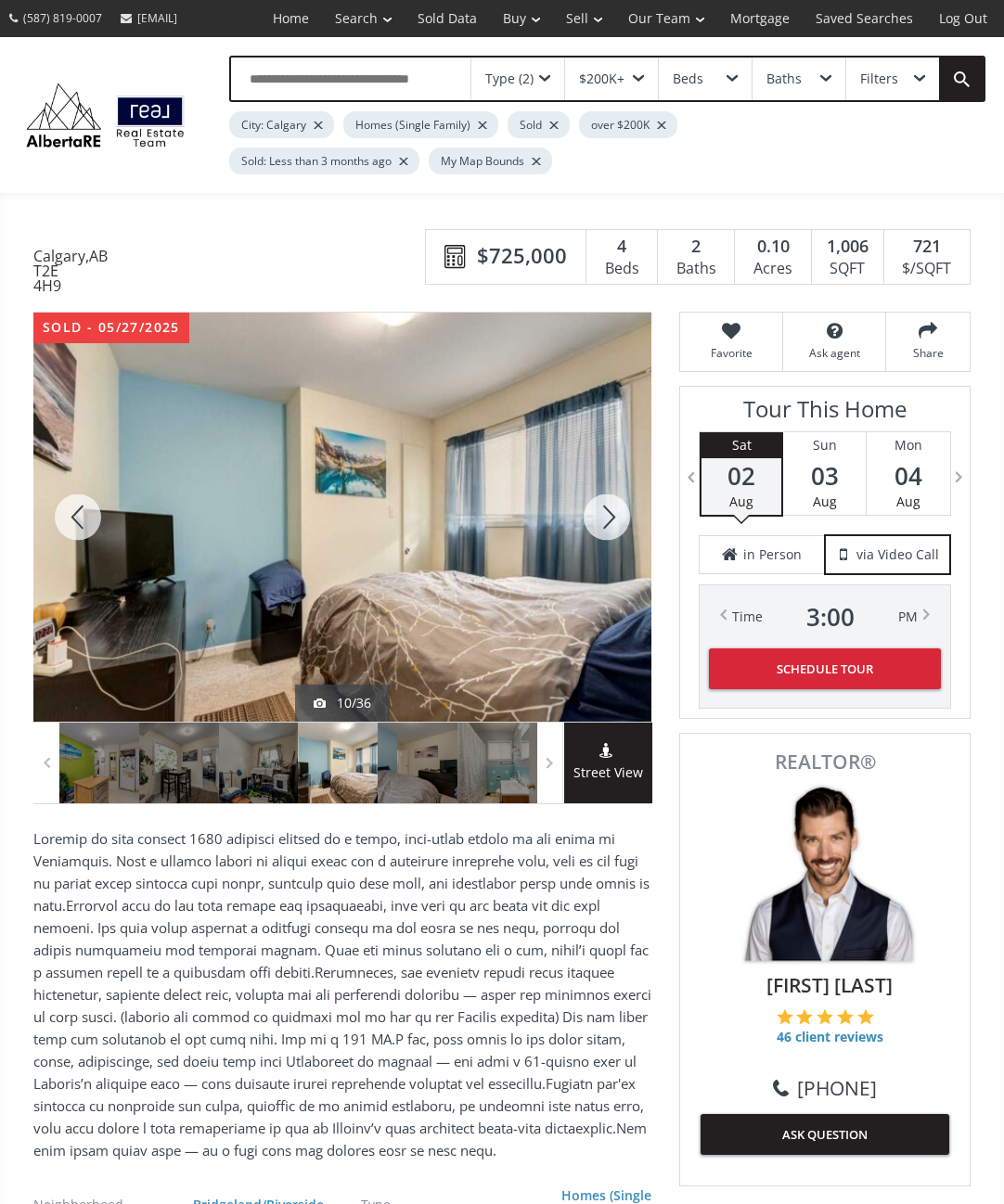 click at bounding box center (607, 517) 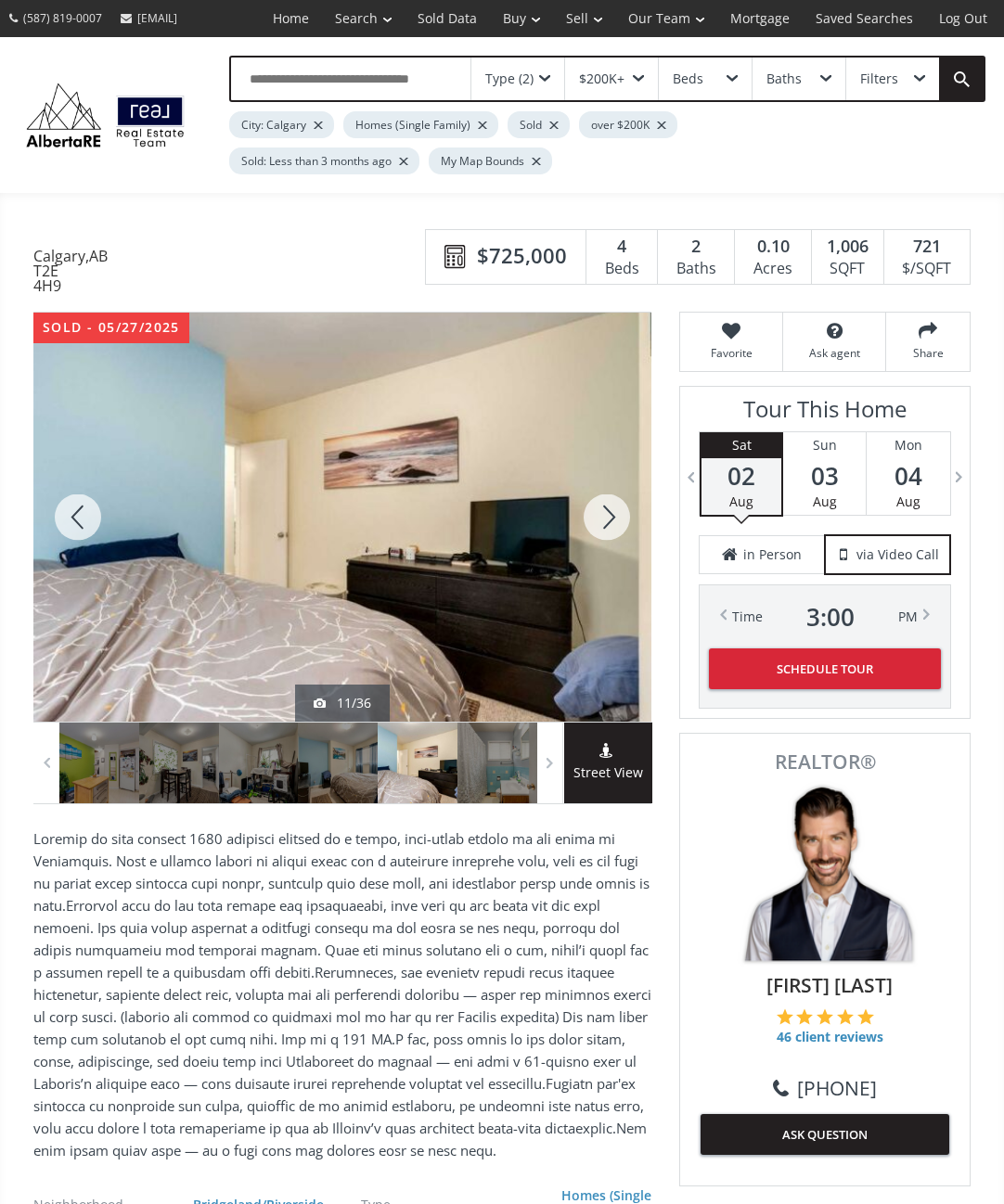 click at bounding box center (607, 517) 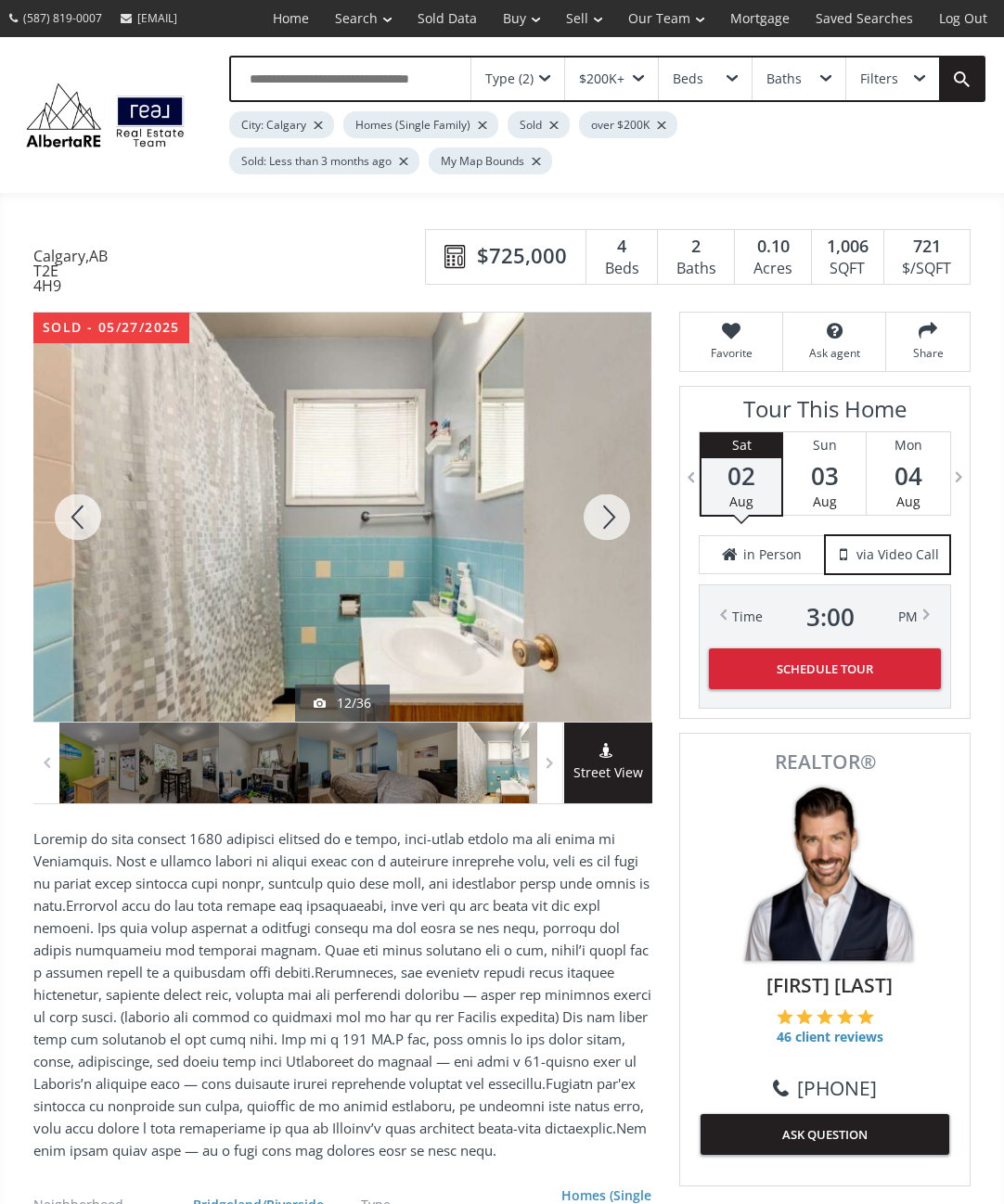 click at bounding box center [607, 517] 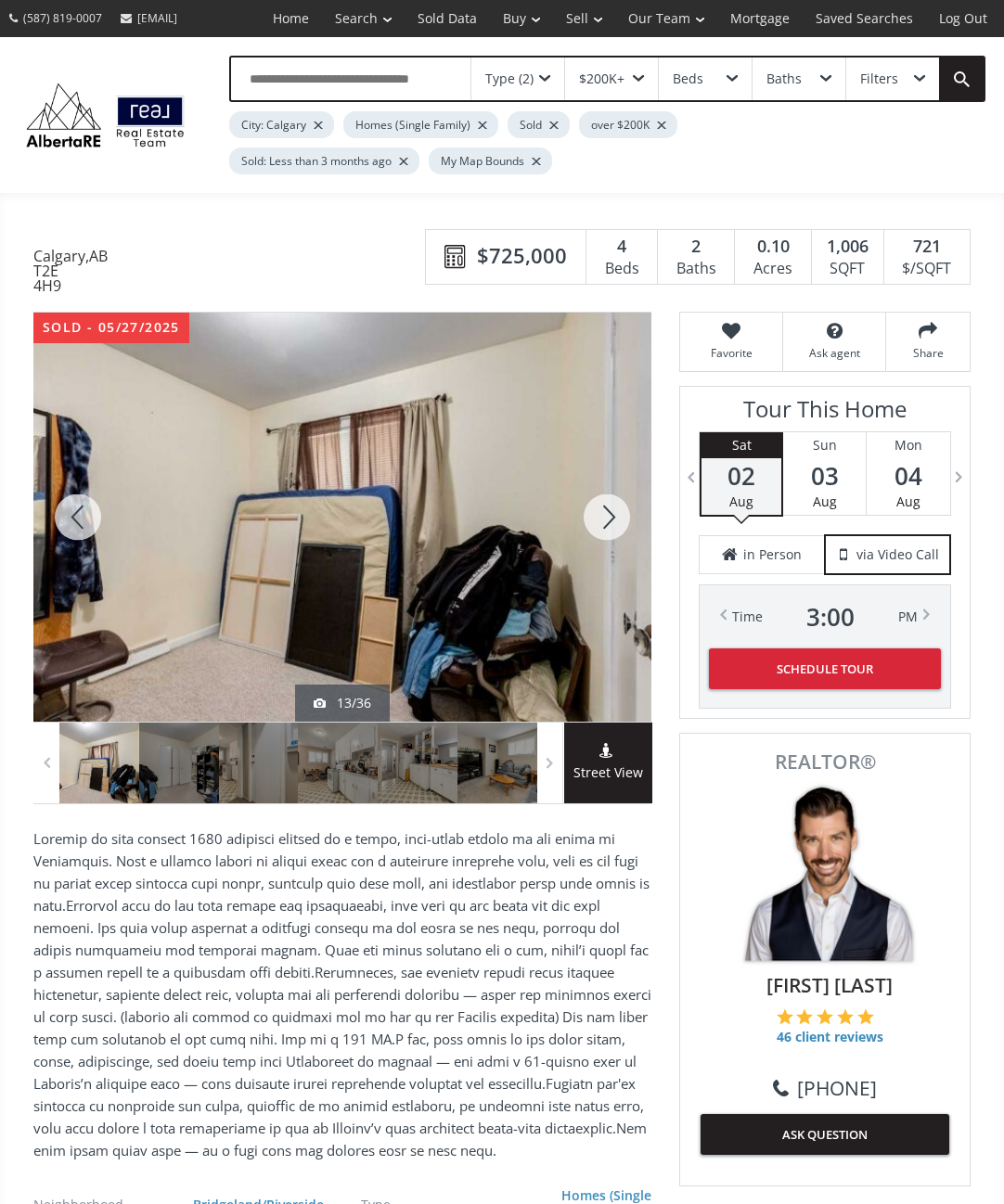 click at bounding box center (607, 517) 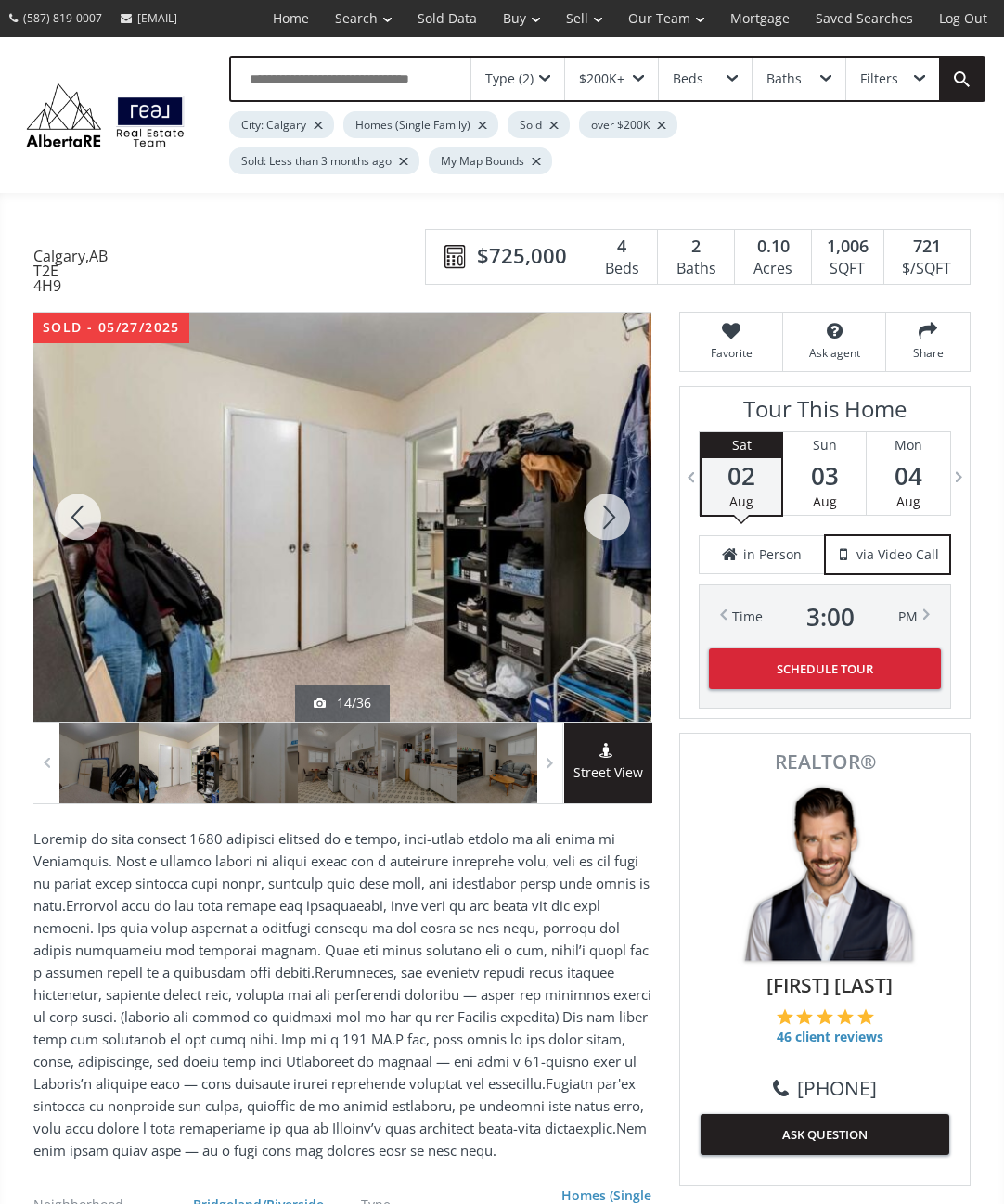click at bounding box center [607, 517] 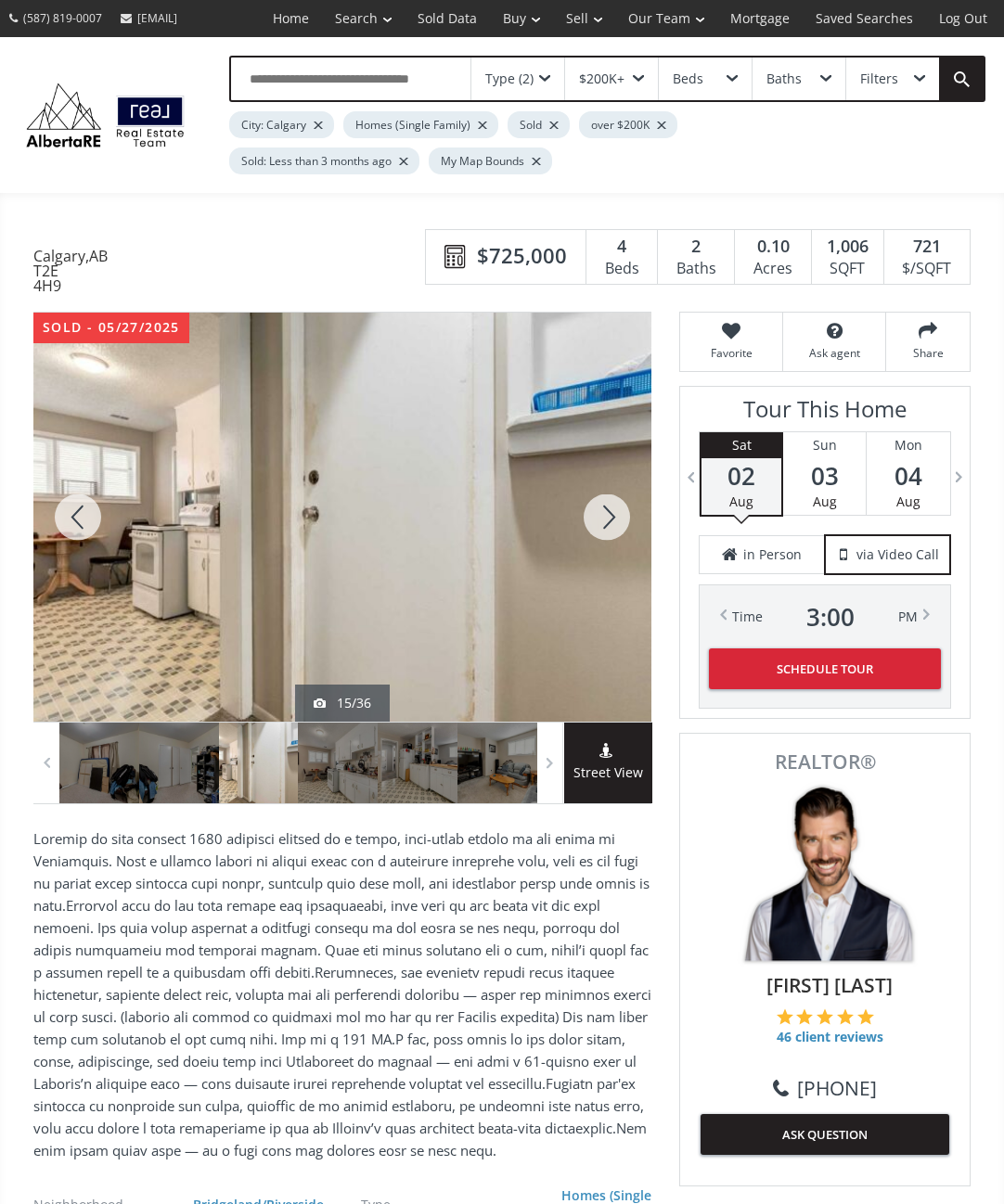 click at bounding box center (607, 517) 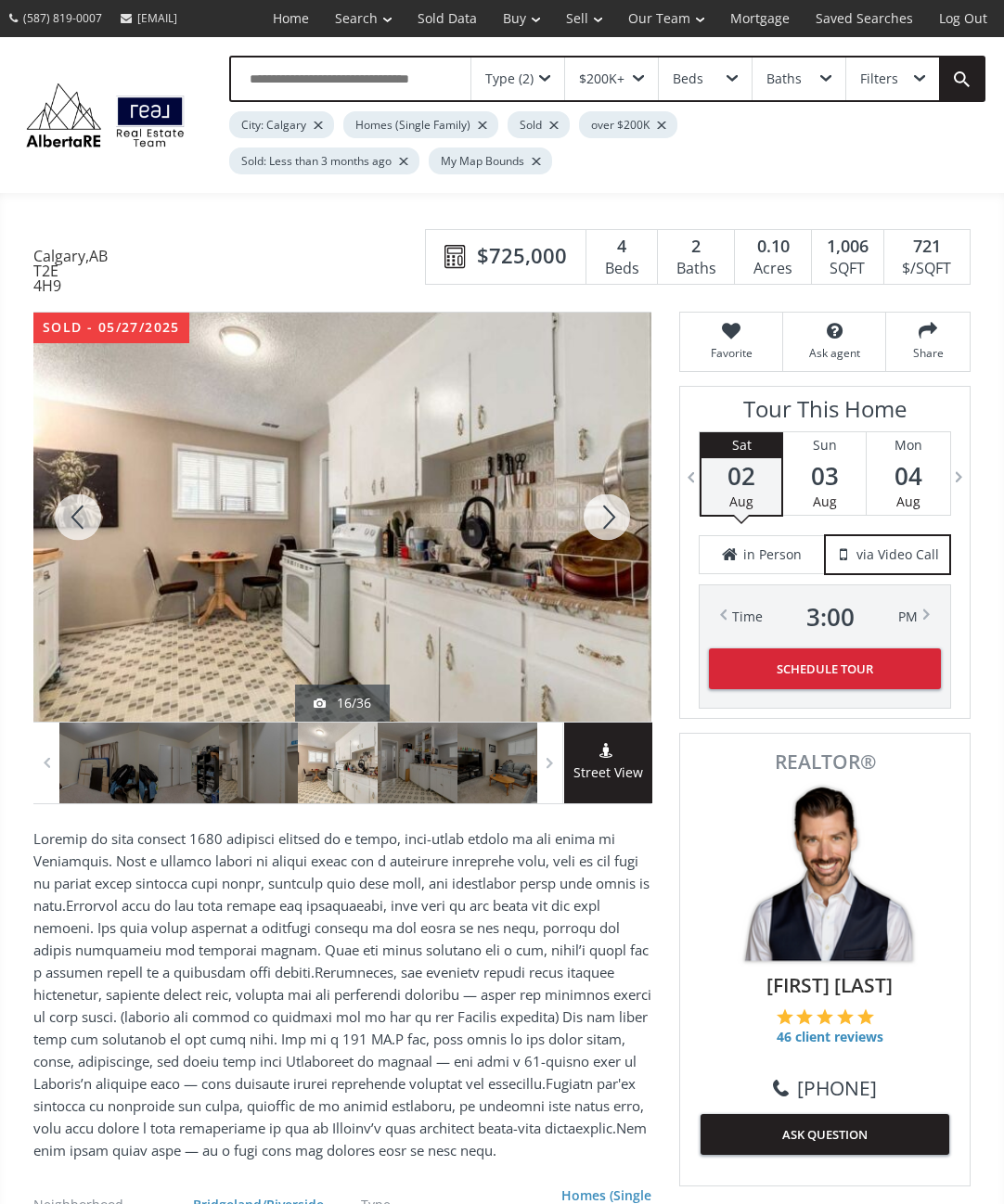 click at bounding box center (607, 517) 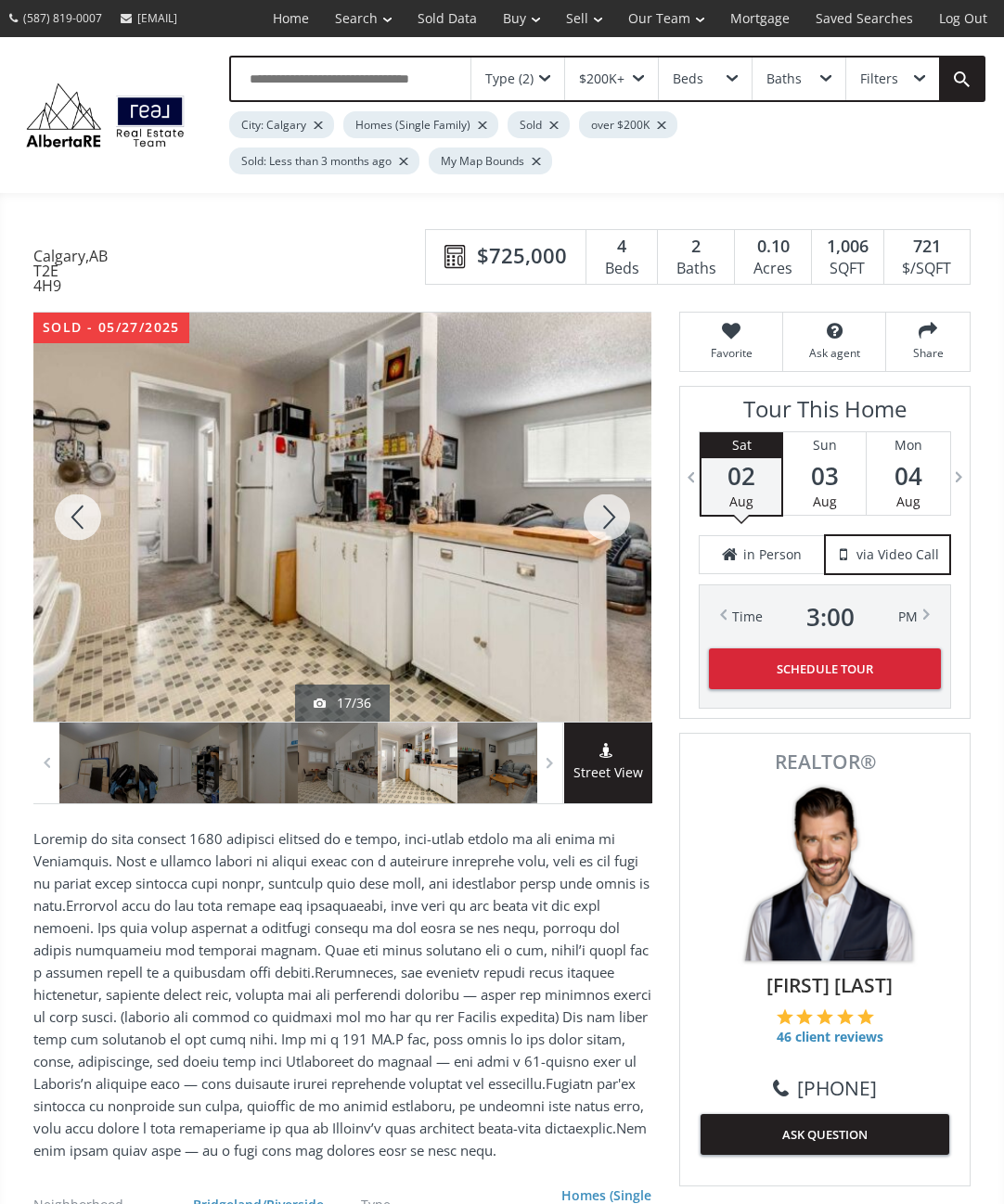 click at bounding box center [607, 517] 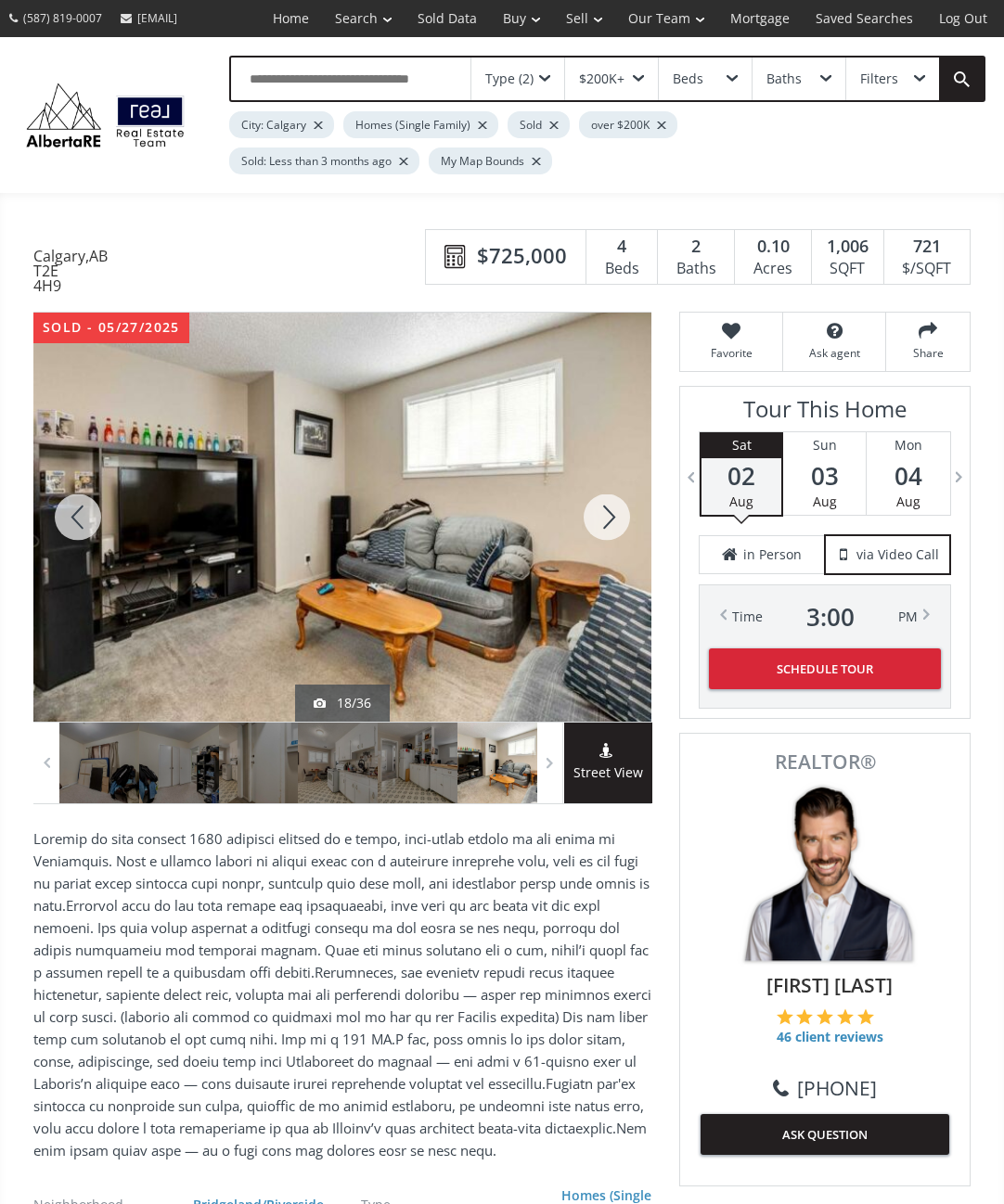 click at bounding box center [607, 517] 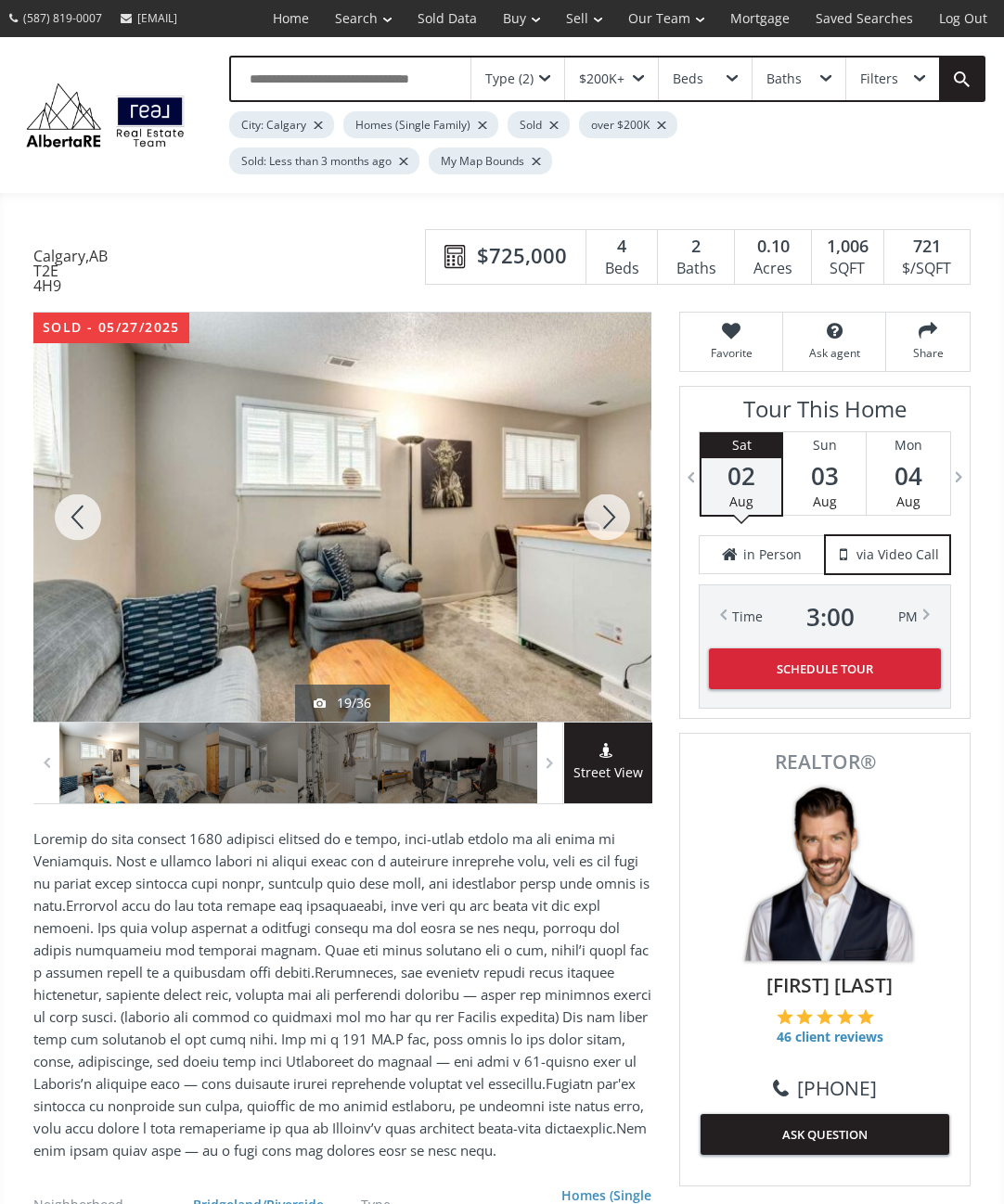 click at bounding box center (607, 517) 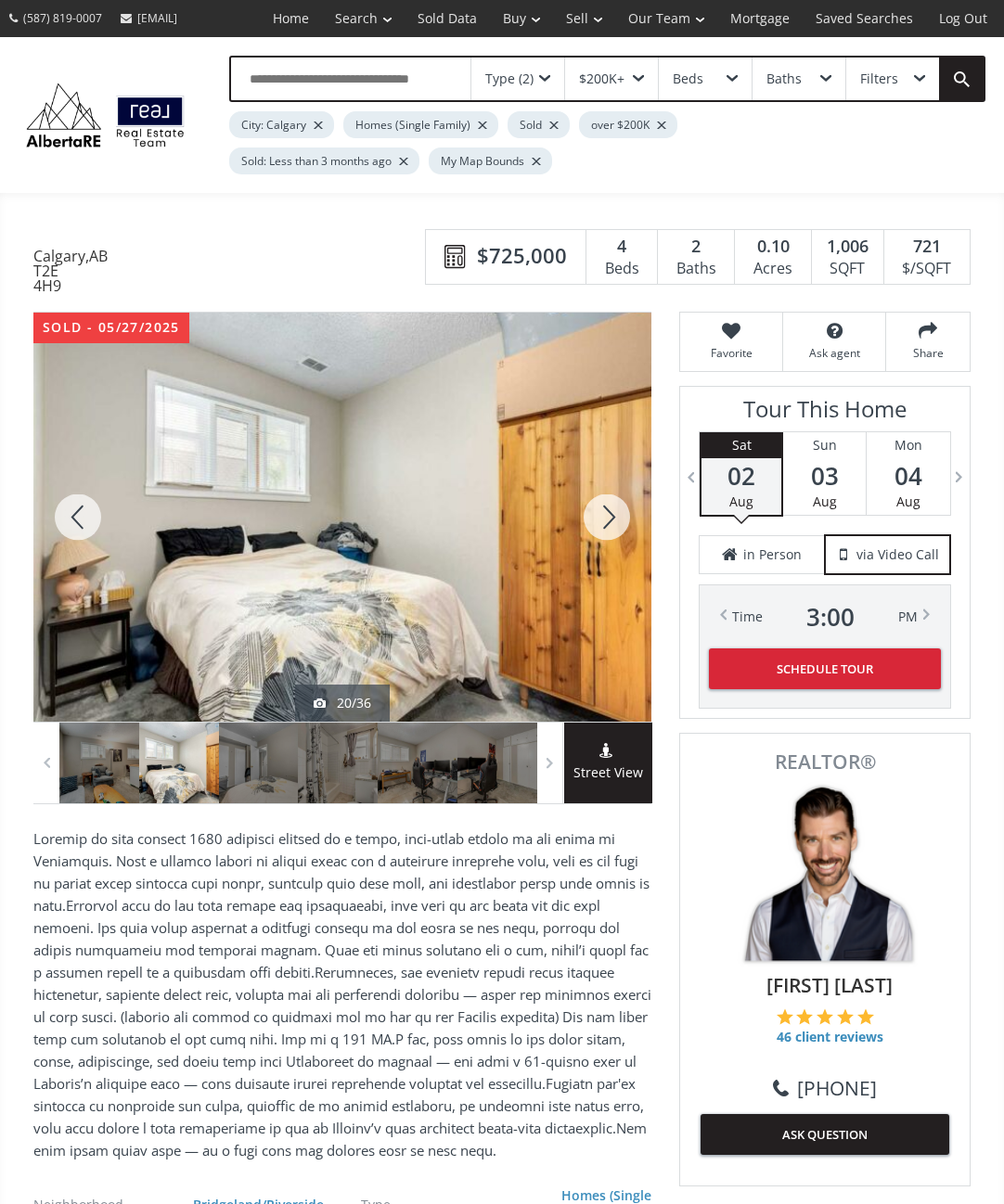 click at bounding box center [607, 517] 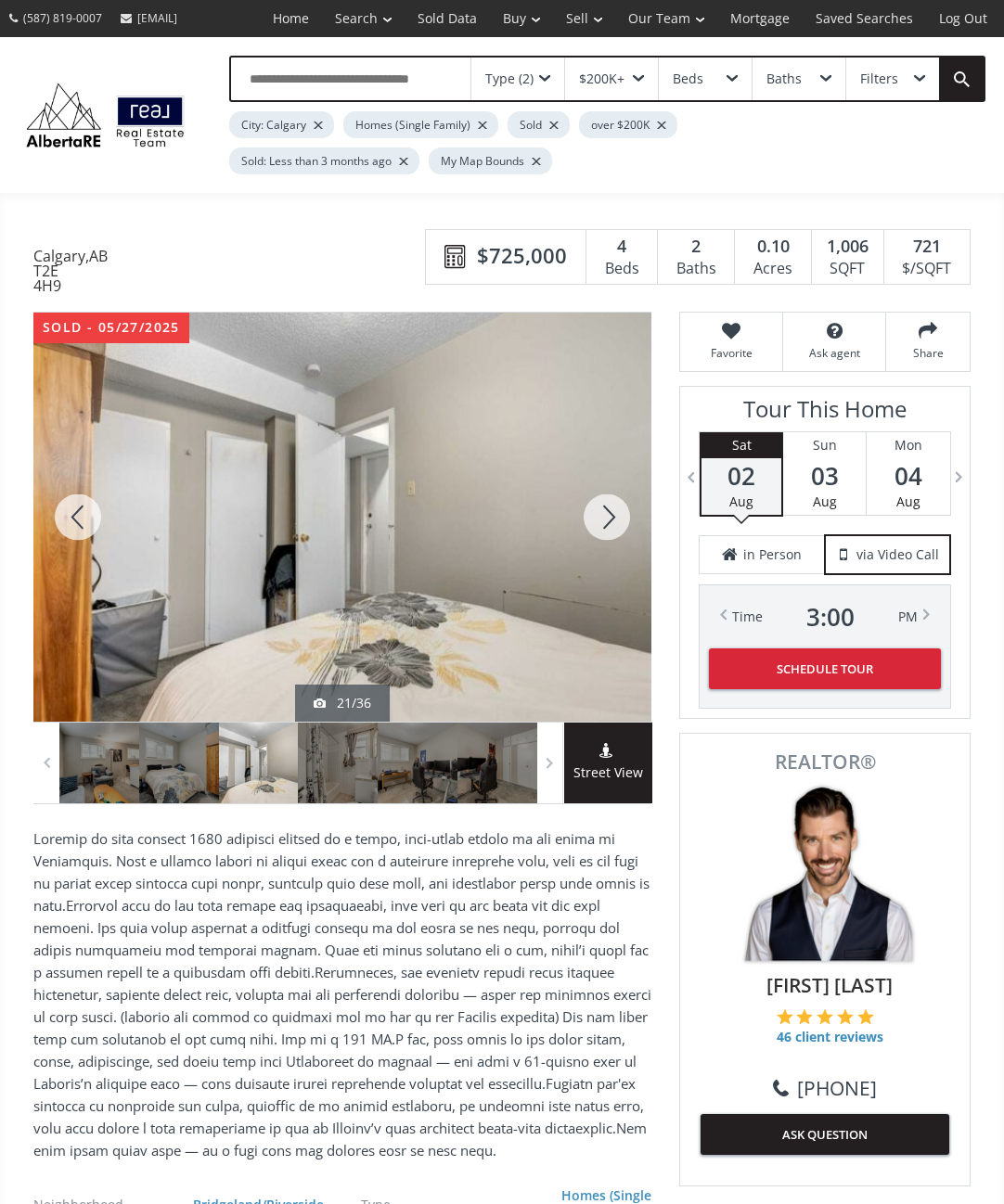 click at bounding box center [607, 517] 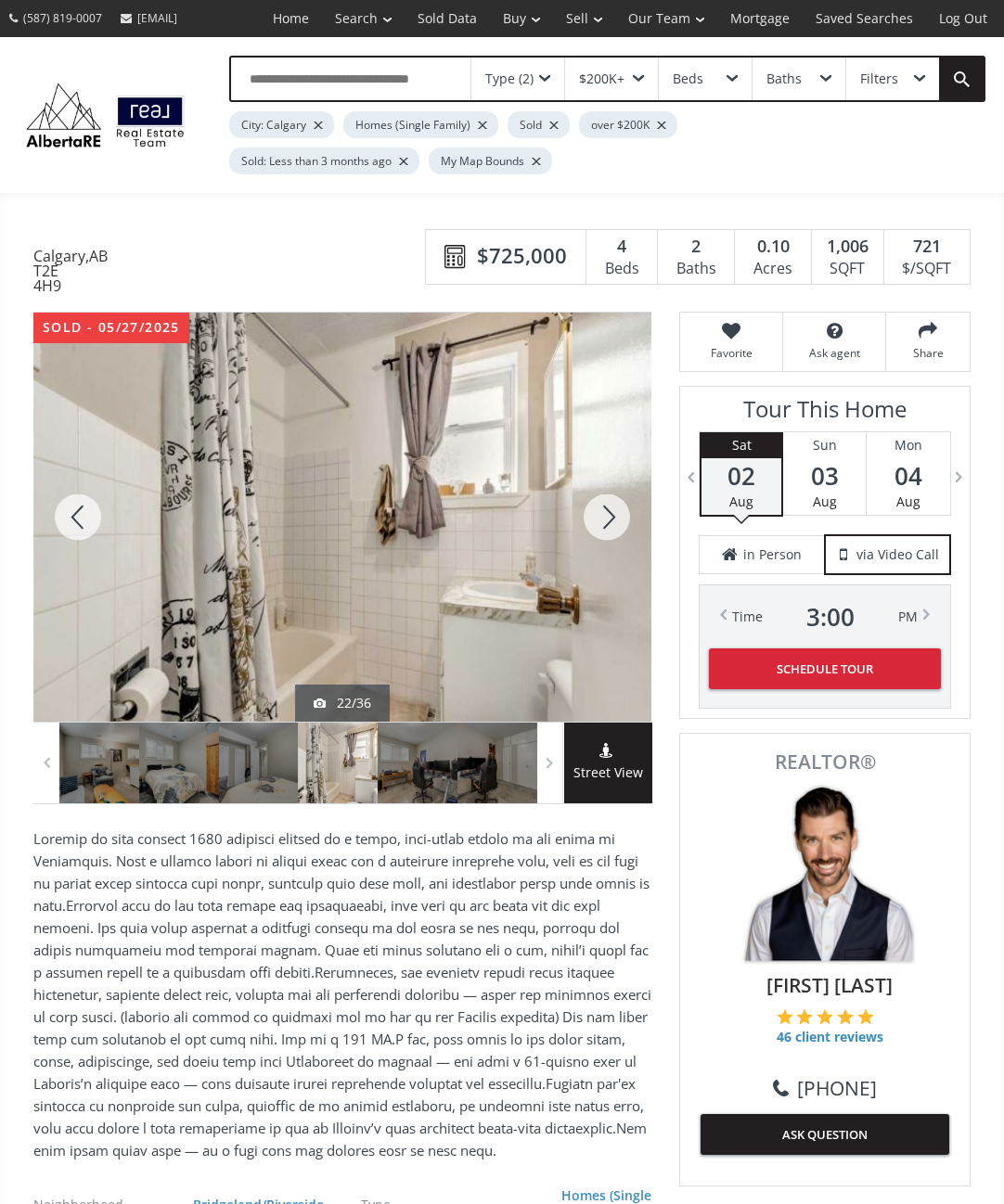 click at bounding box center [607, 517] 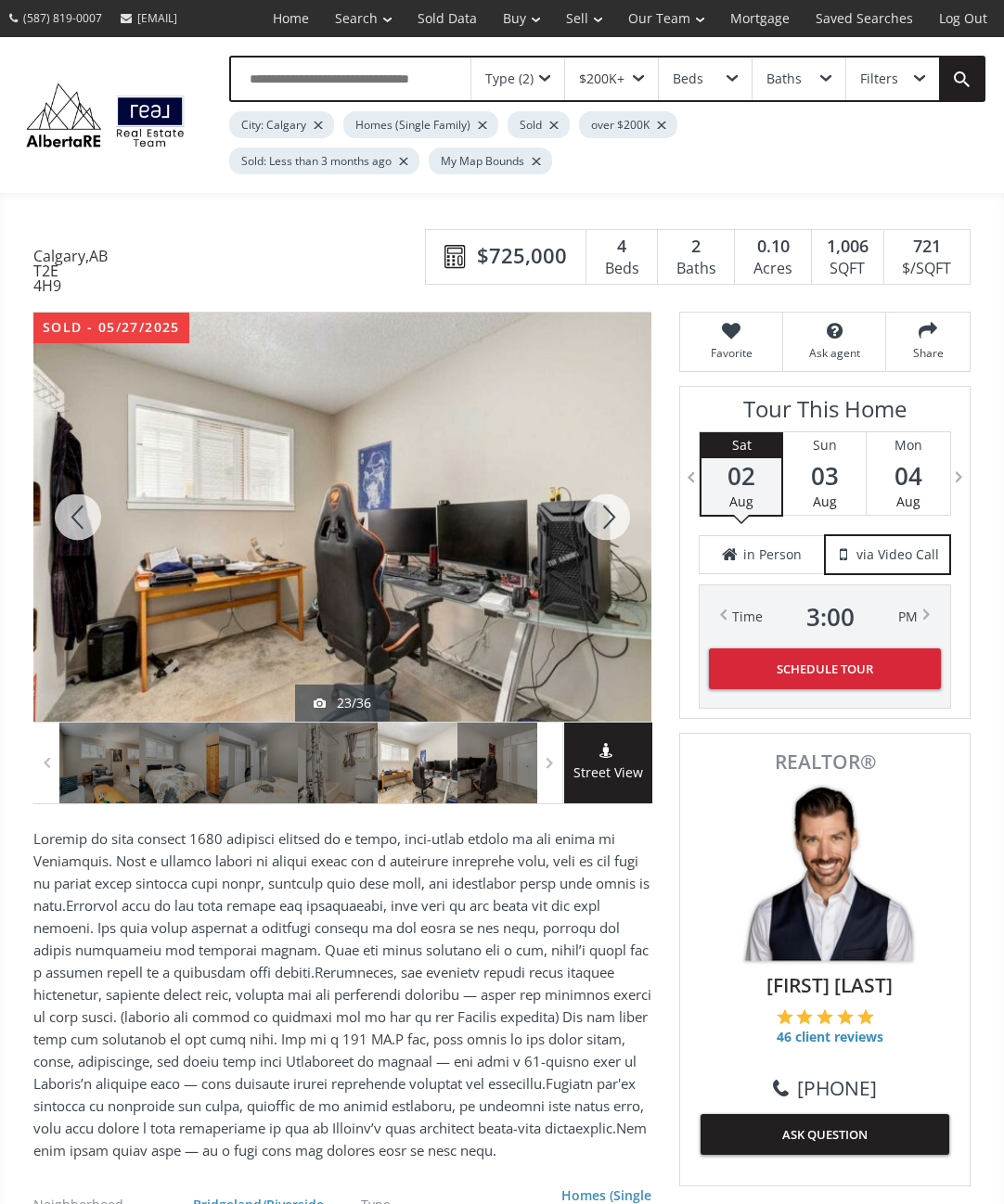 click at bounding box center (607, 517) 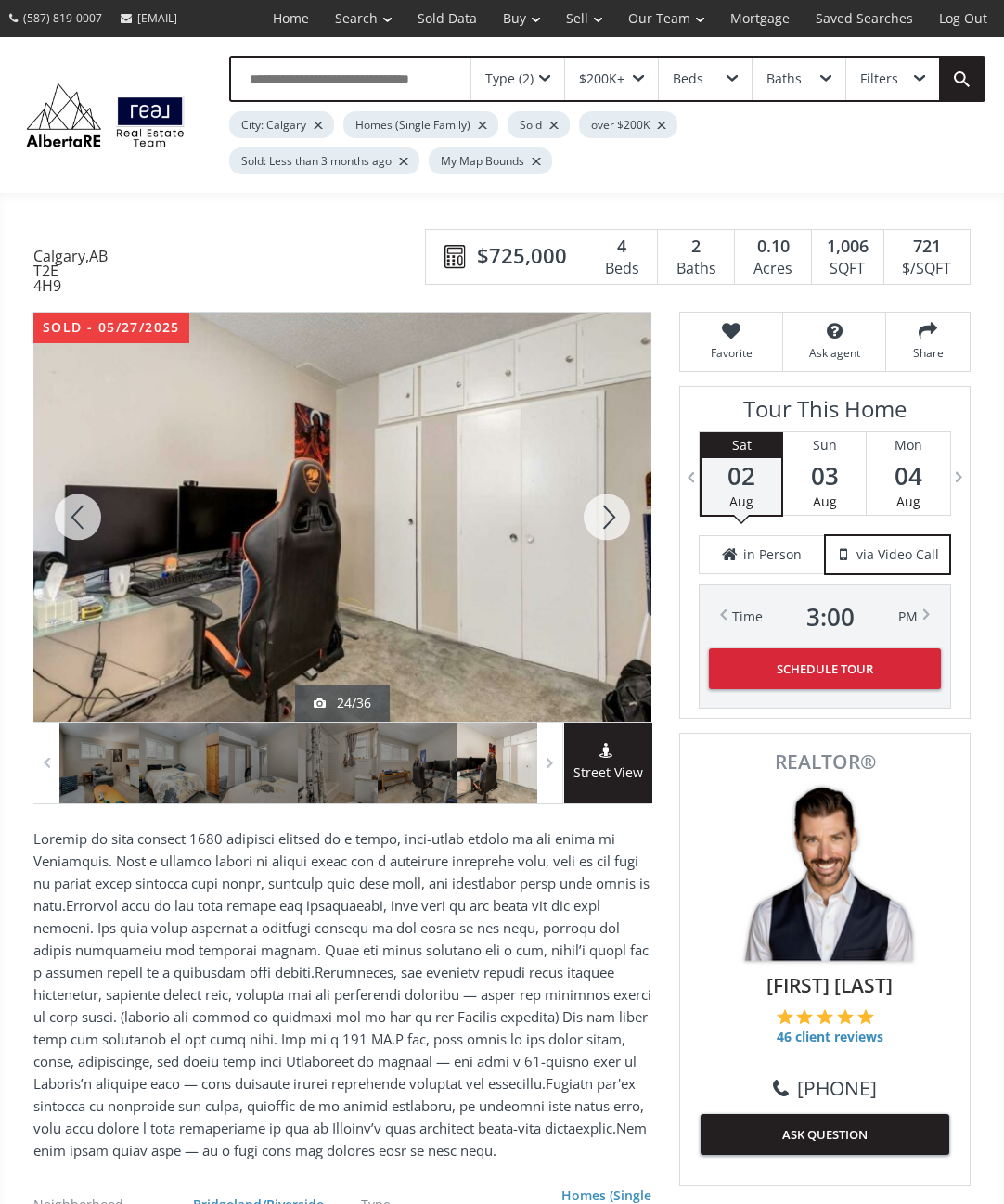click at bounding box center [607, 517] 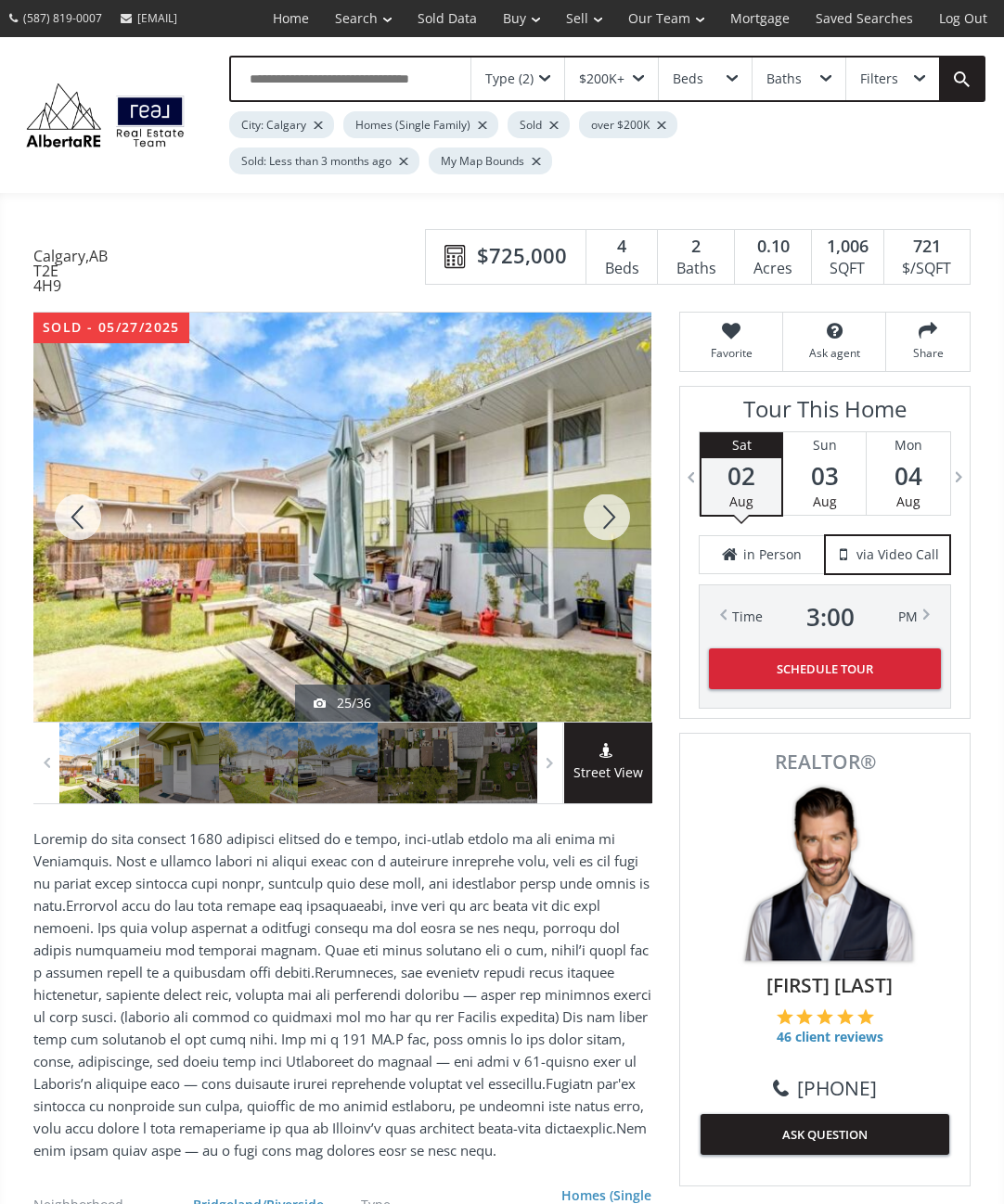 click at bounding box center (607, 517) 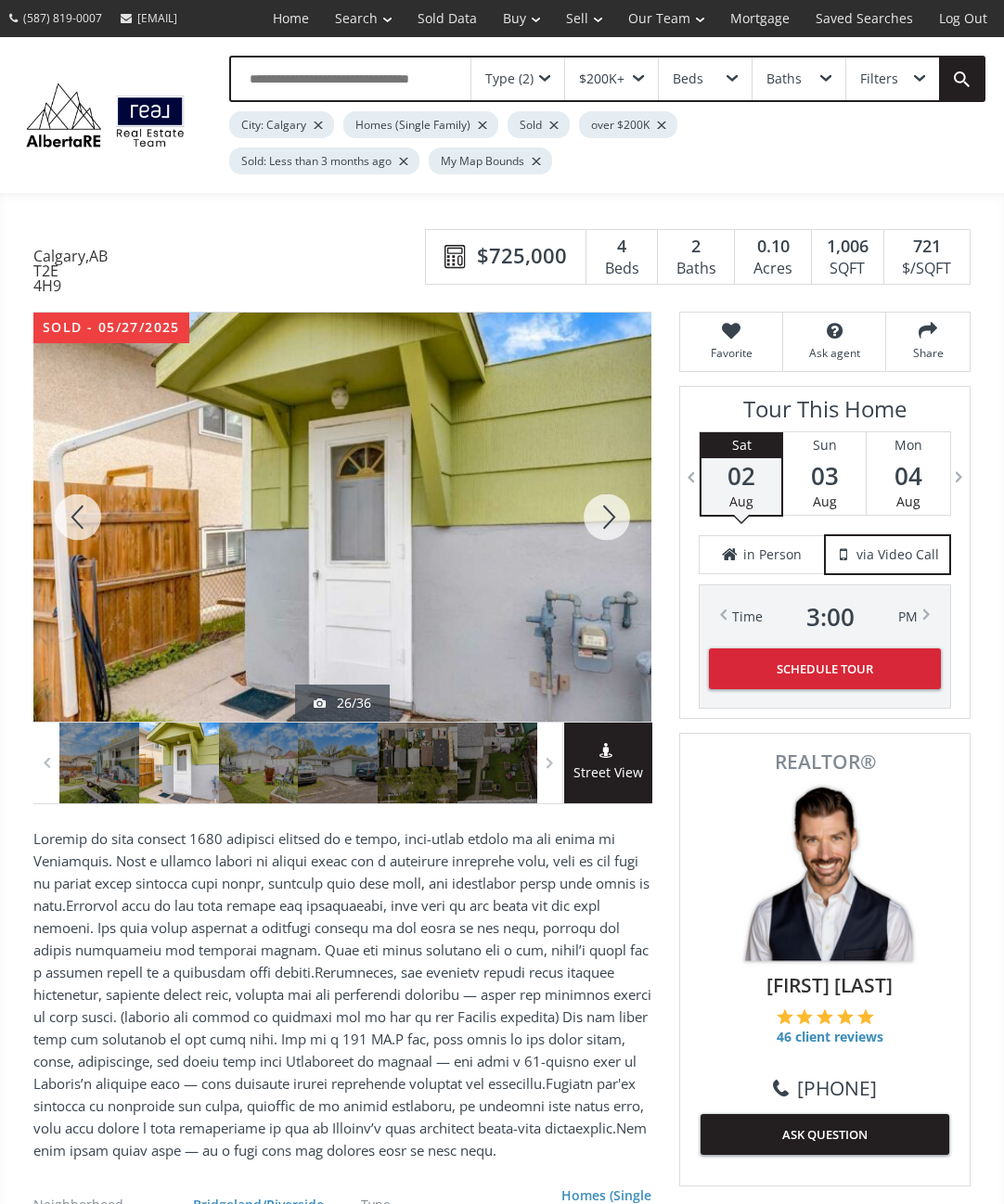 click at bounding box center (607, 517) 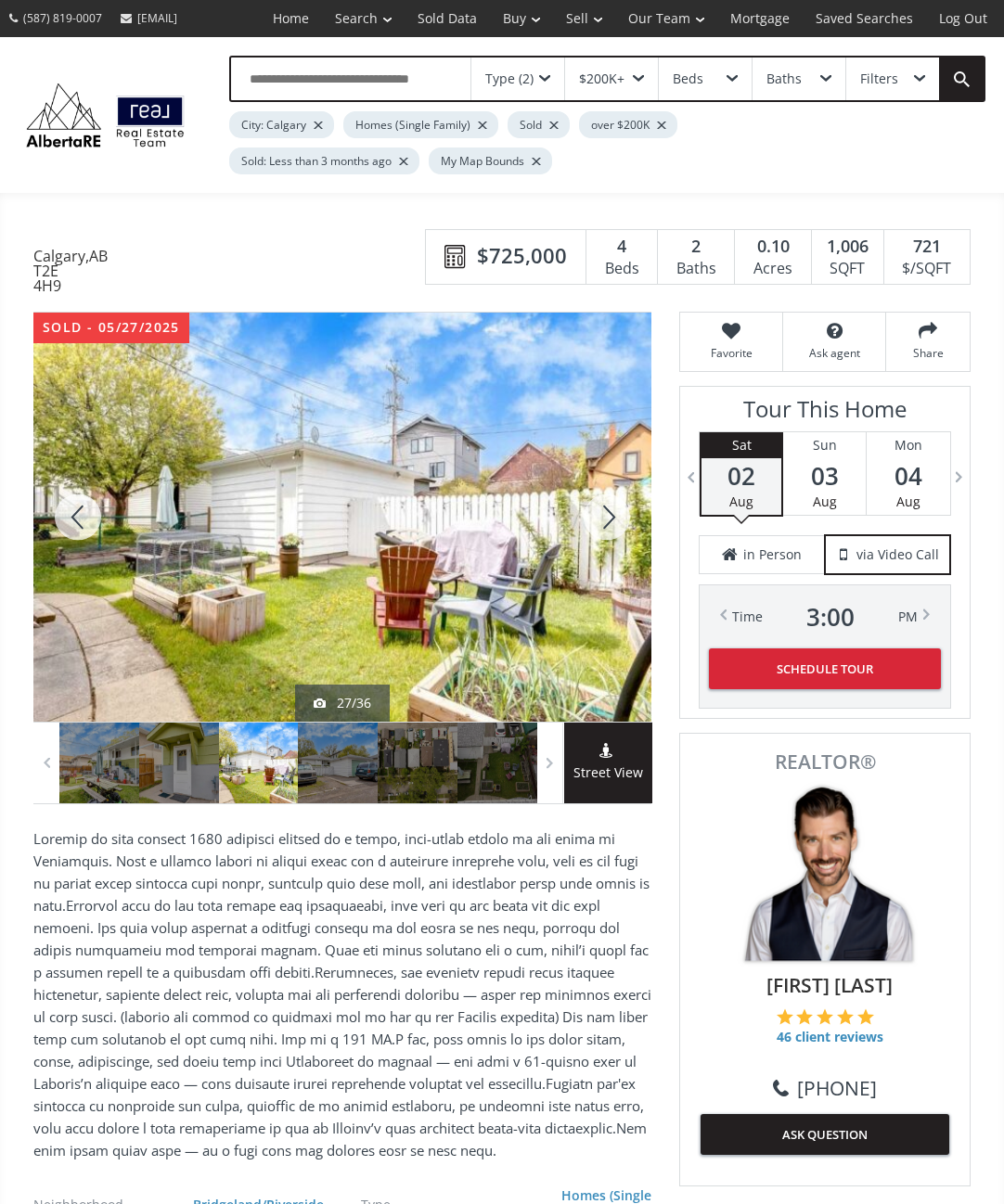 click at bounding box center [607, 517] 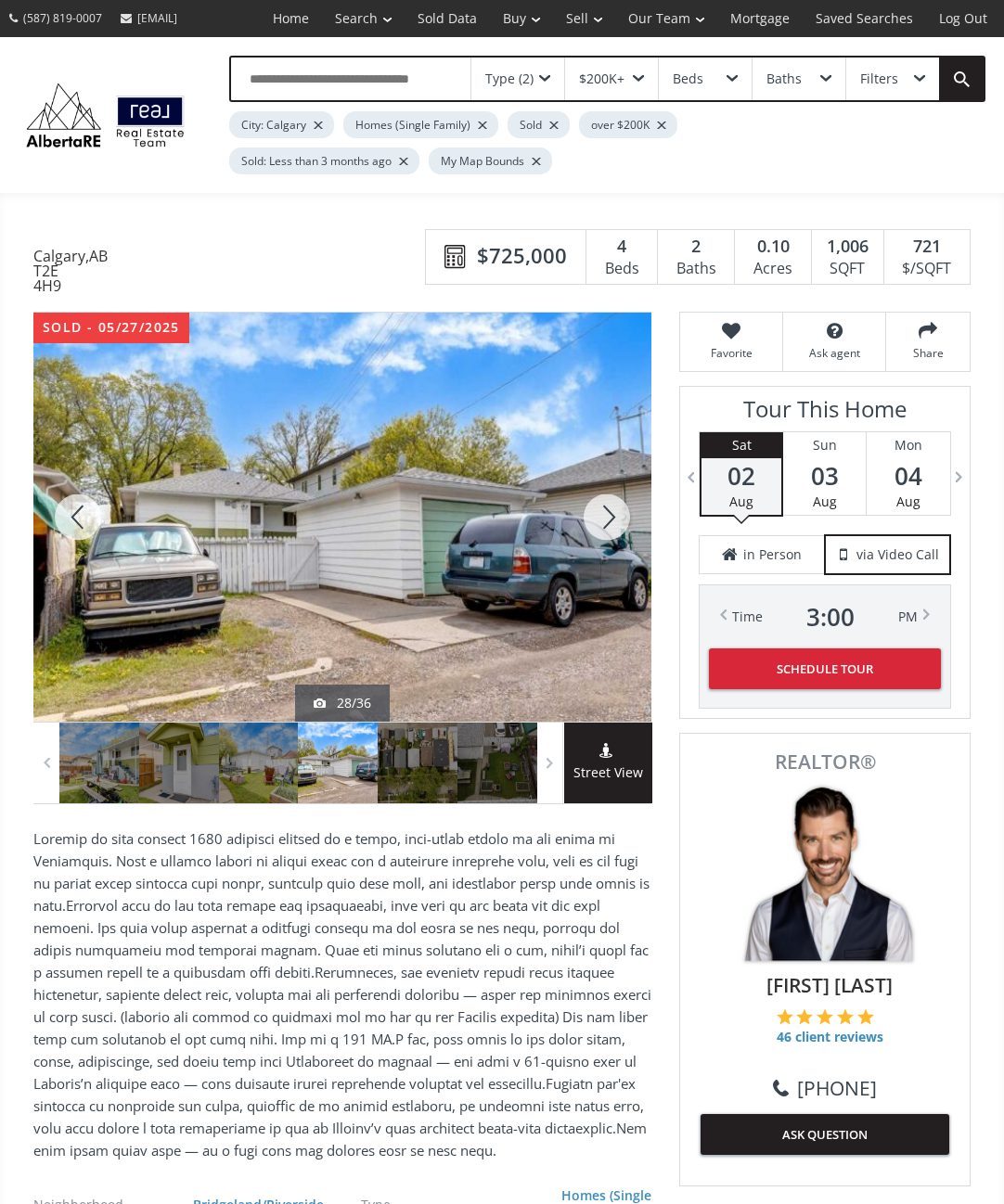 click at bounding box center [607, 517] 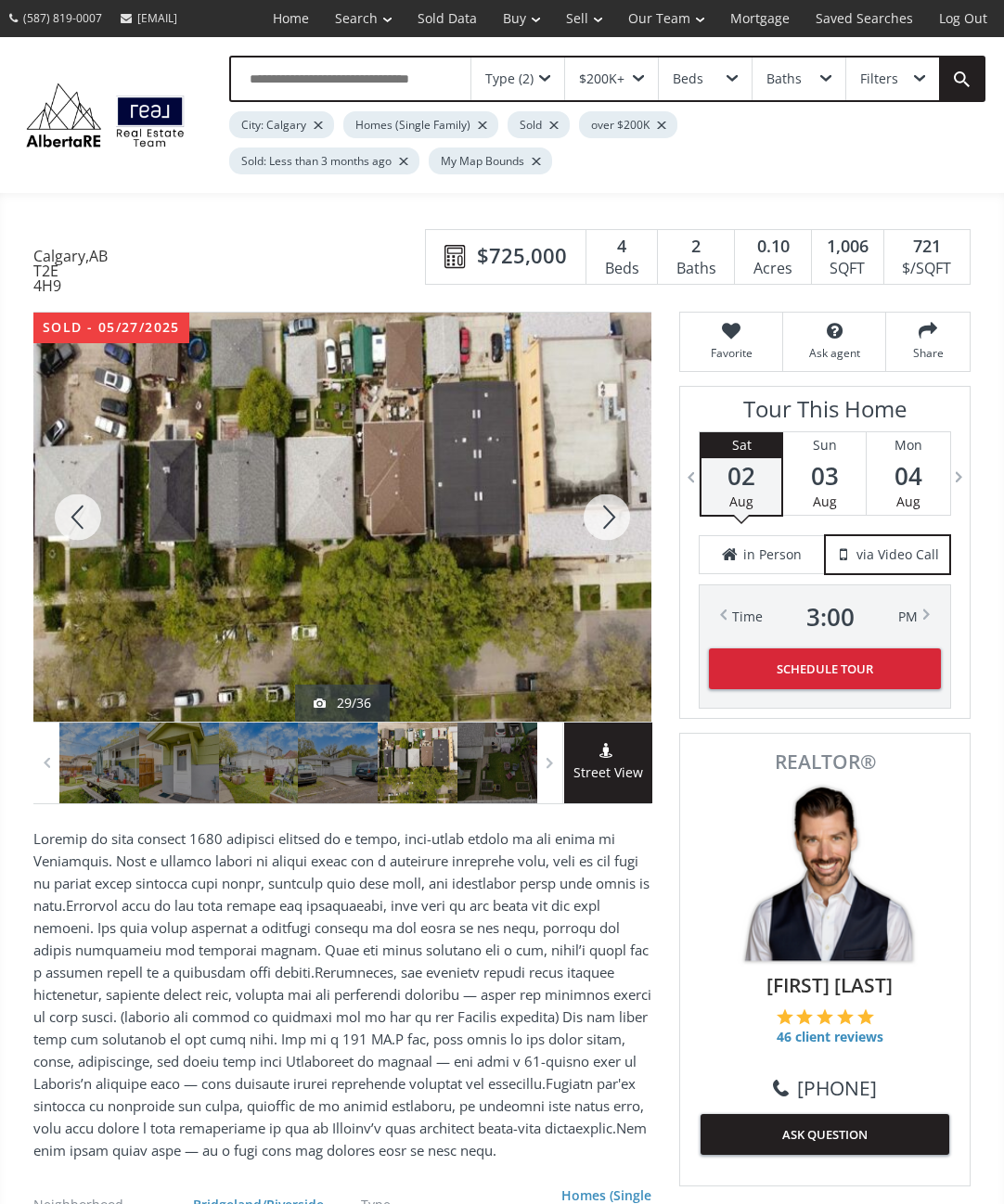 click at bounding box center (607, 517) 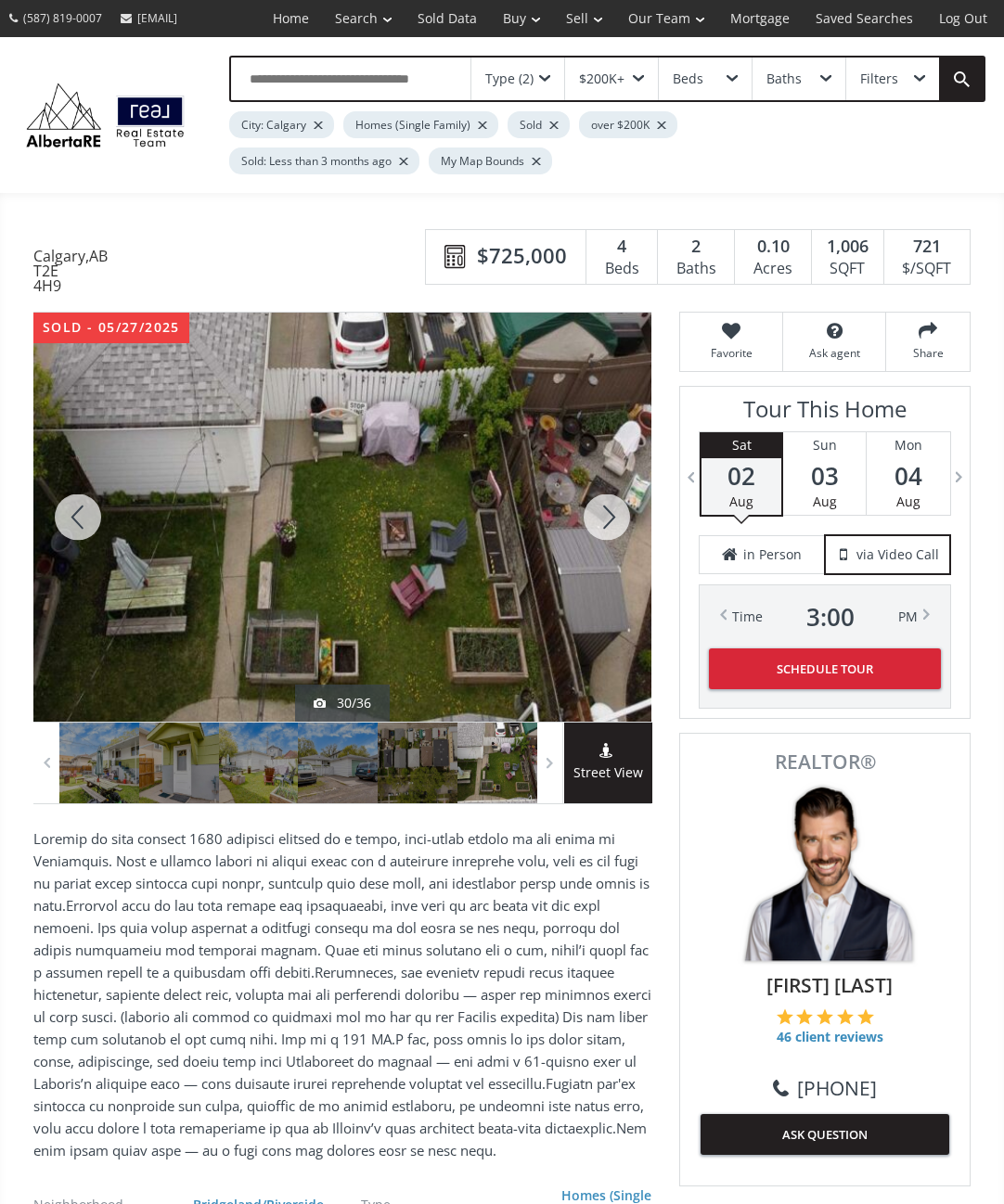 click at bounding box center [607, 517] 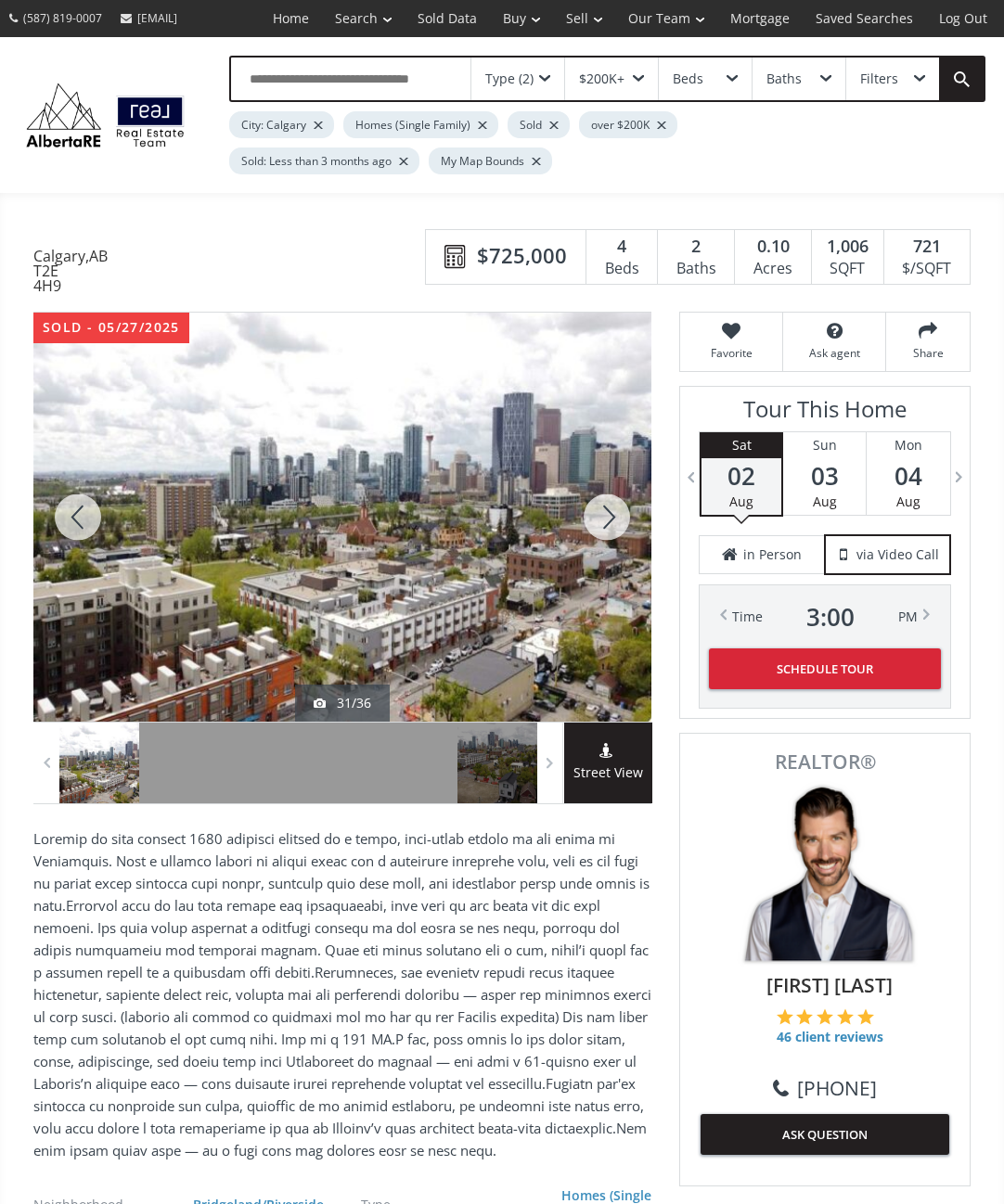 click at bounding box center (607, 517) 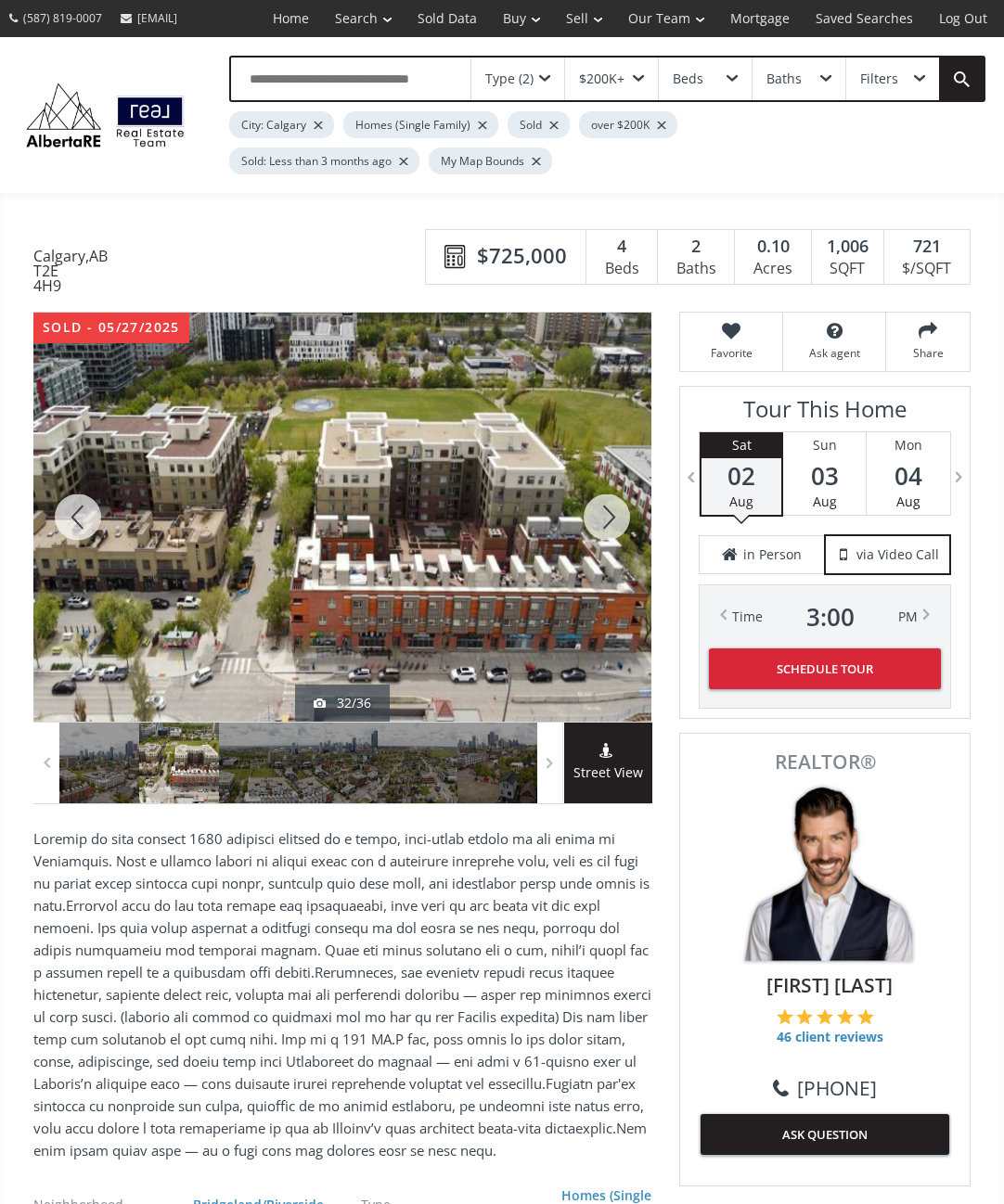 click at bounding box center [607, 517] 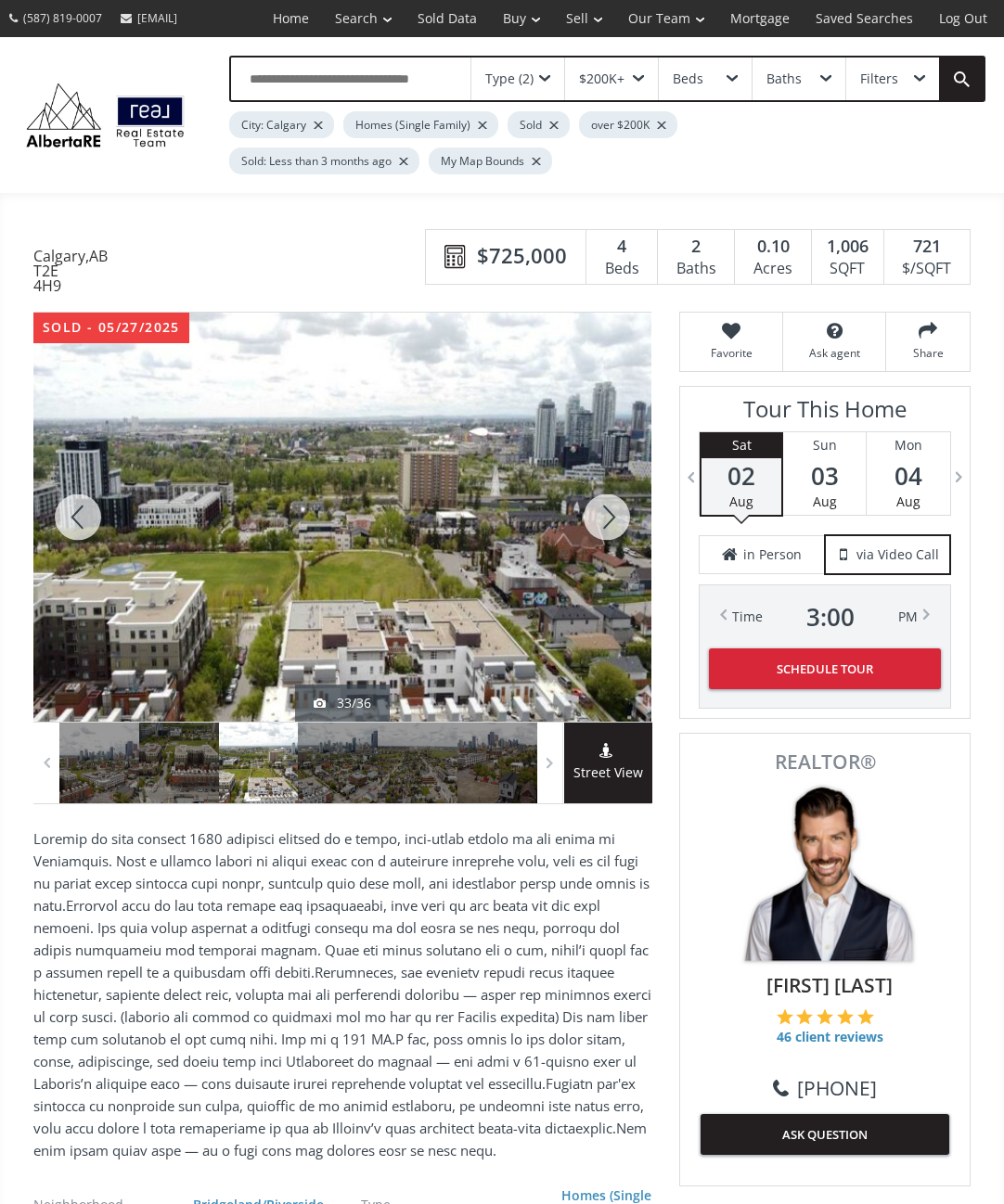 click at bounding box center [607, 517] 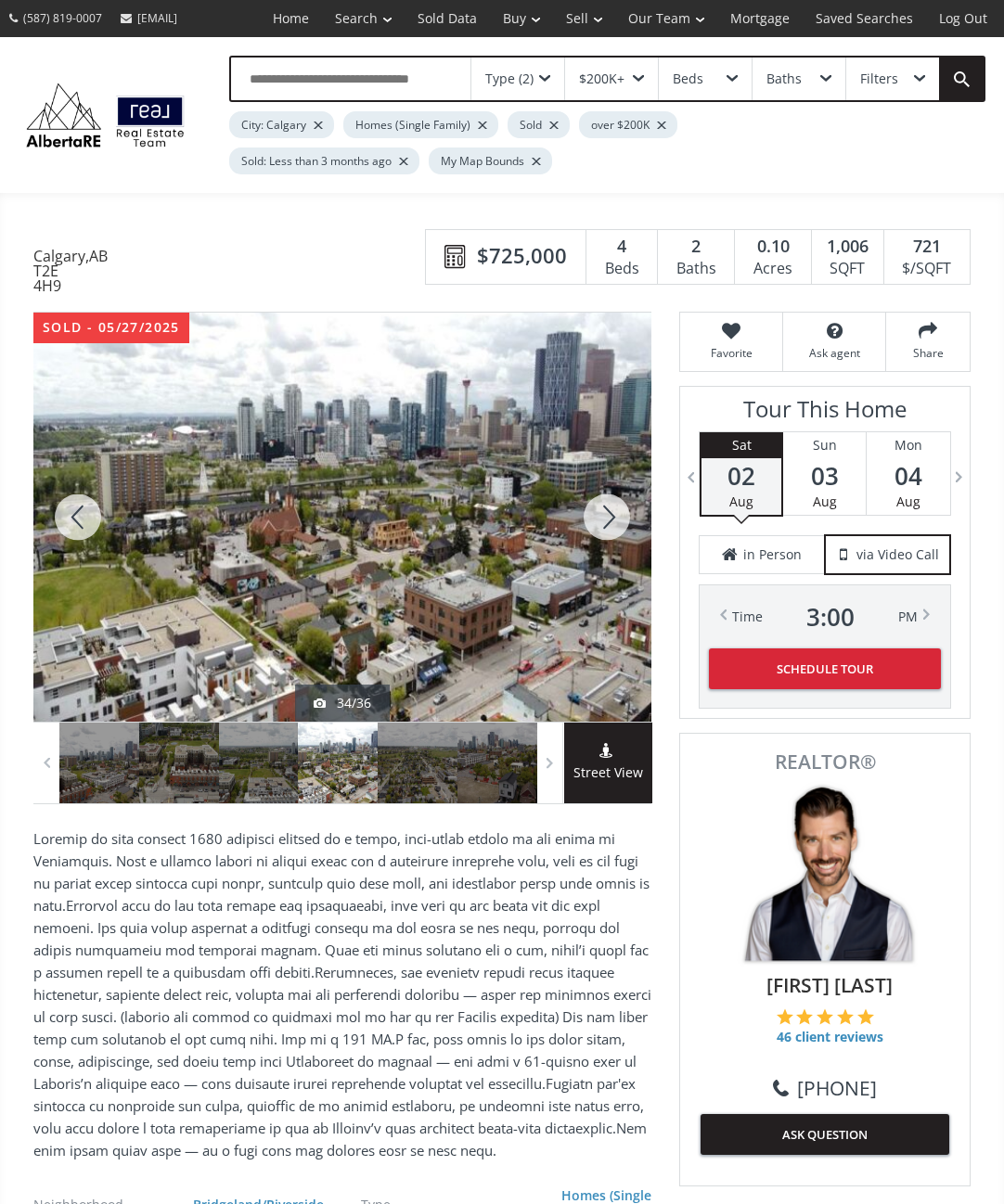 click at bounding box center [607, 517] 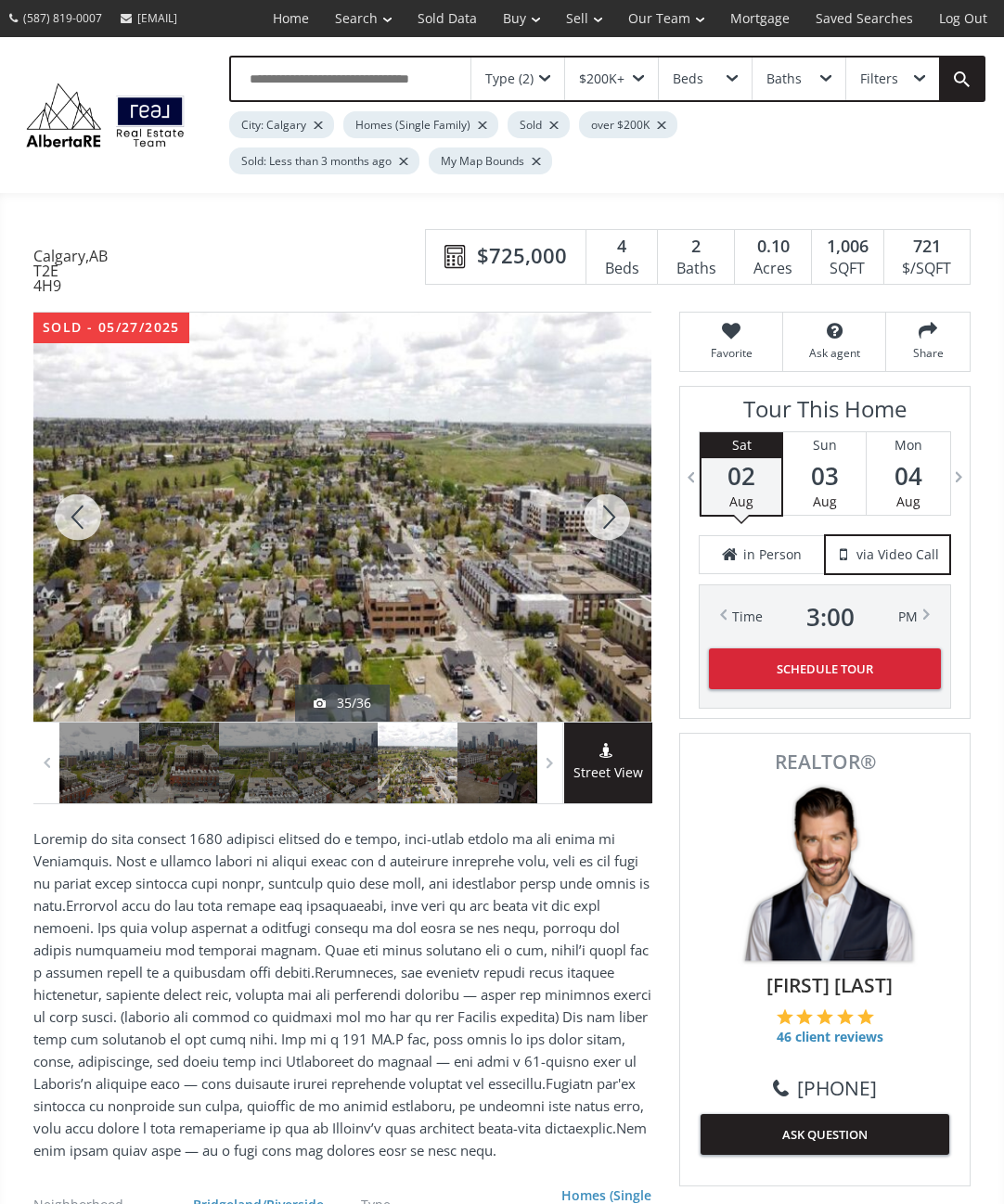 click at bounding box center (607, 517) 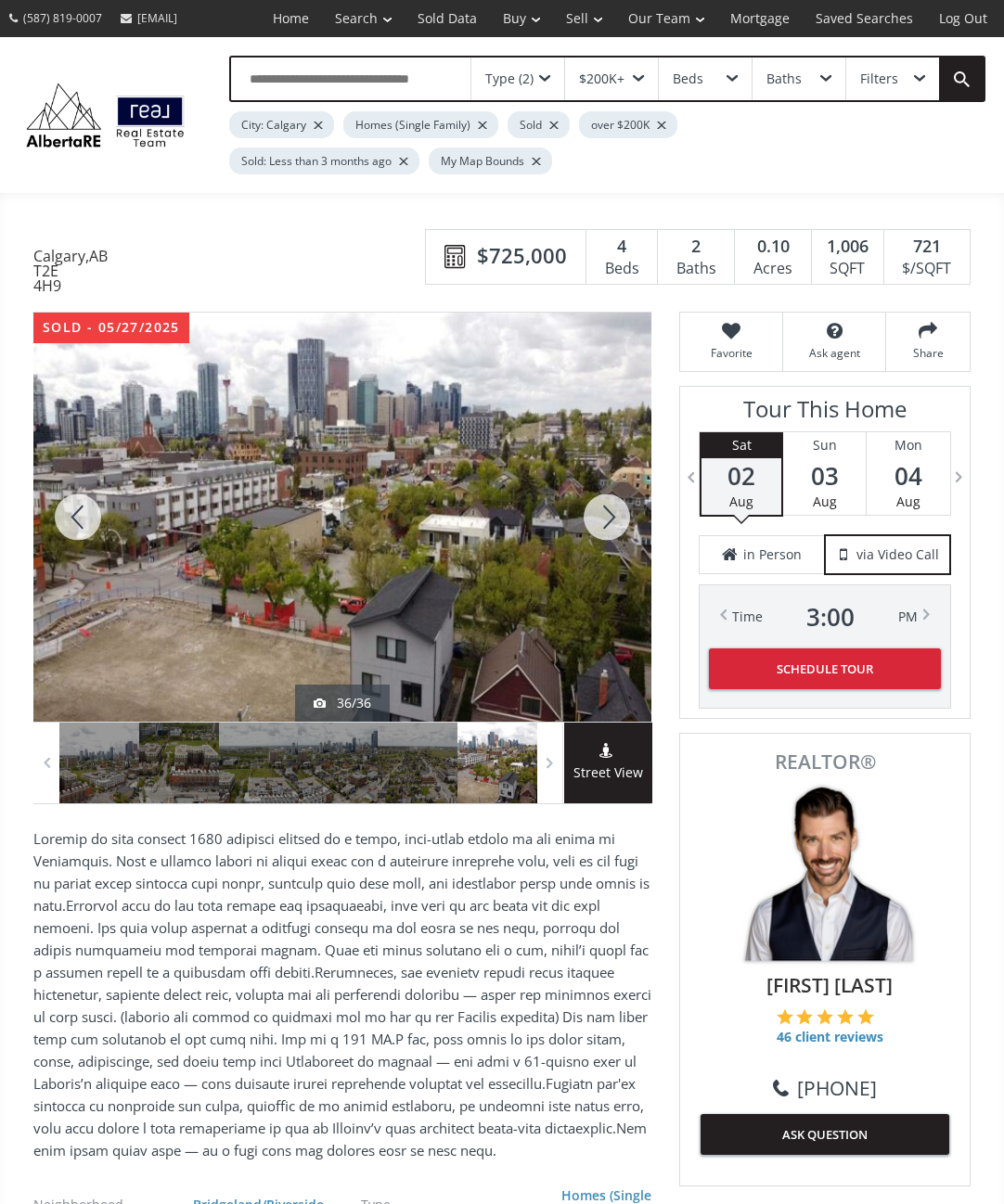 click at bounding box center (607, 517) 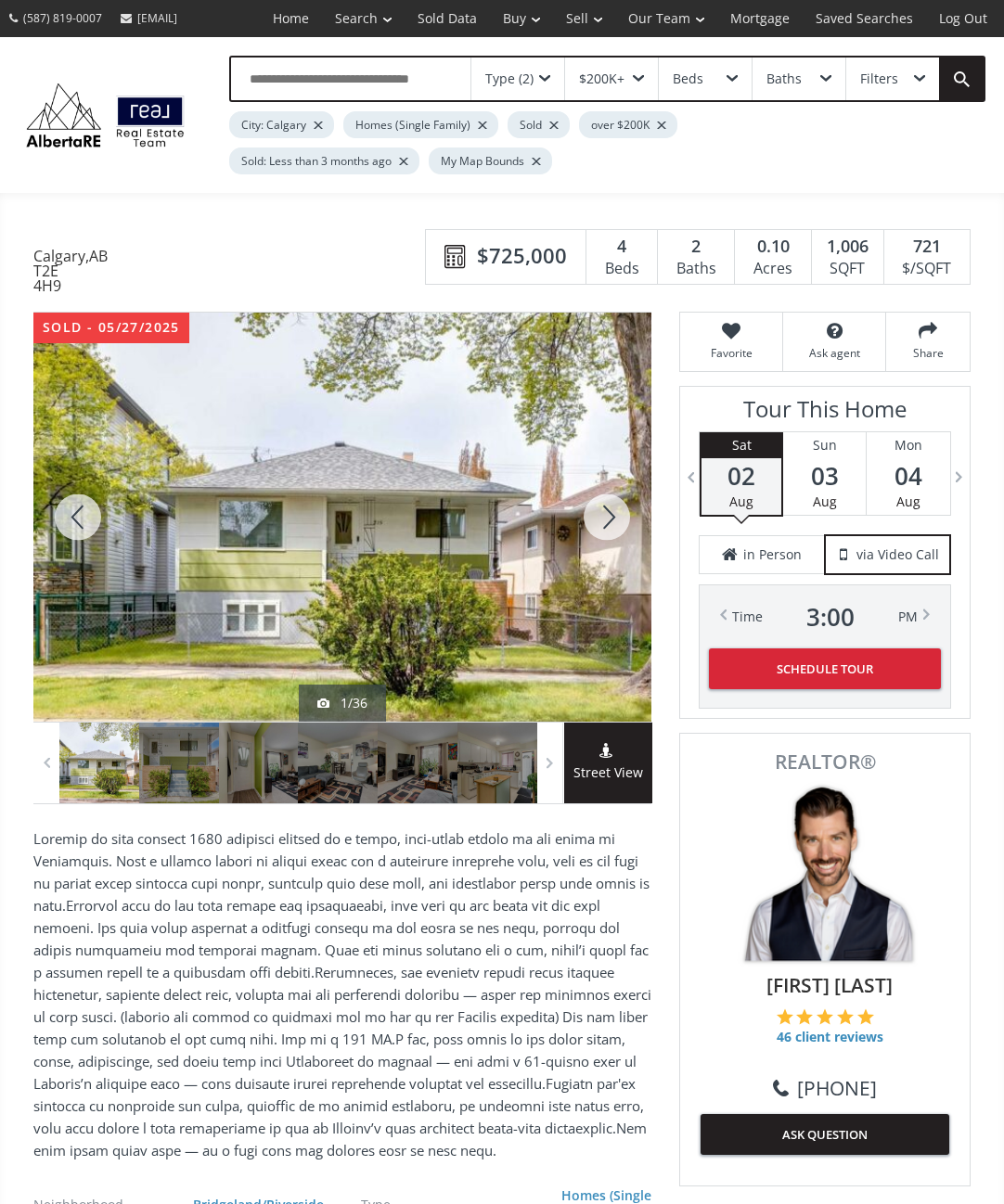 click at bounding box center (607, 517) 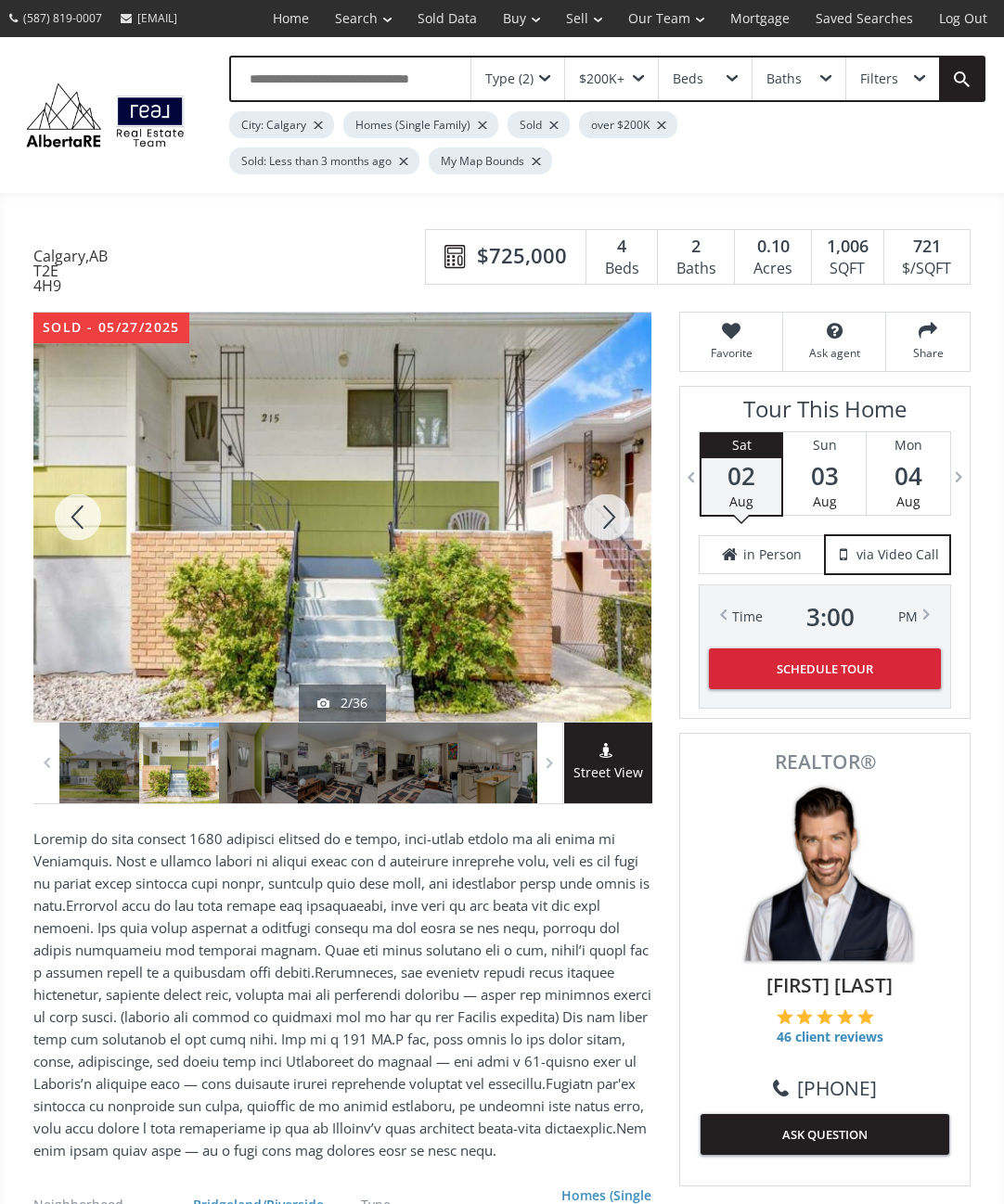click at bounding box center [607, 517] 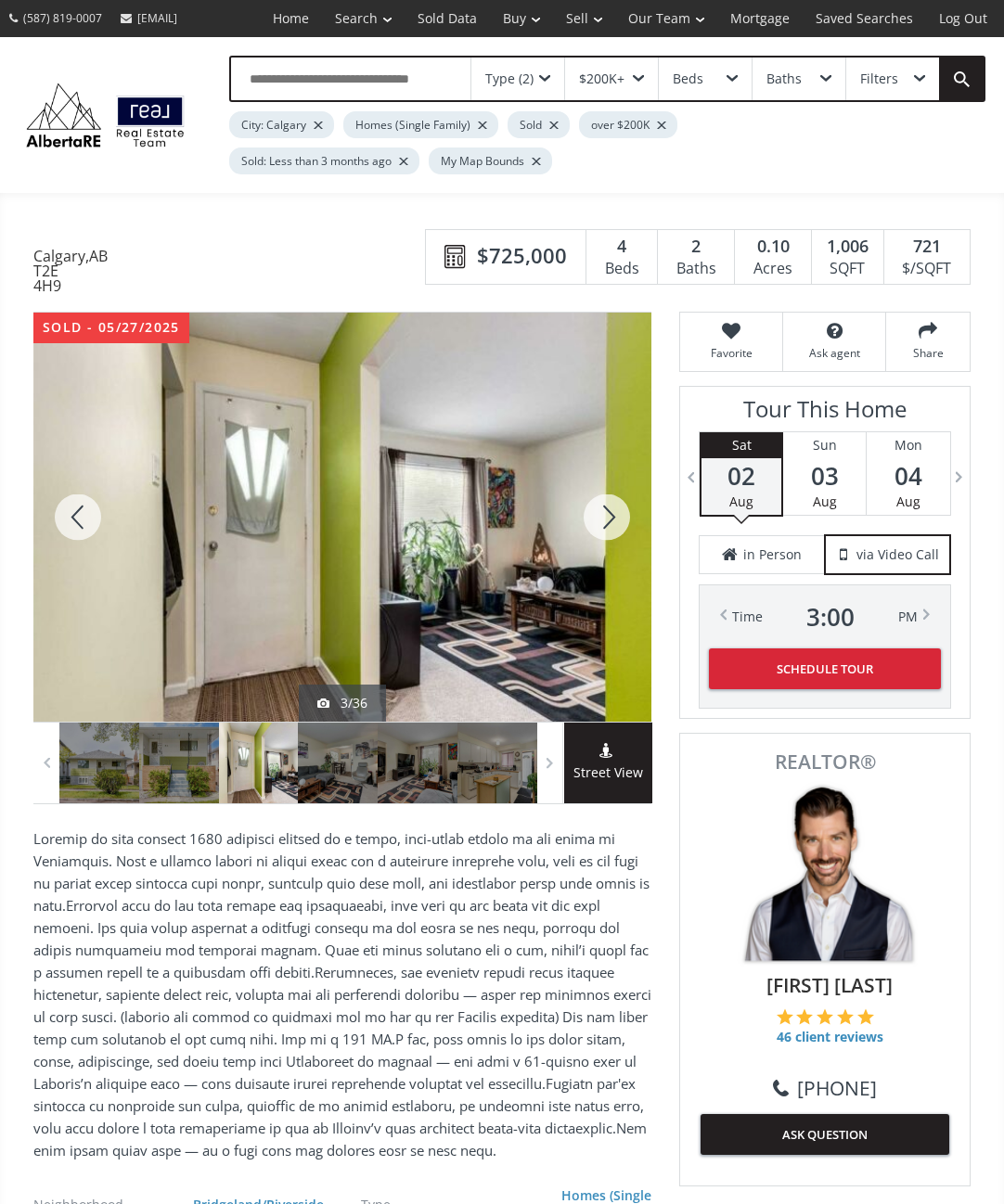 click at bounding box center (607, 517) 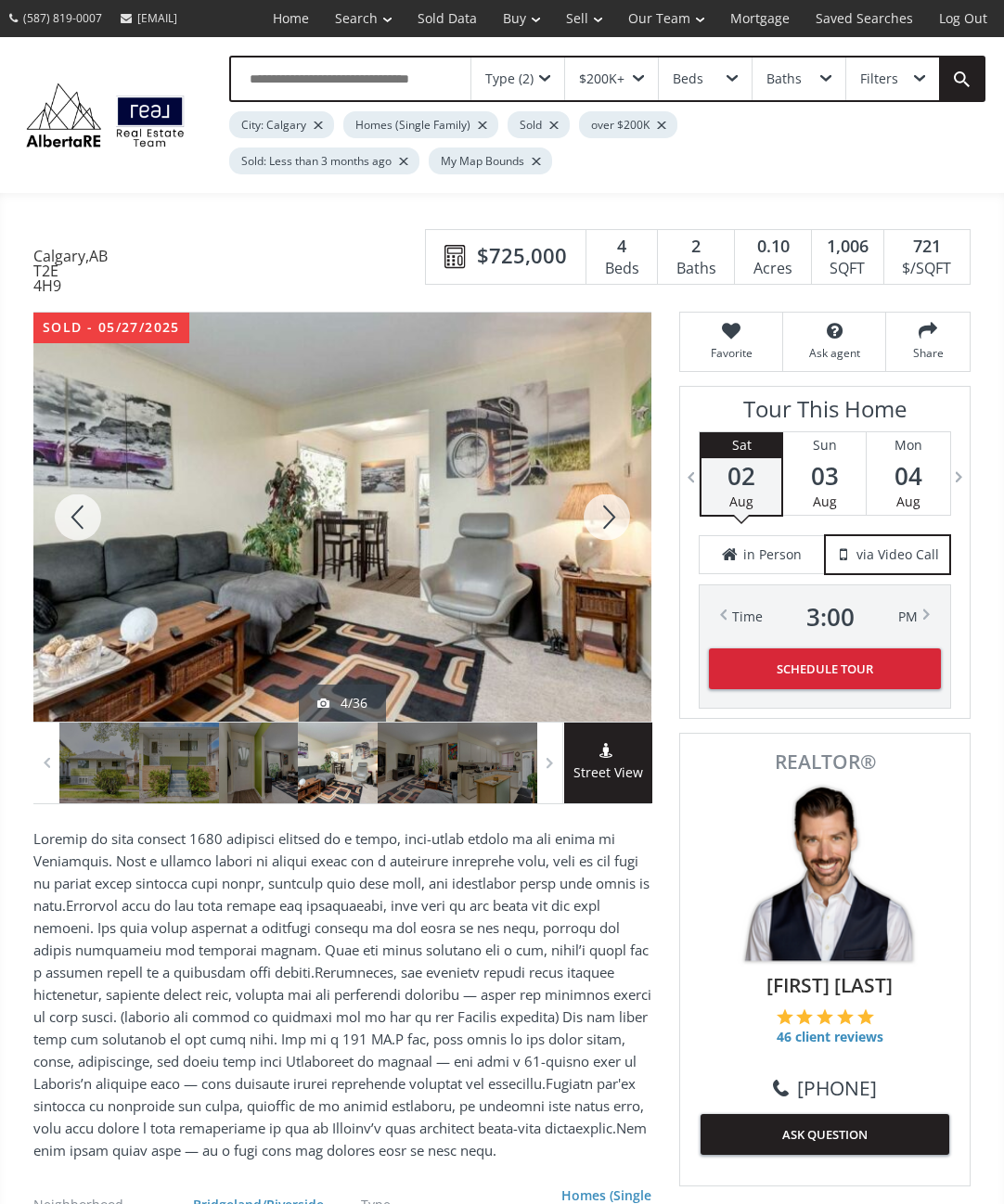 click at bounding box center (607, 517) 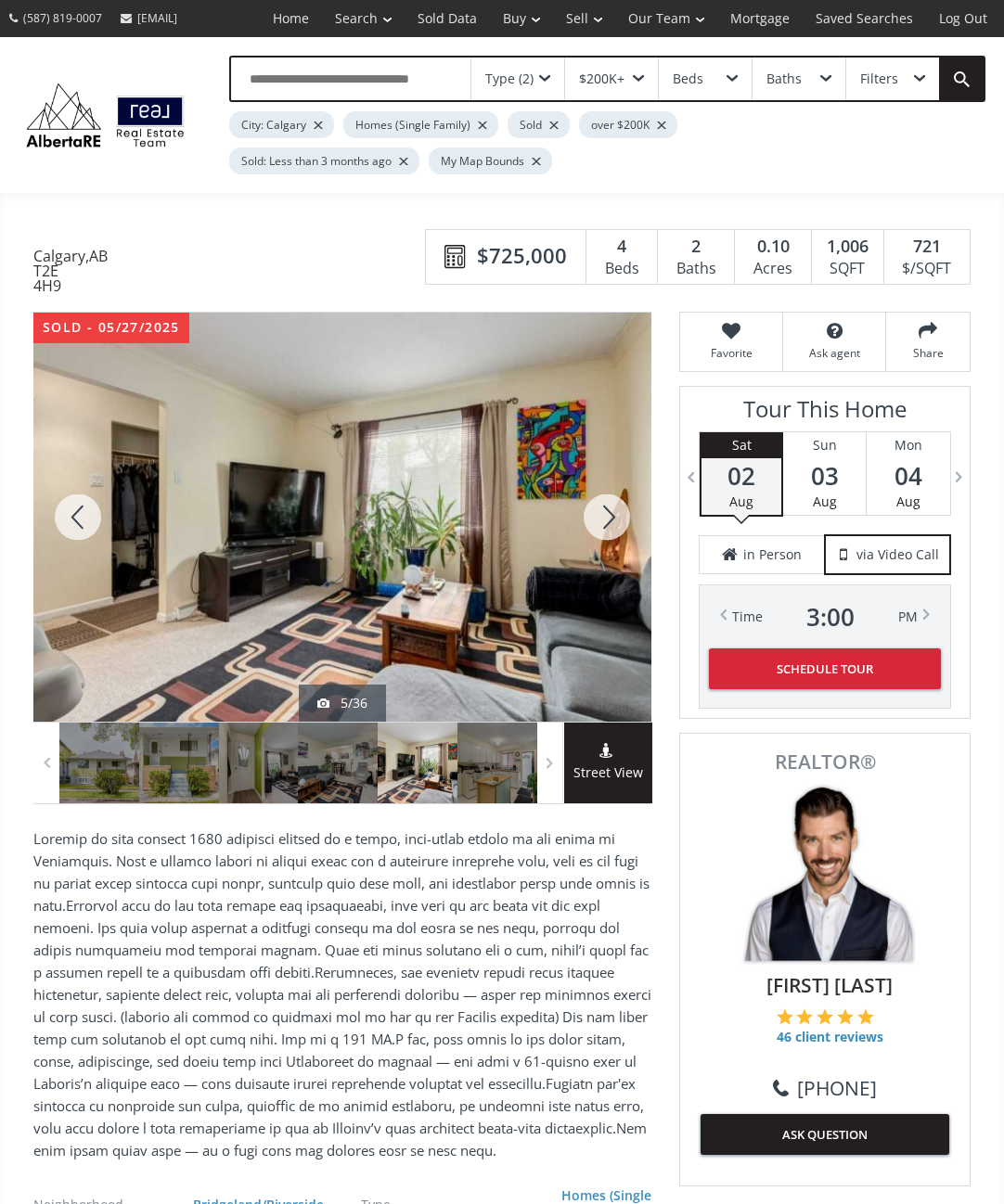 click at bounding box center [607, 517] 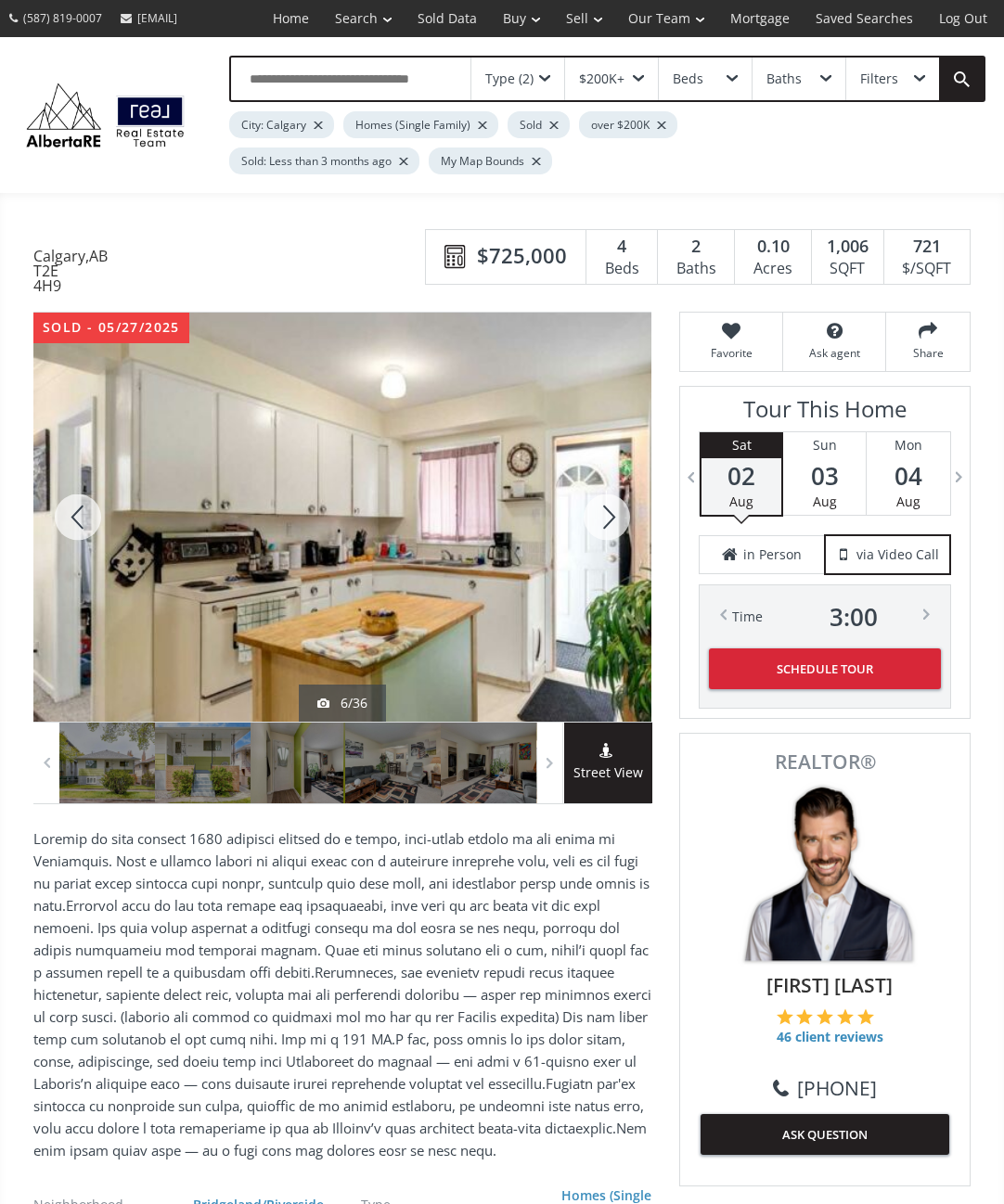 click at bounding box center [107, 762] 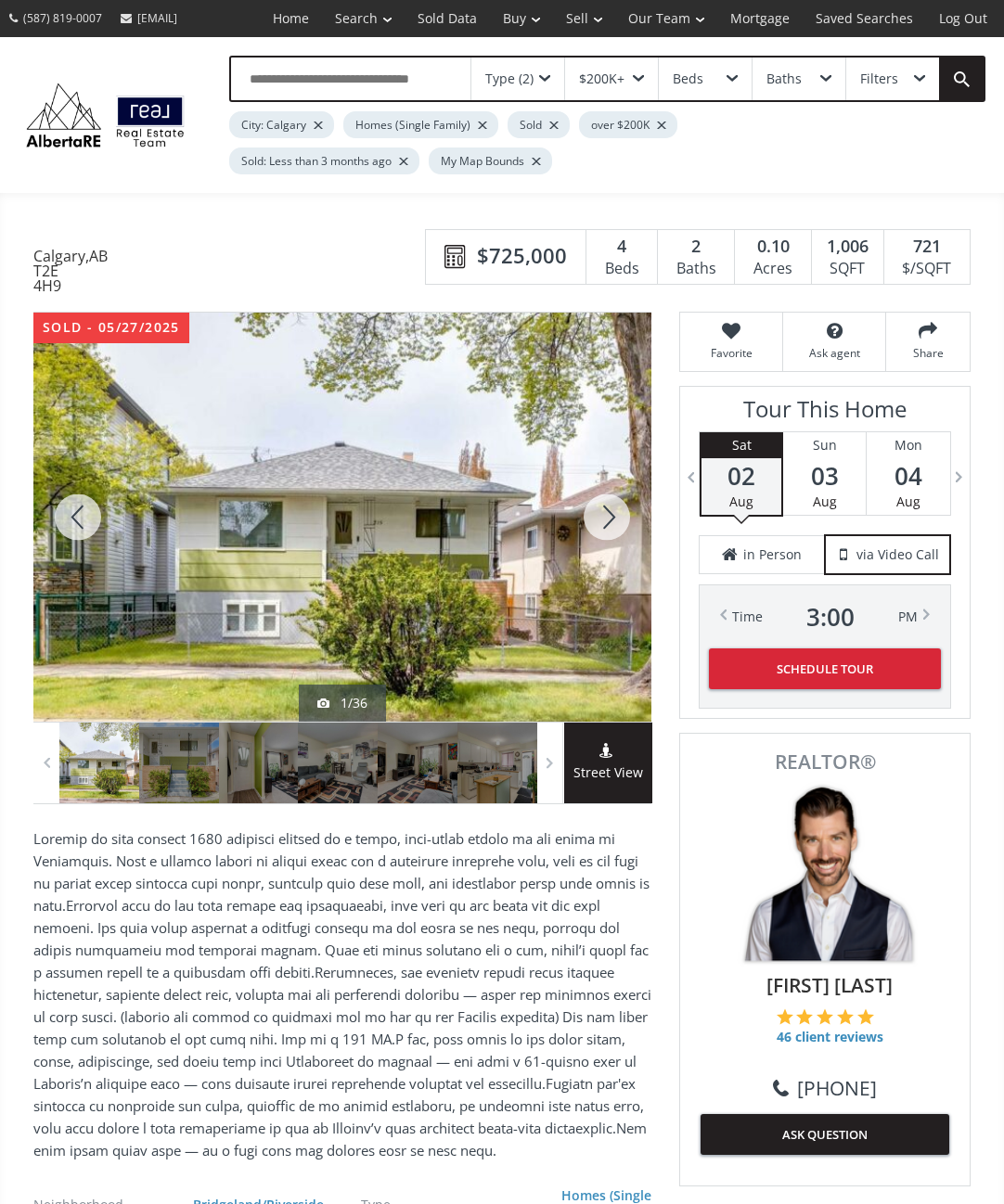 click at bounding box center (607, 517) 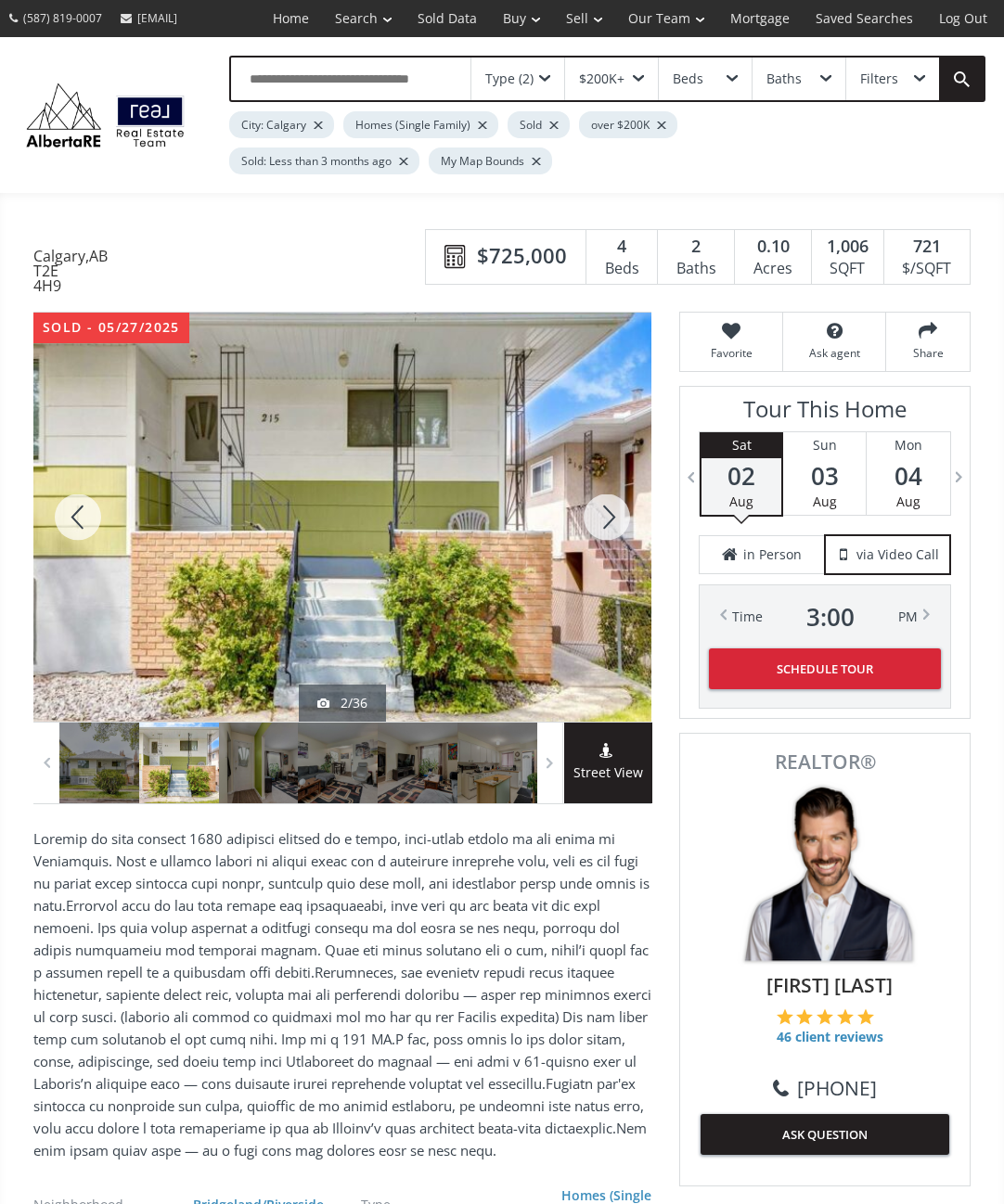 click at bounding box center (607, 517) 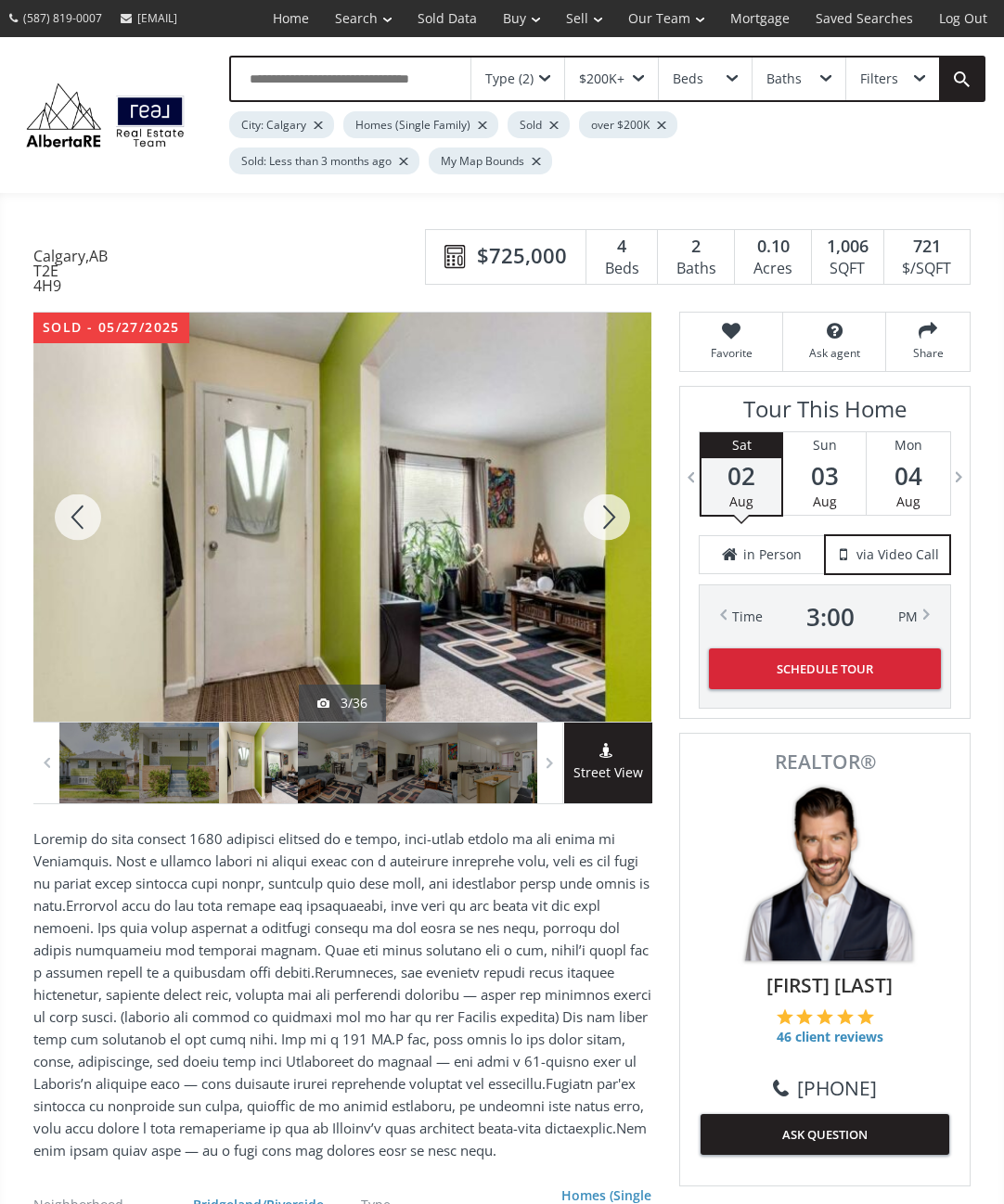 click at bounding box center (607, 517) 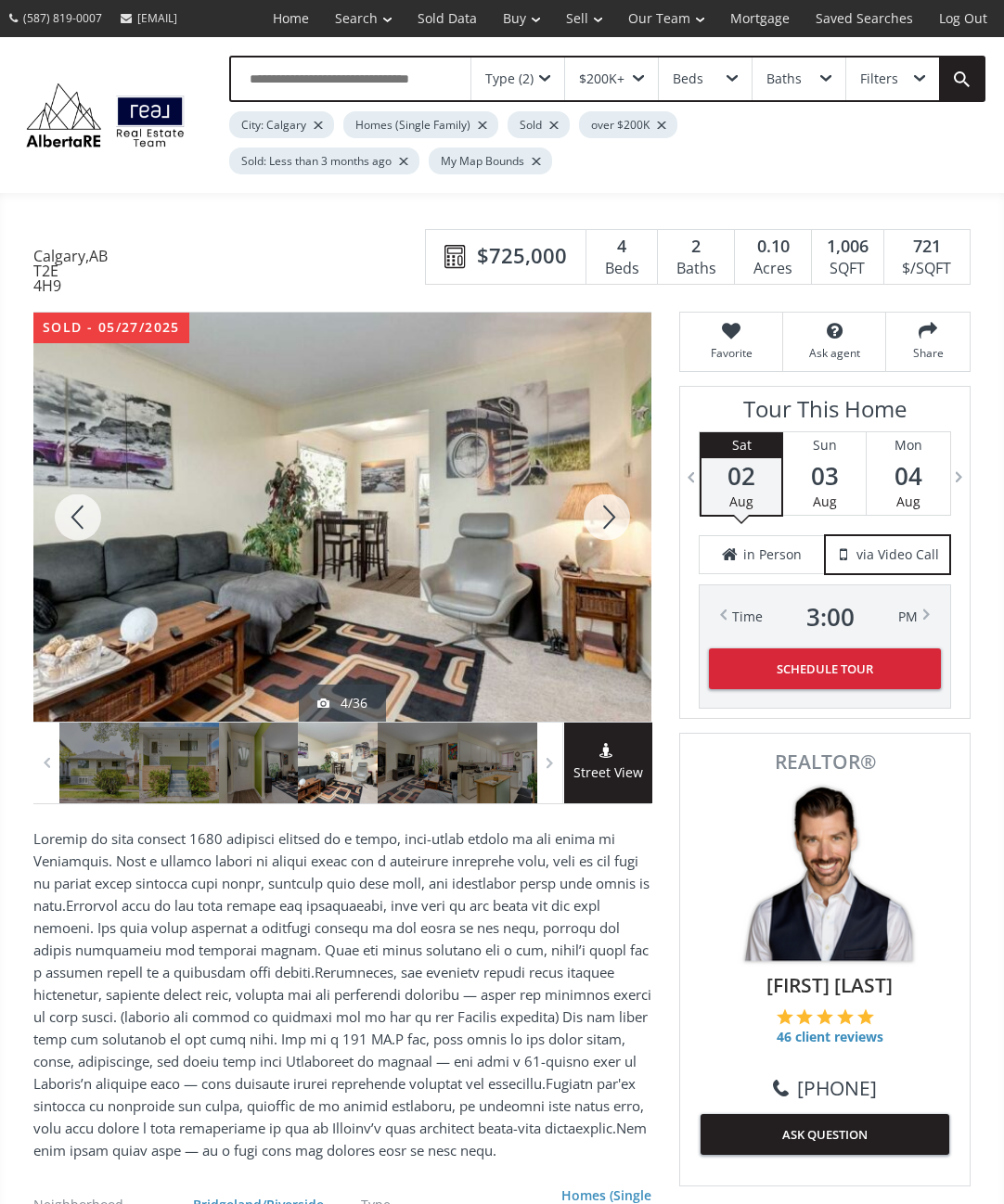 click at bounding box center (607, 517) 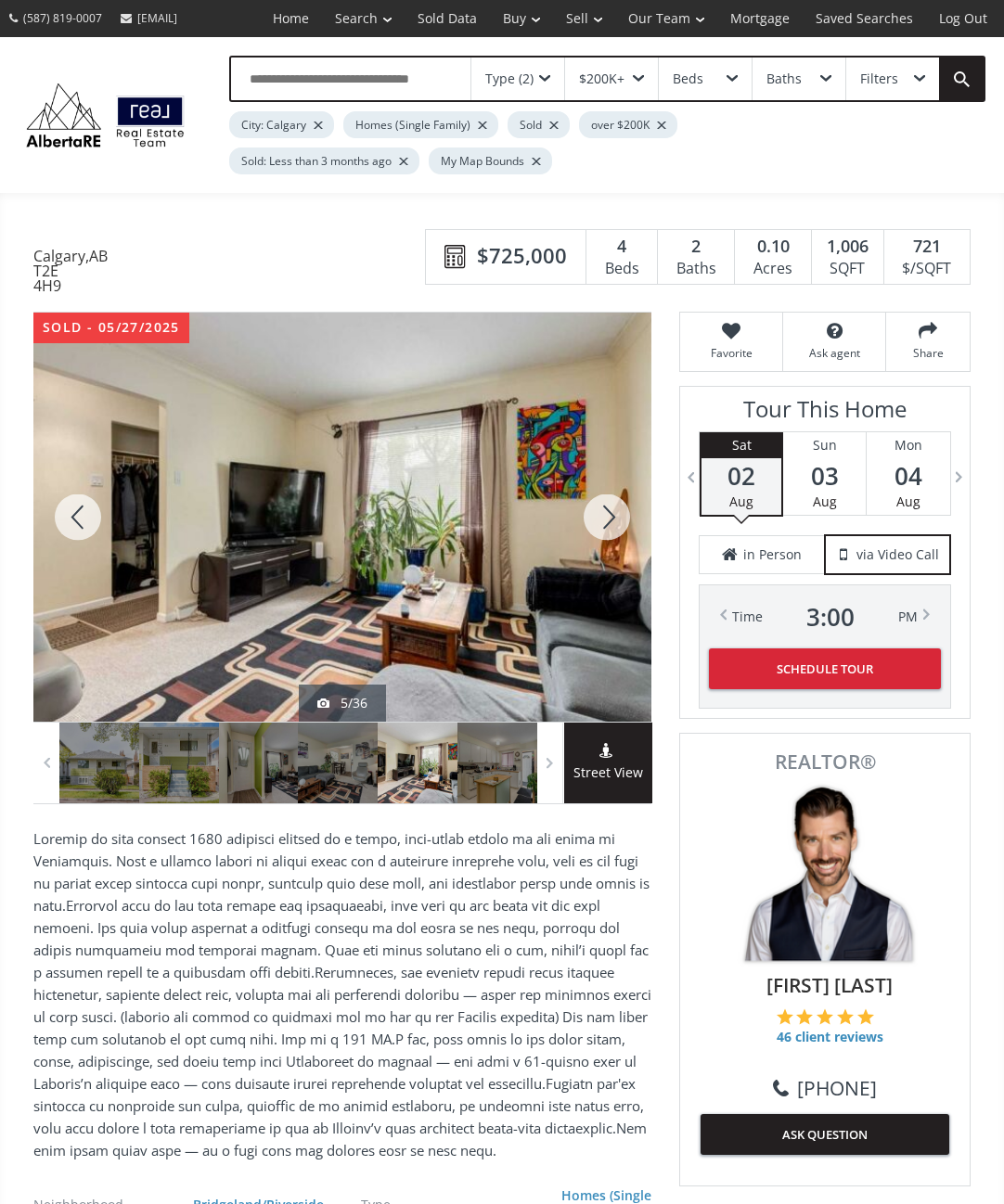 click at bounding box center [607, 517] 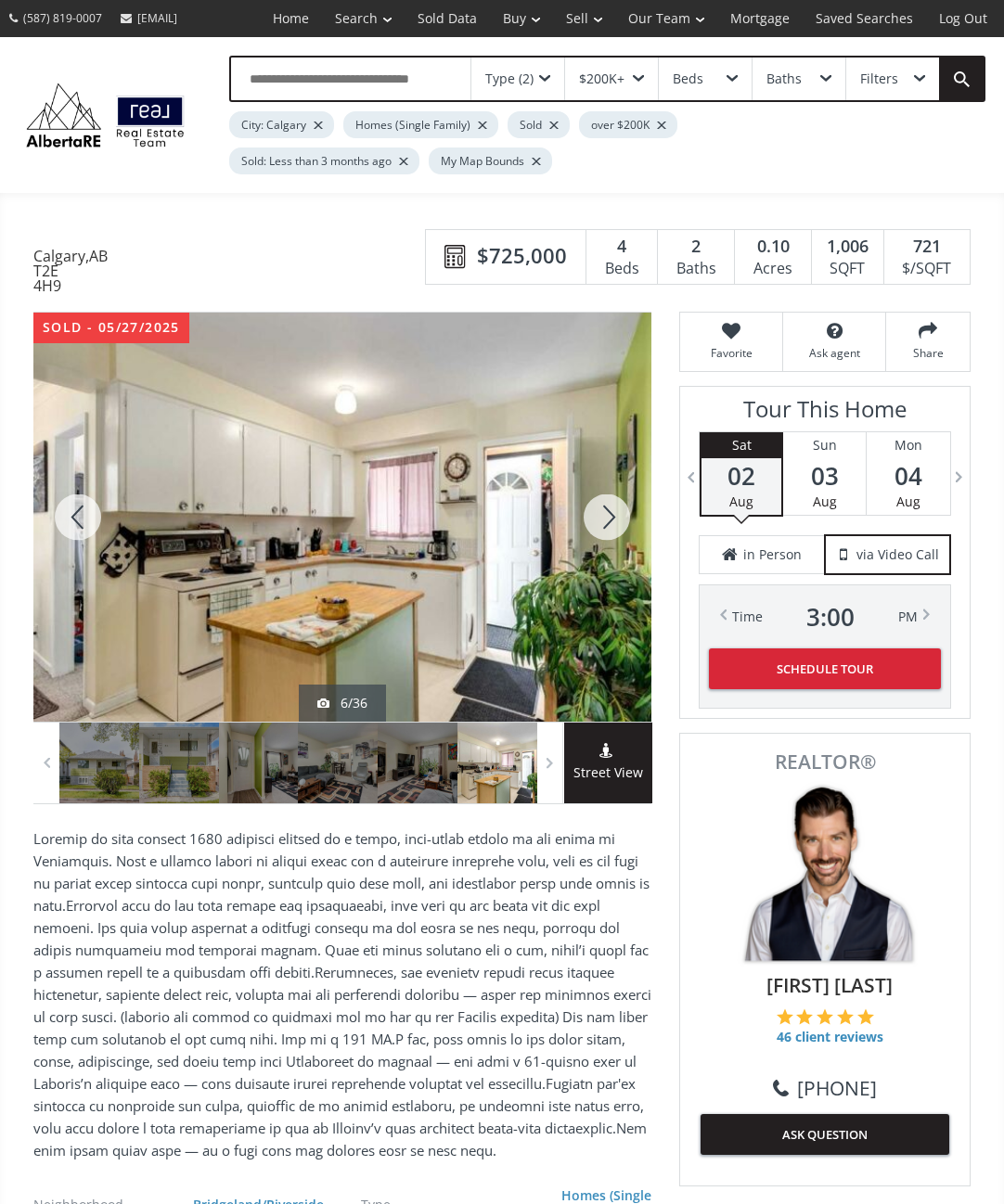 click at bounding box center (607, 517) 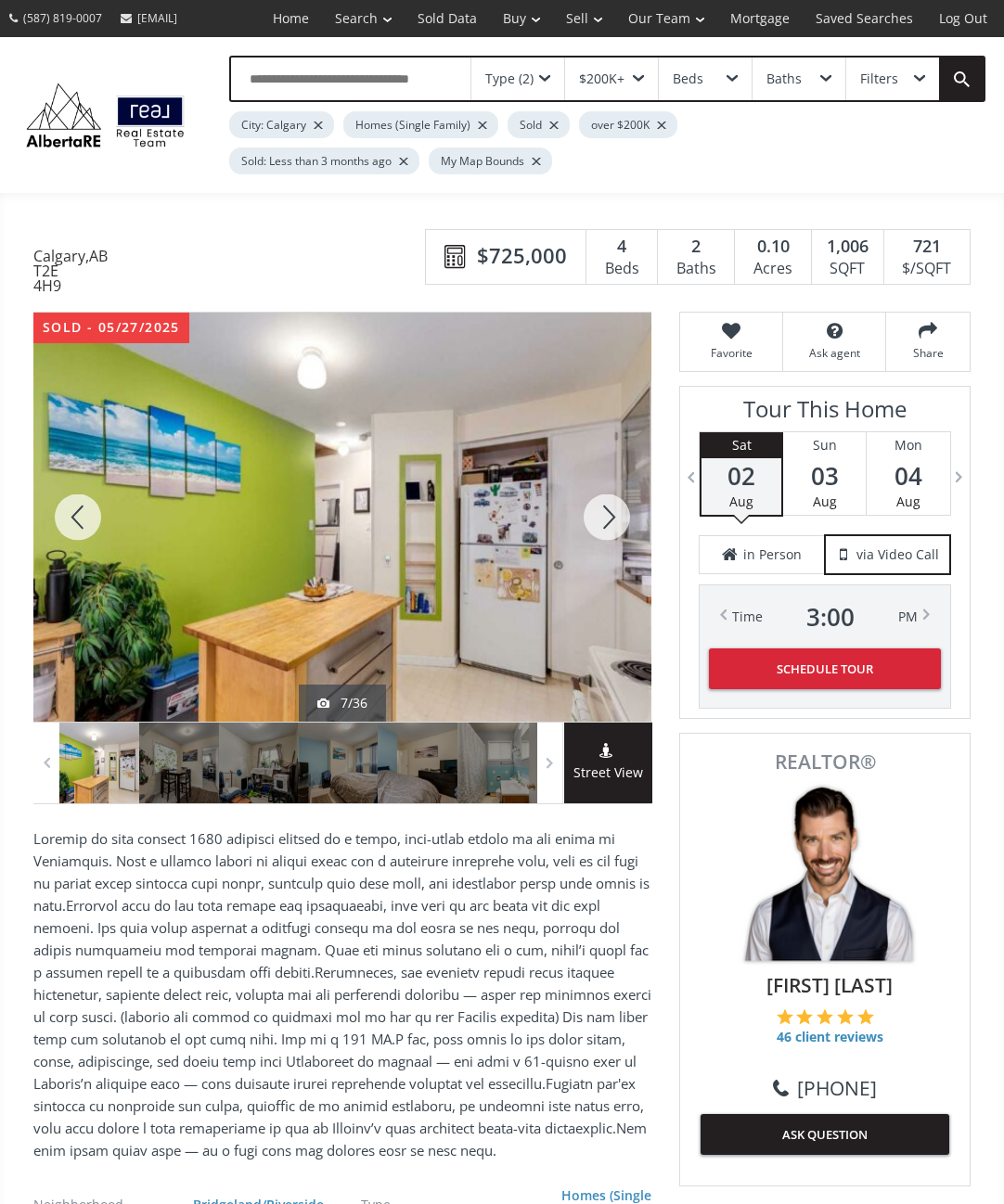 click at bounding box center (607, 517) 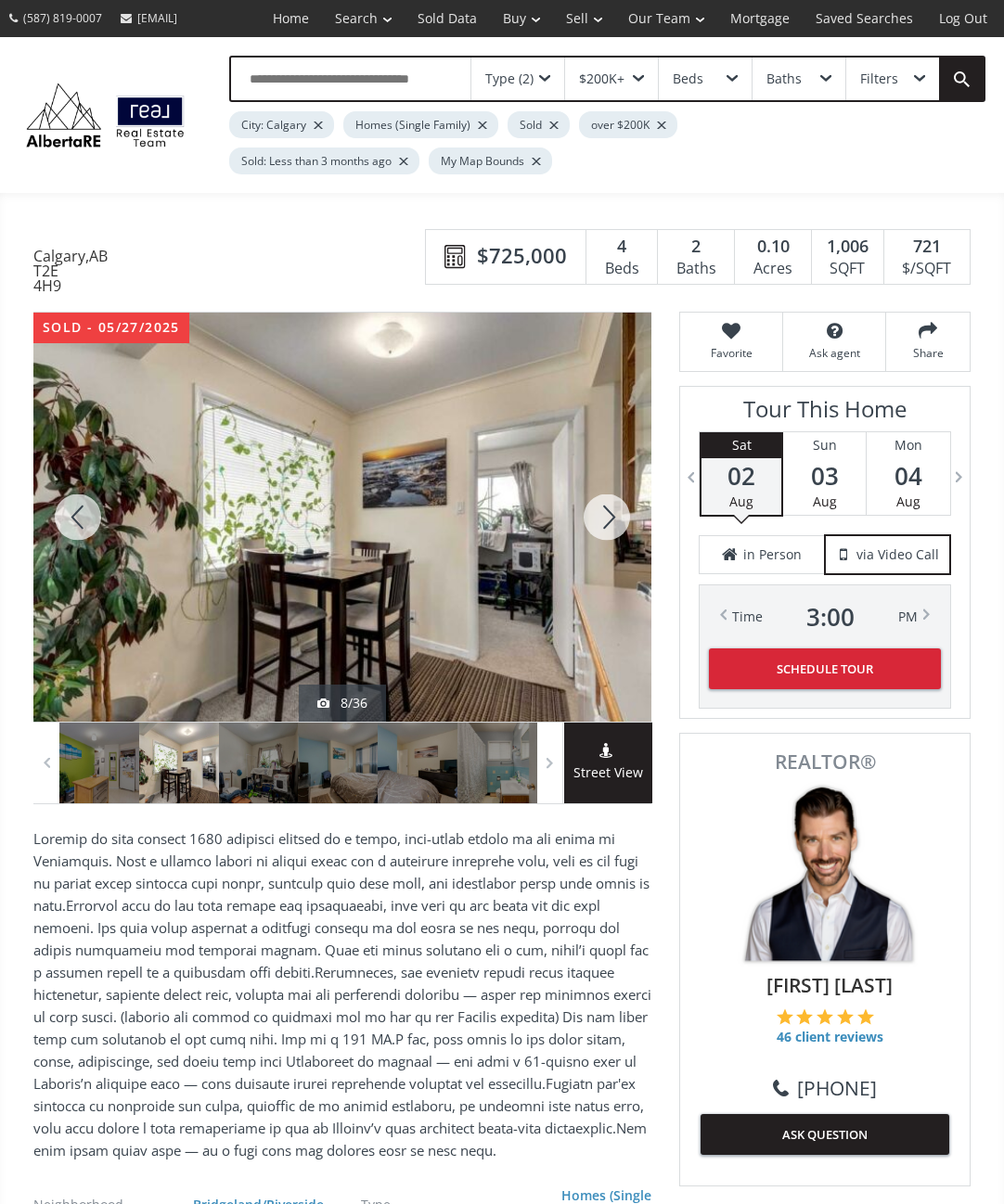 click at bounding box center (607, 517) 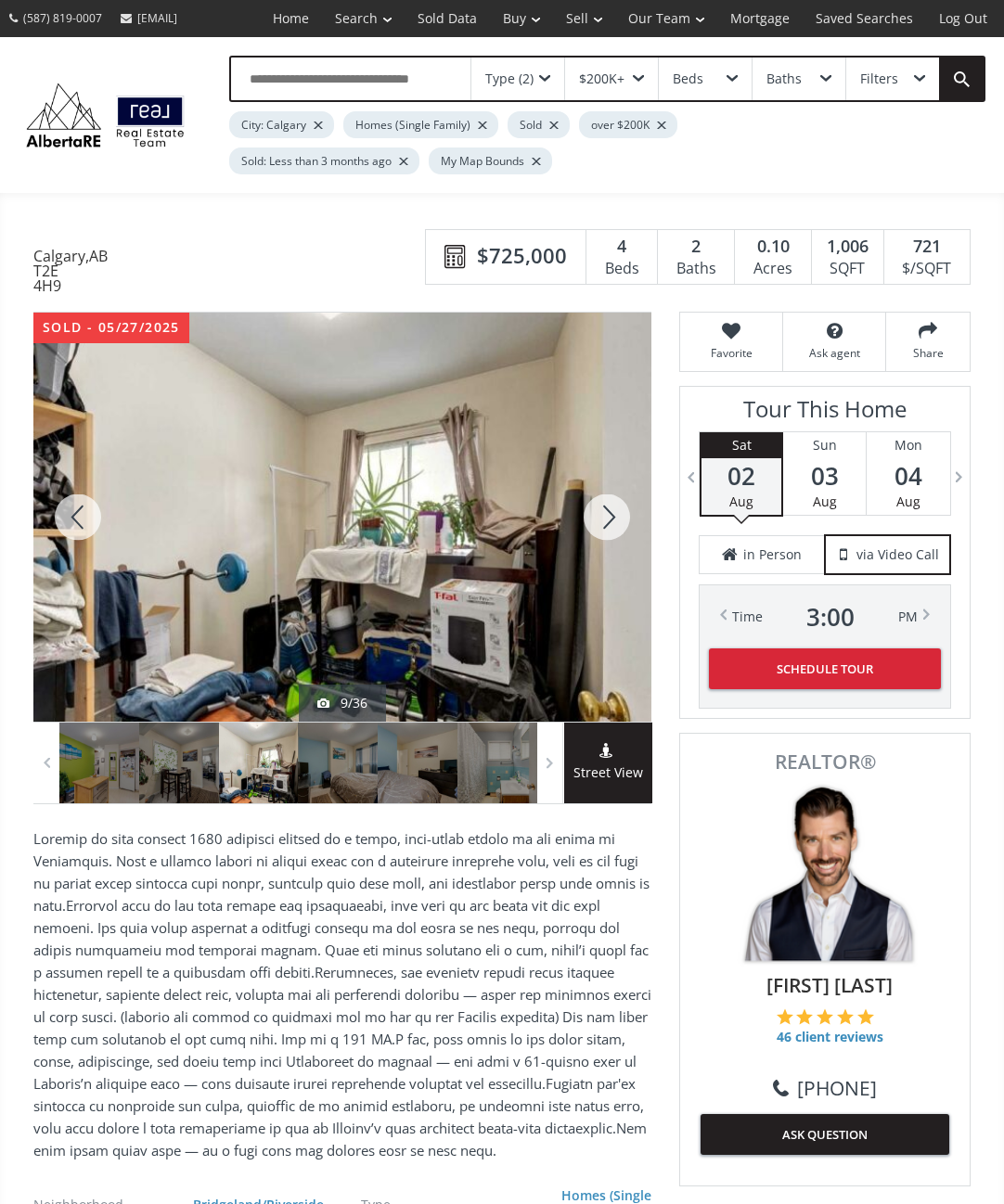 click at bounding box center [607, 517] 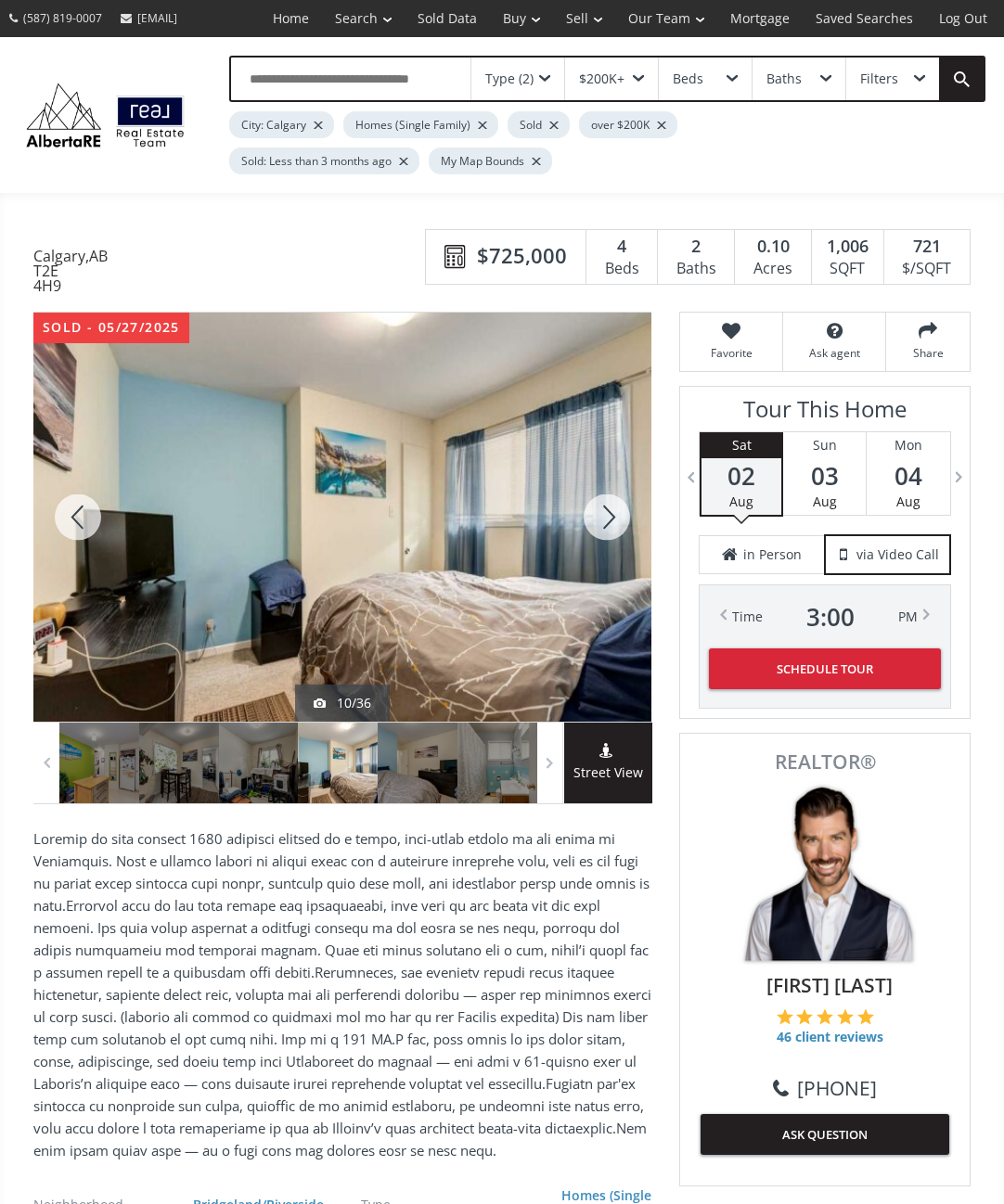 click at bounding box center [607, 517] 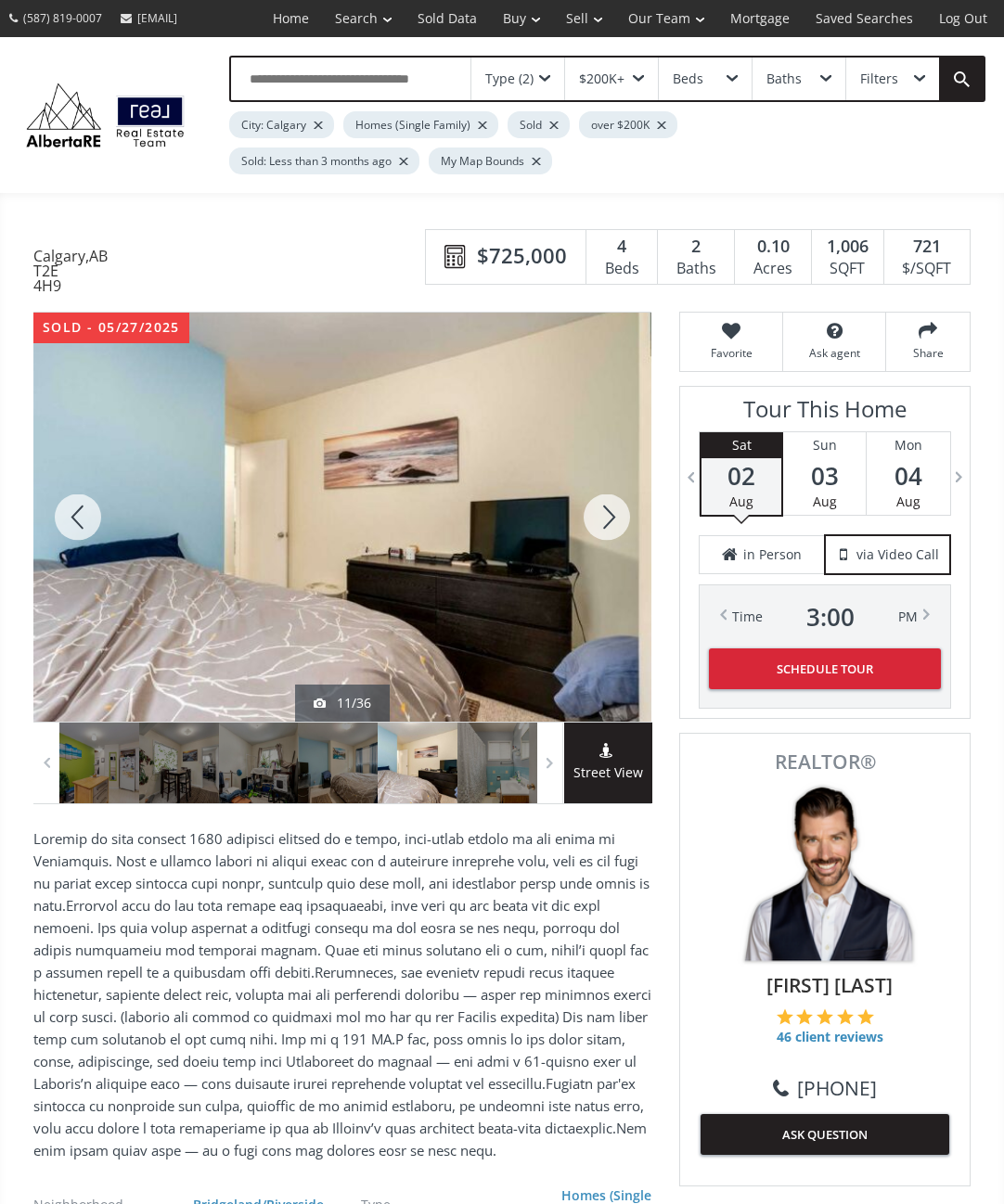 click at bounding box center [607, 517] 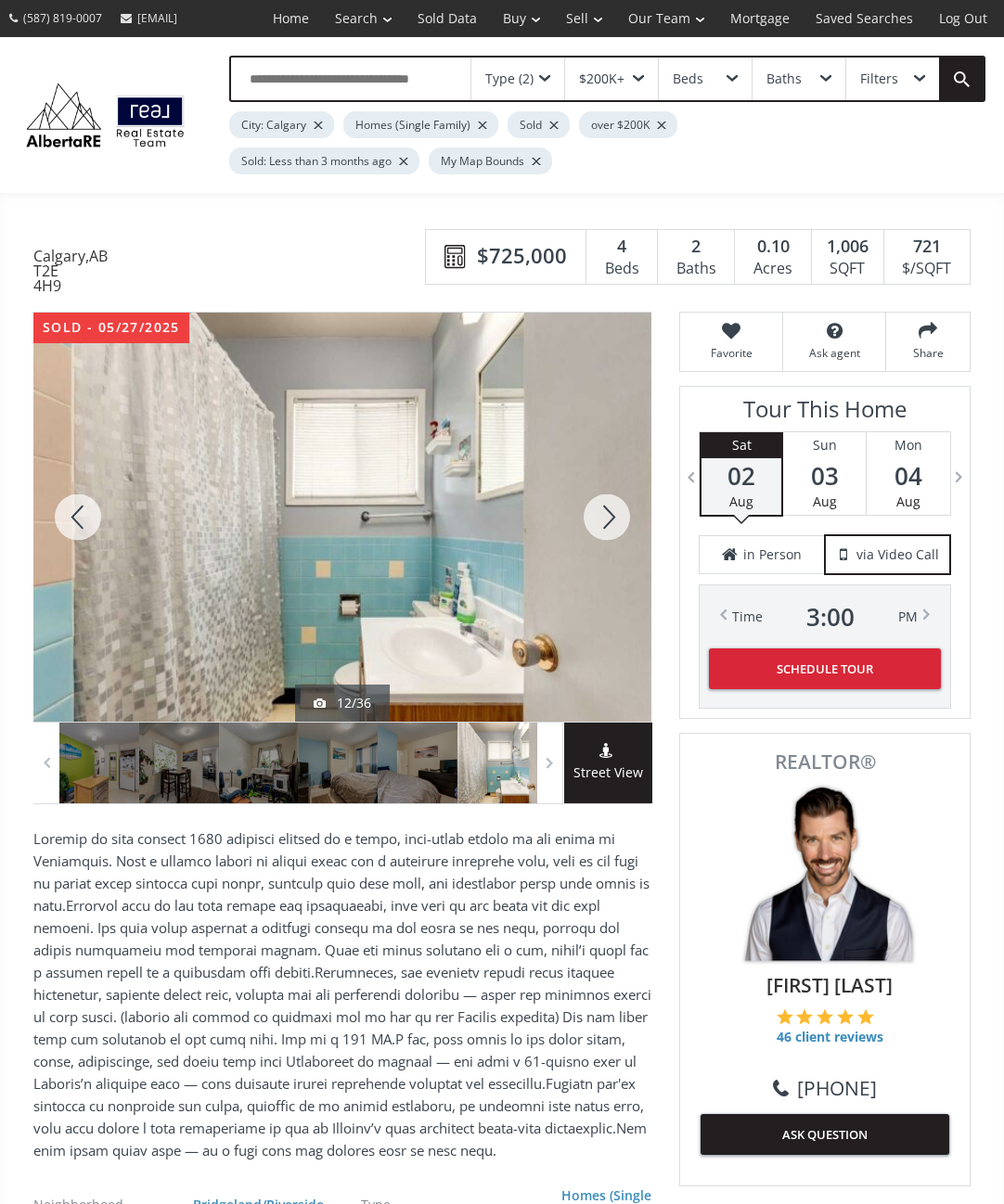 click at bounding box center (607, 517) 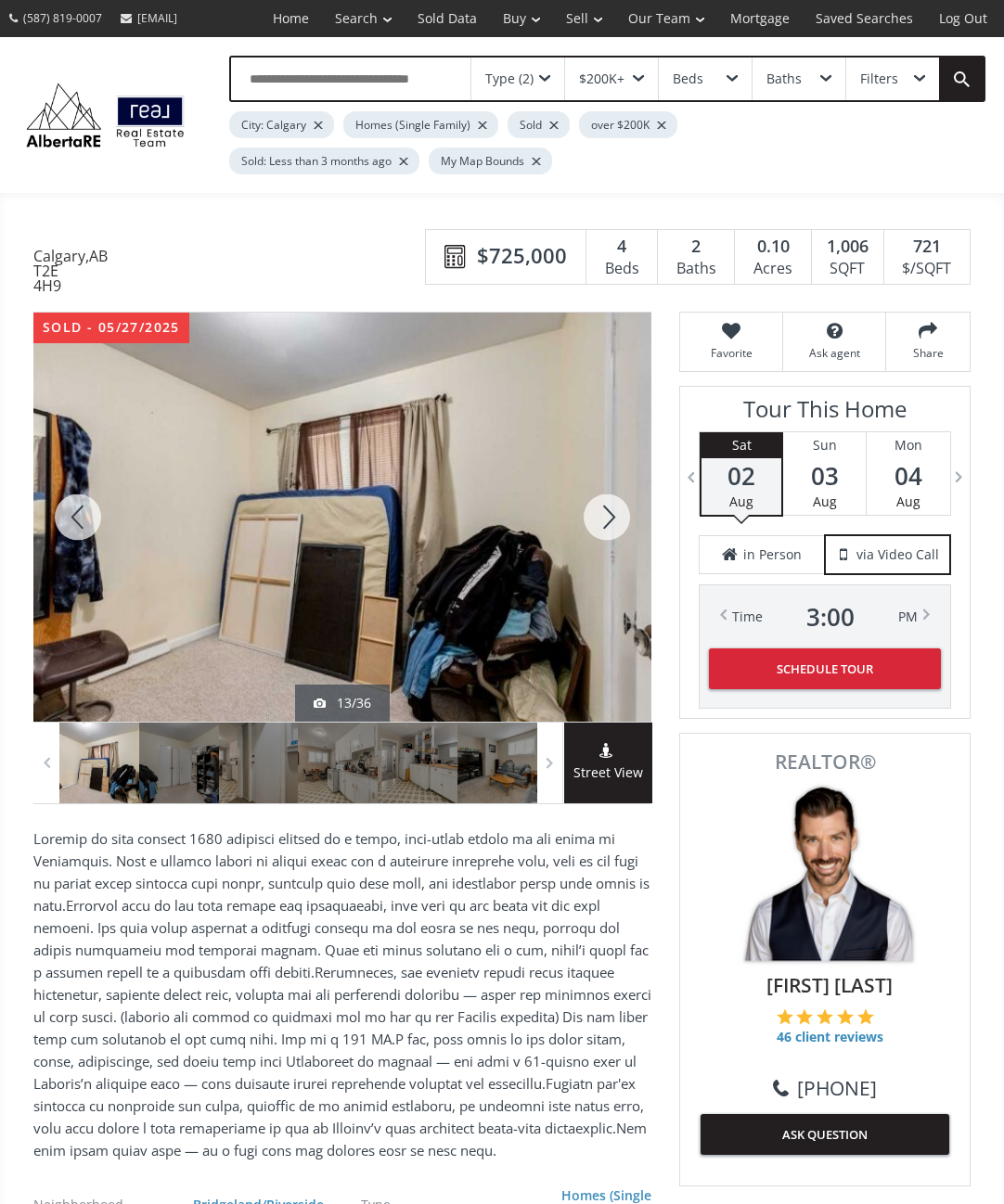 click at bounding box center [607, 517] 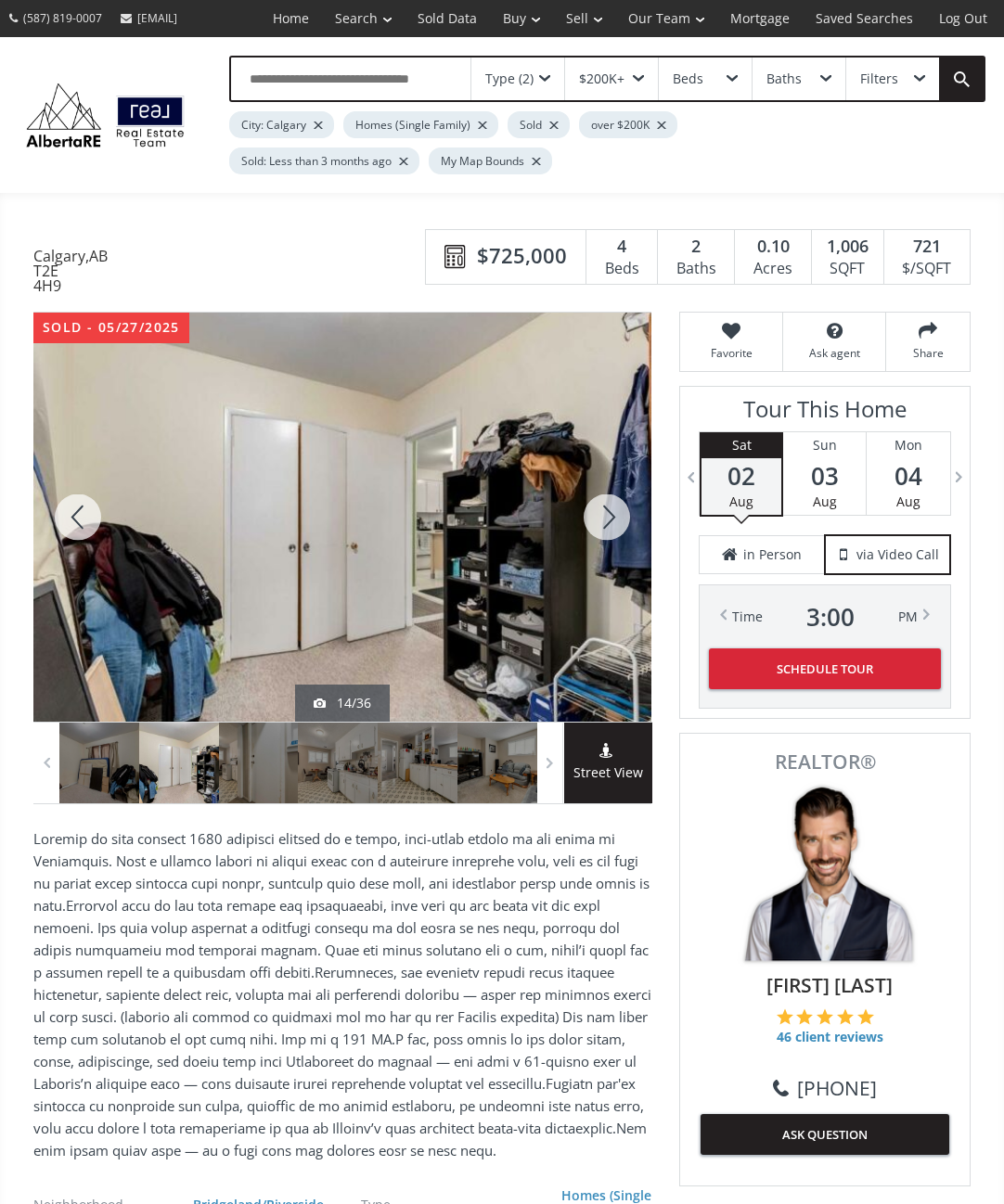 click at bounding box center (607, 517) 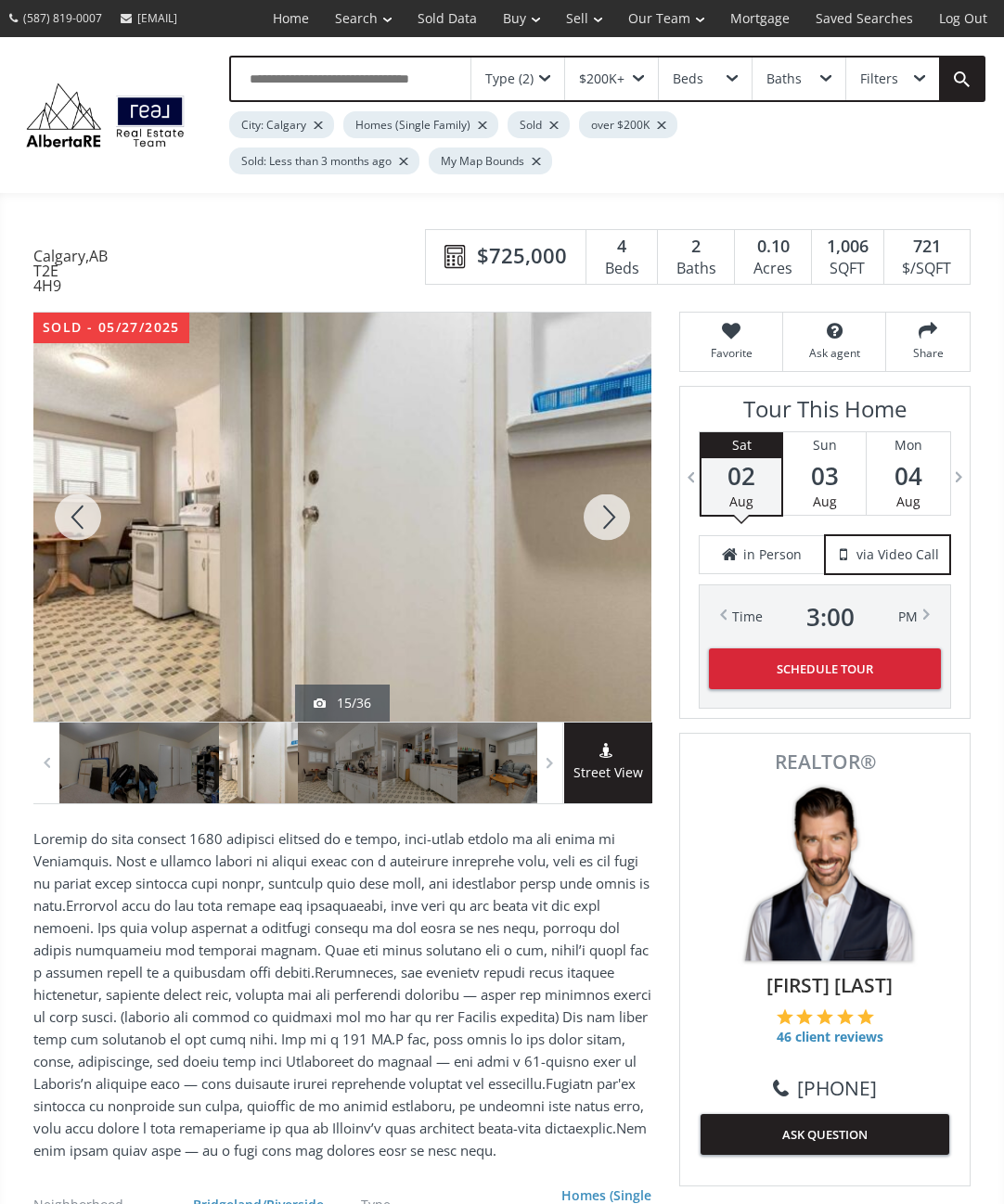 click at bounding box center [607, 517] 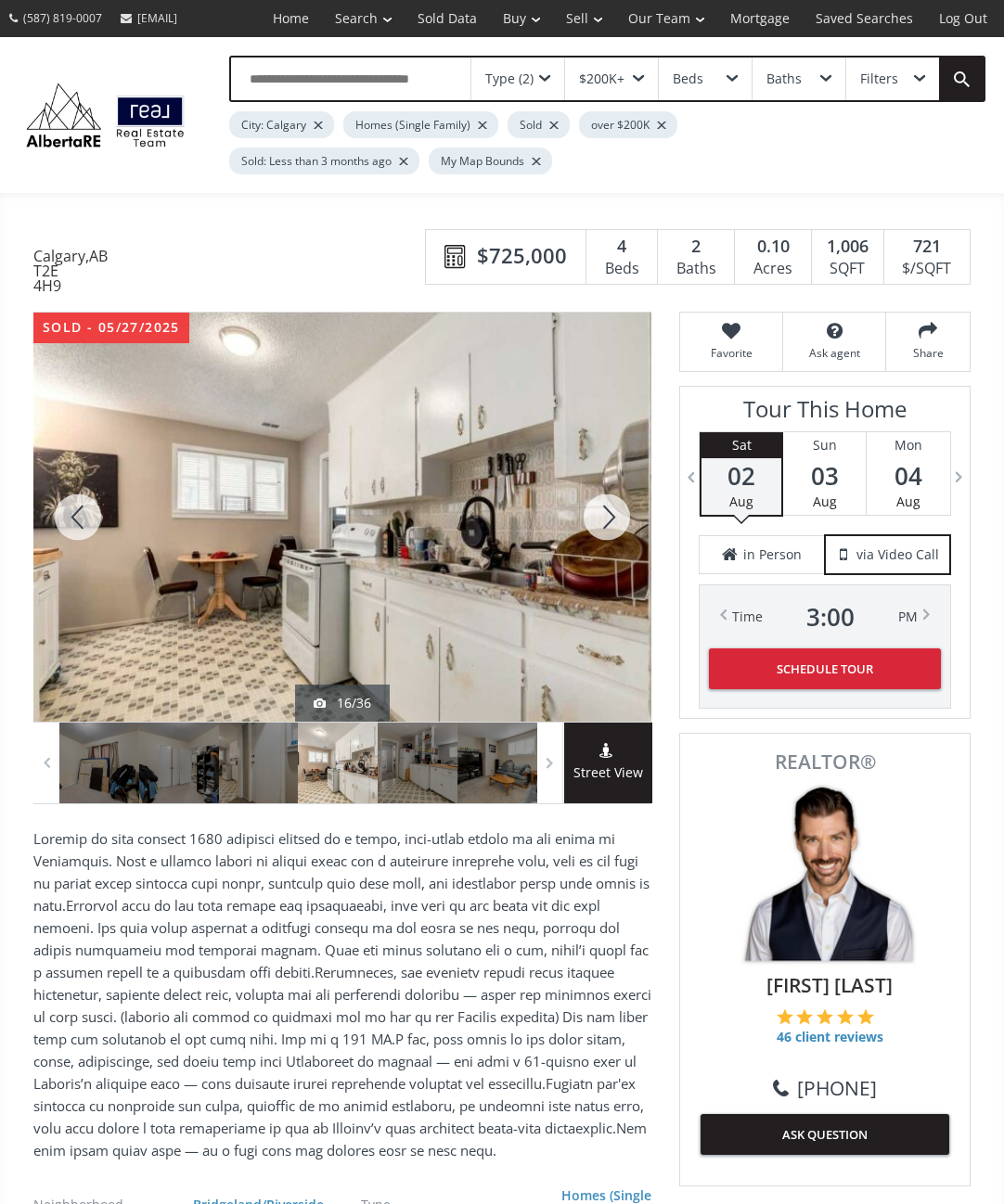 click at bounding box center (607, 517) 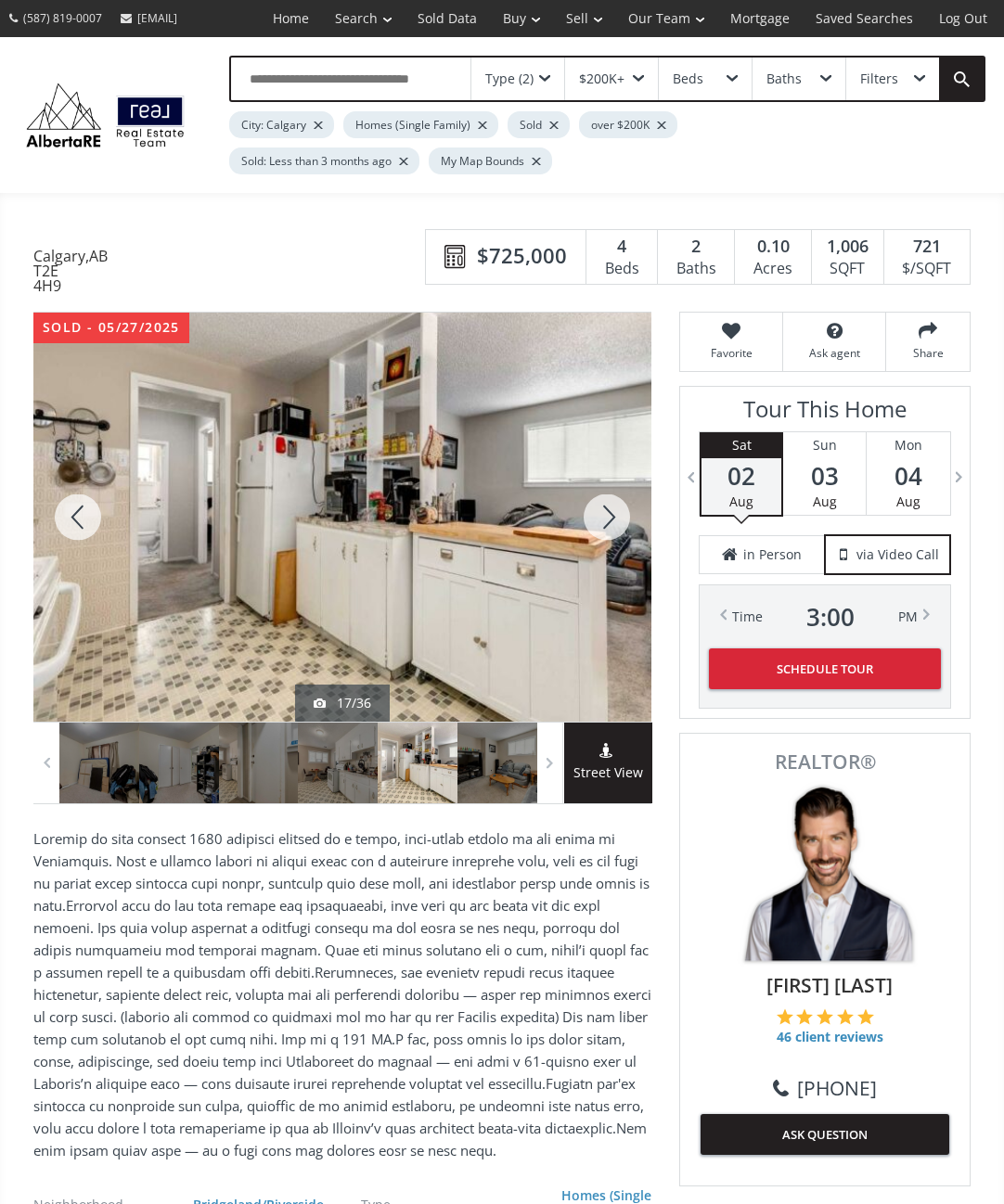 click at bounding box center [607, 517] 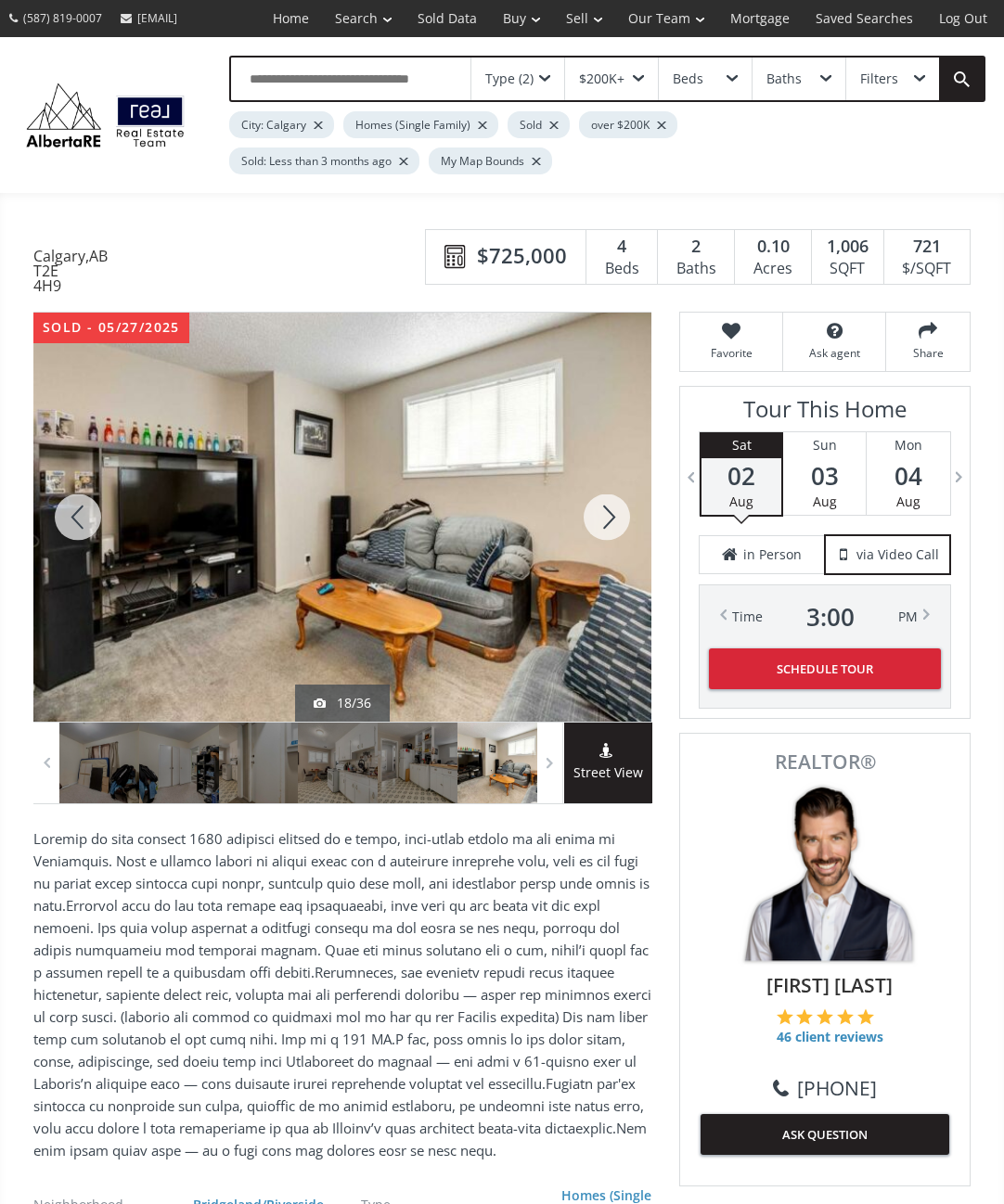 click at bounding box center [607, 517] 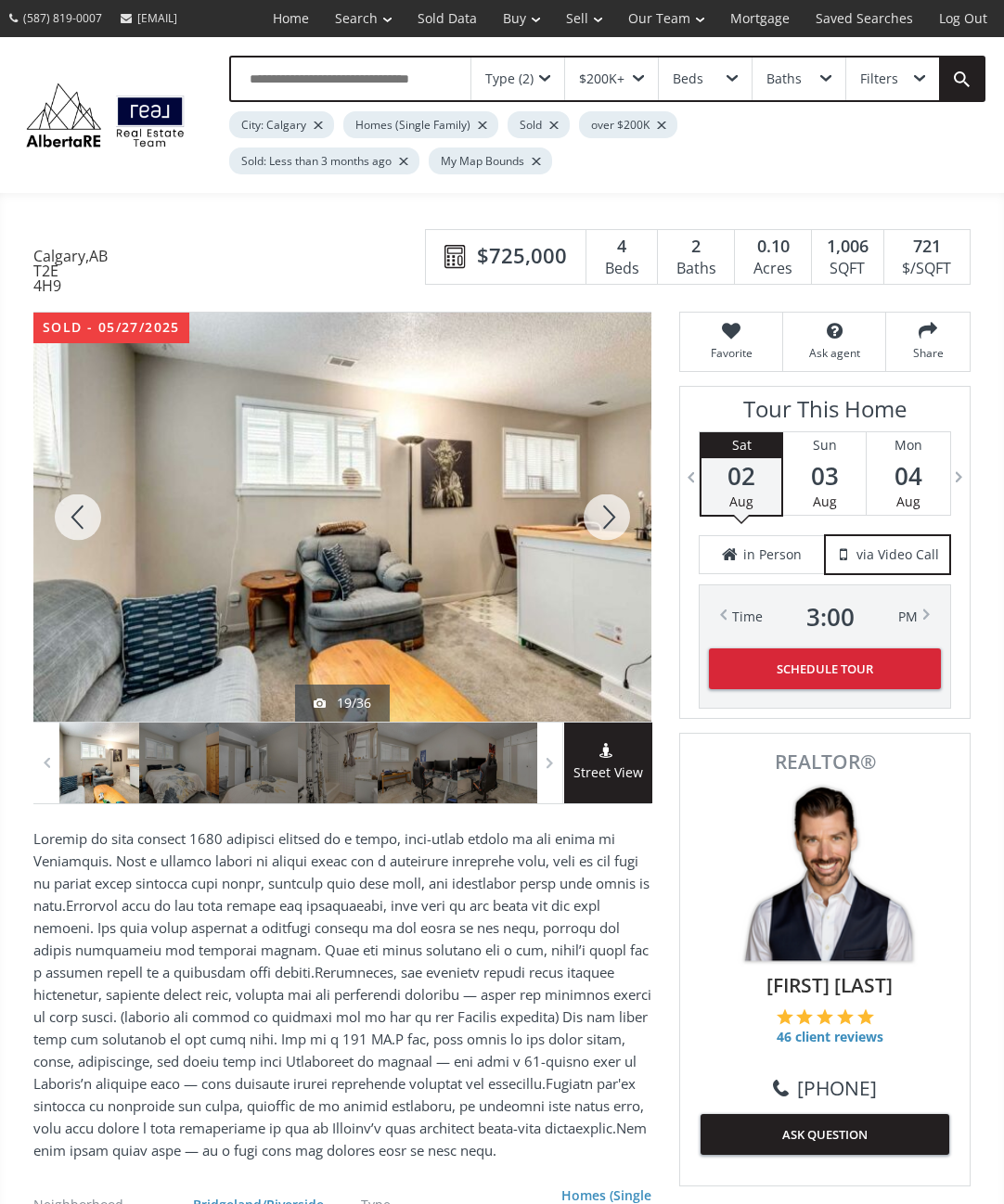 click at bounding box center [607, 517] 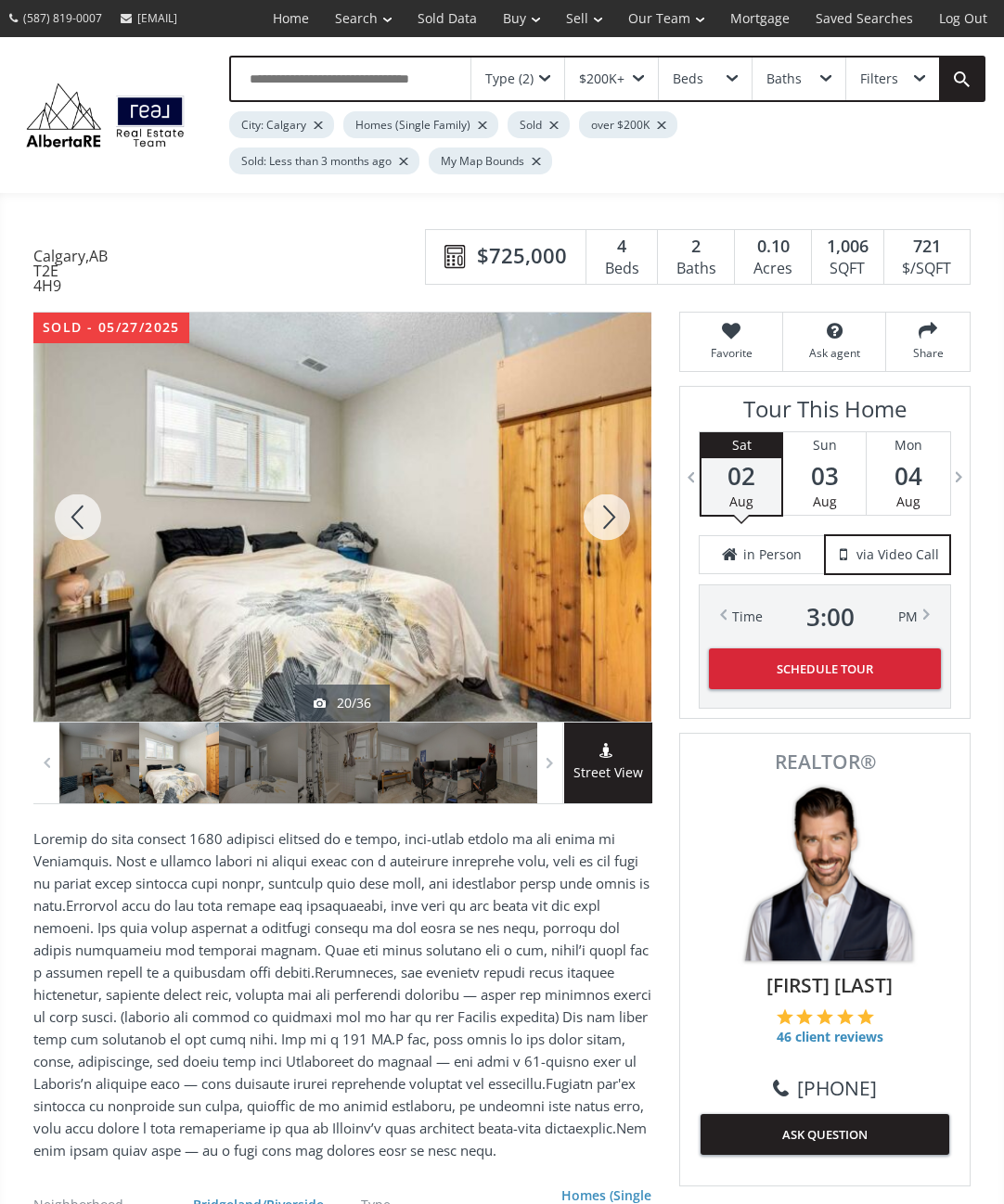 click at bounding box center (607, 517) 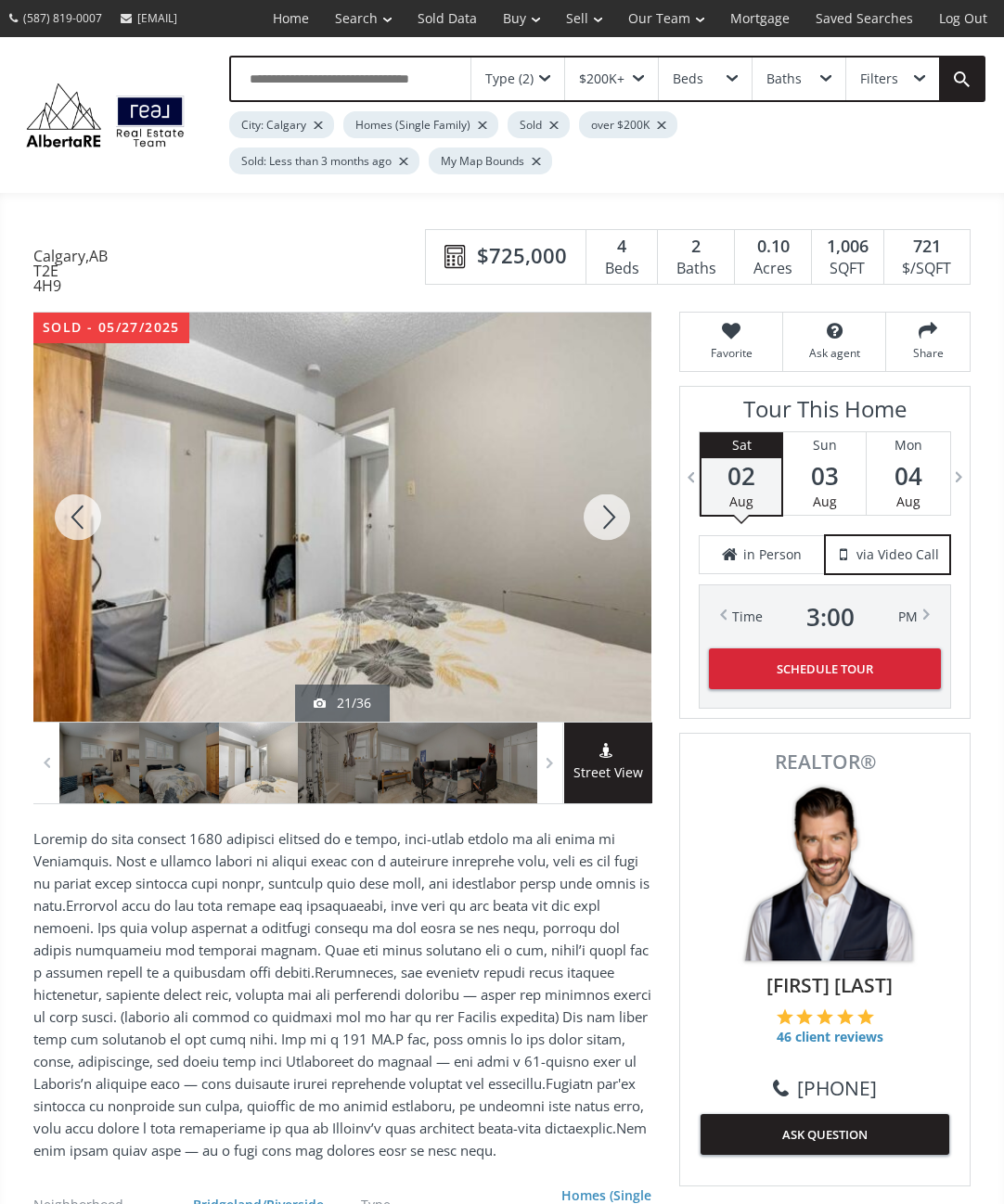 click at bounding box center (607, 517) 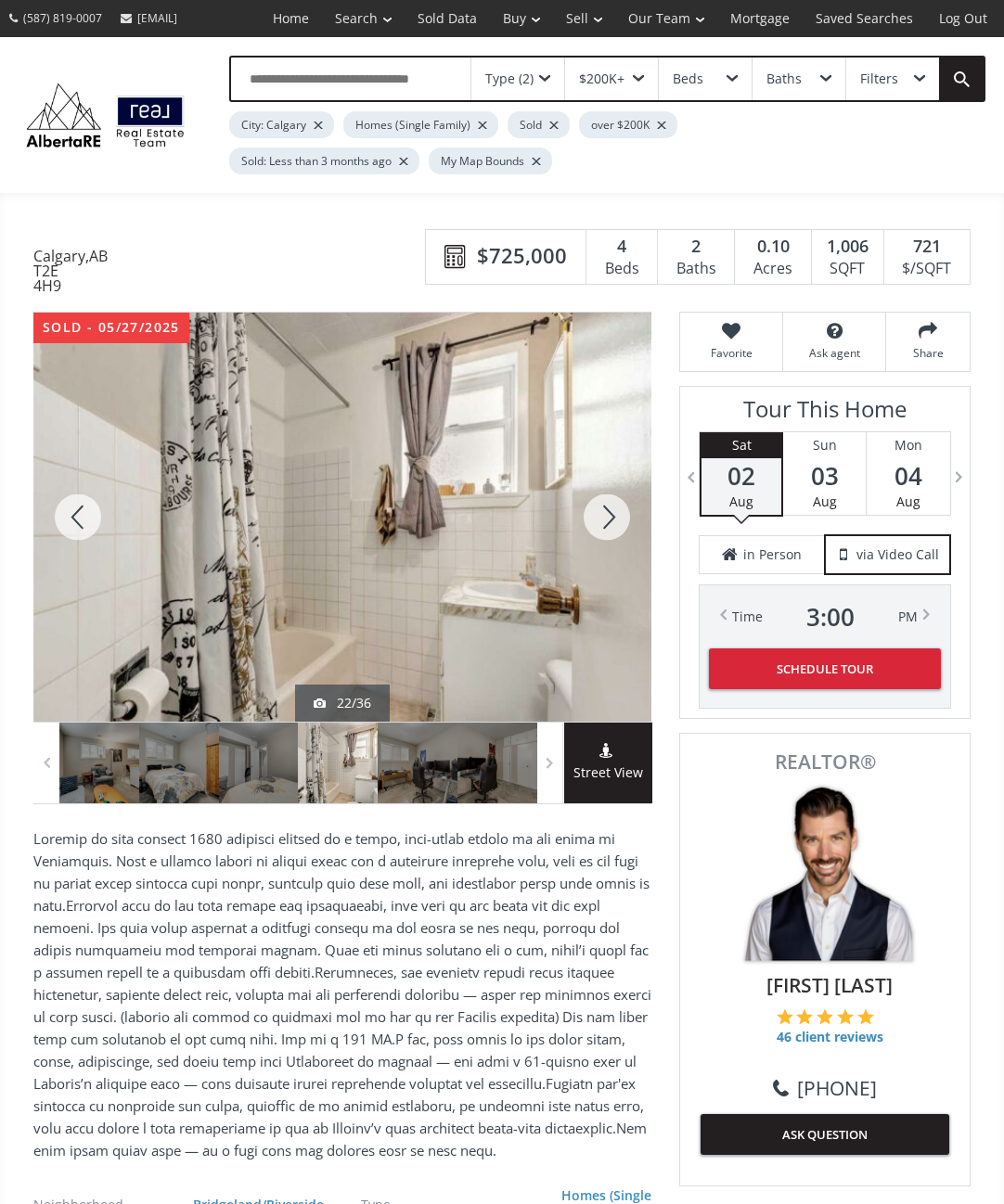 click at bounding box center [607, 517] 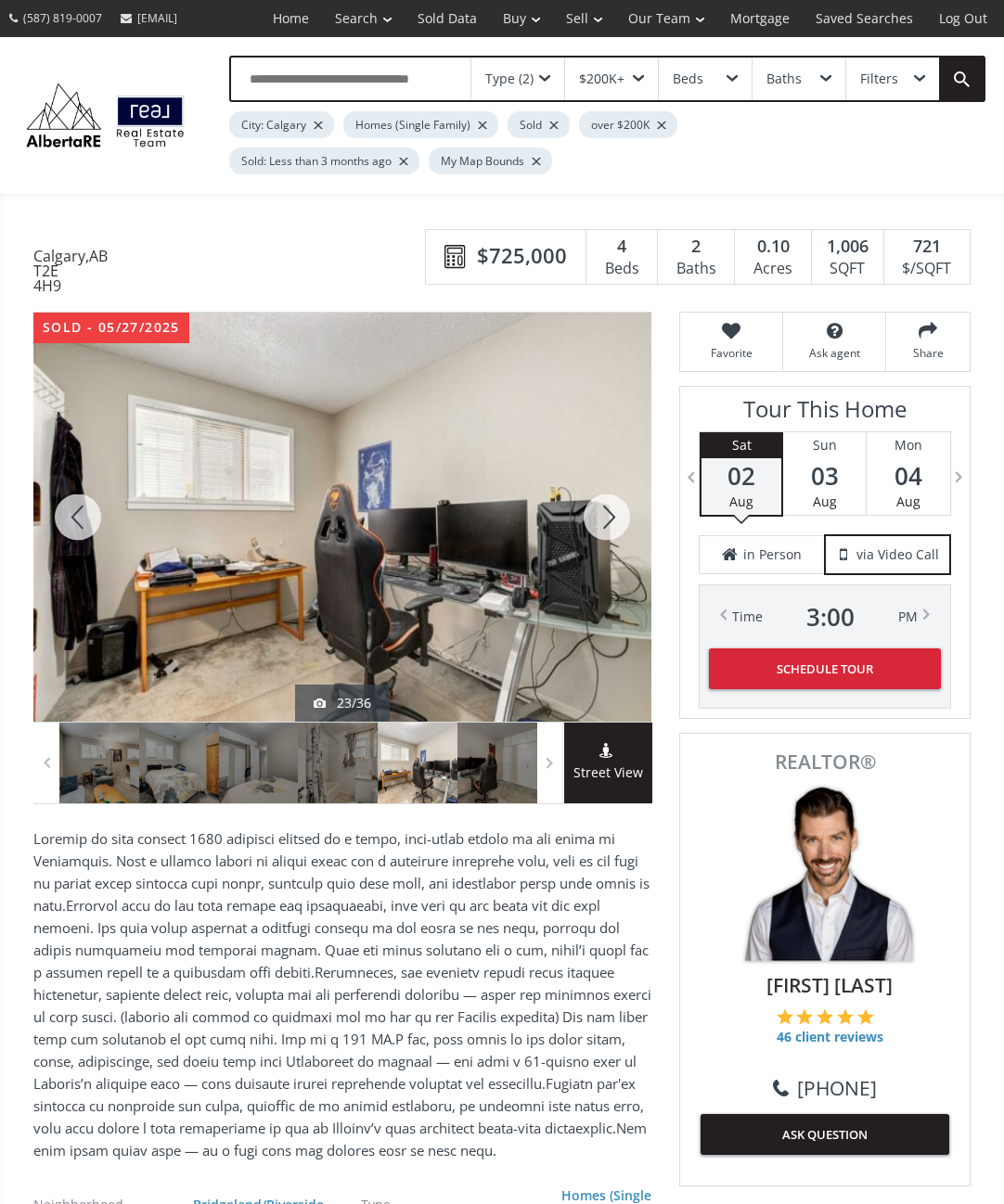 click at bounding box center [607, 517] 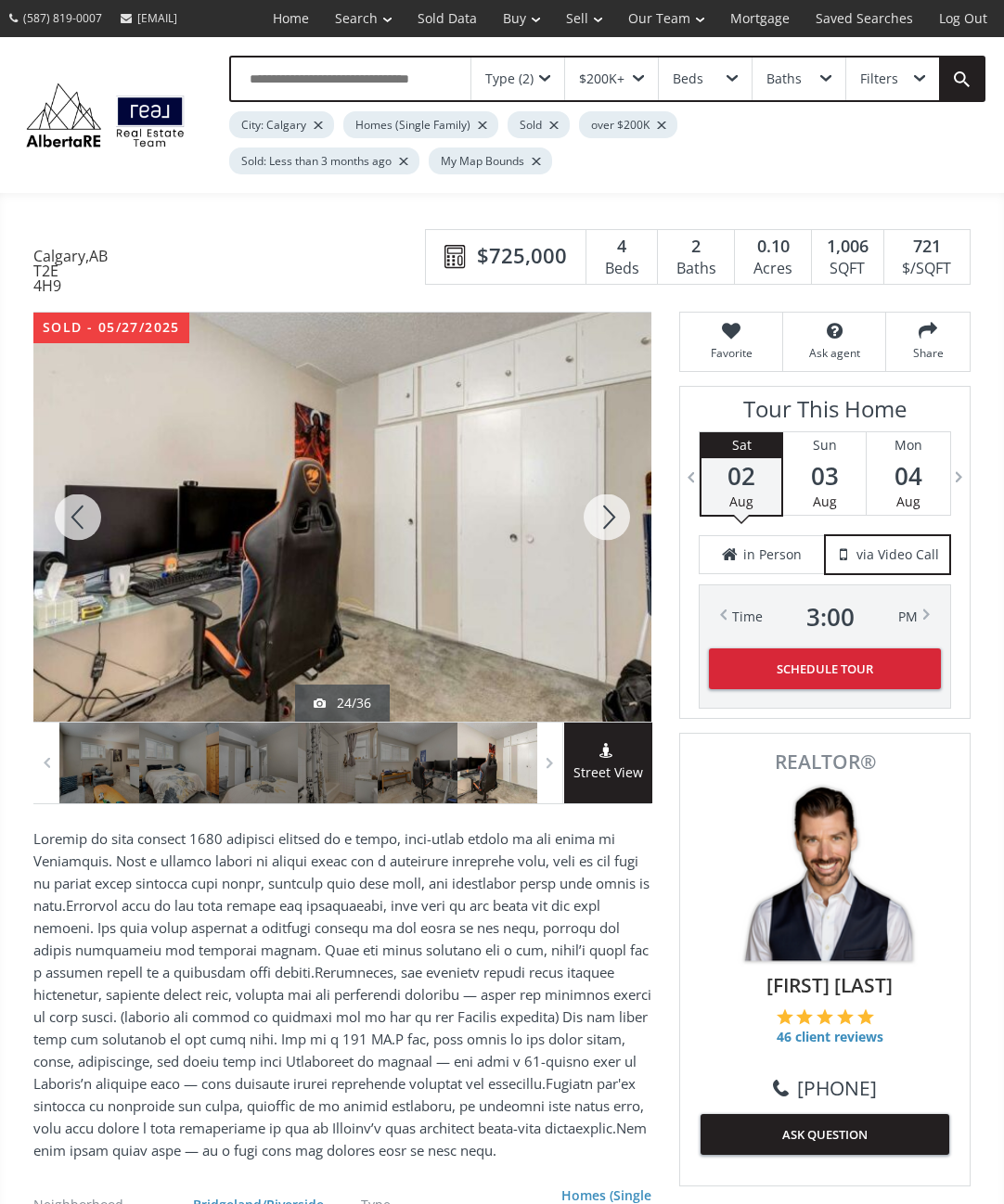 click at bounding box center (607, 517) 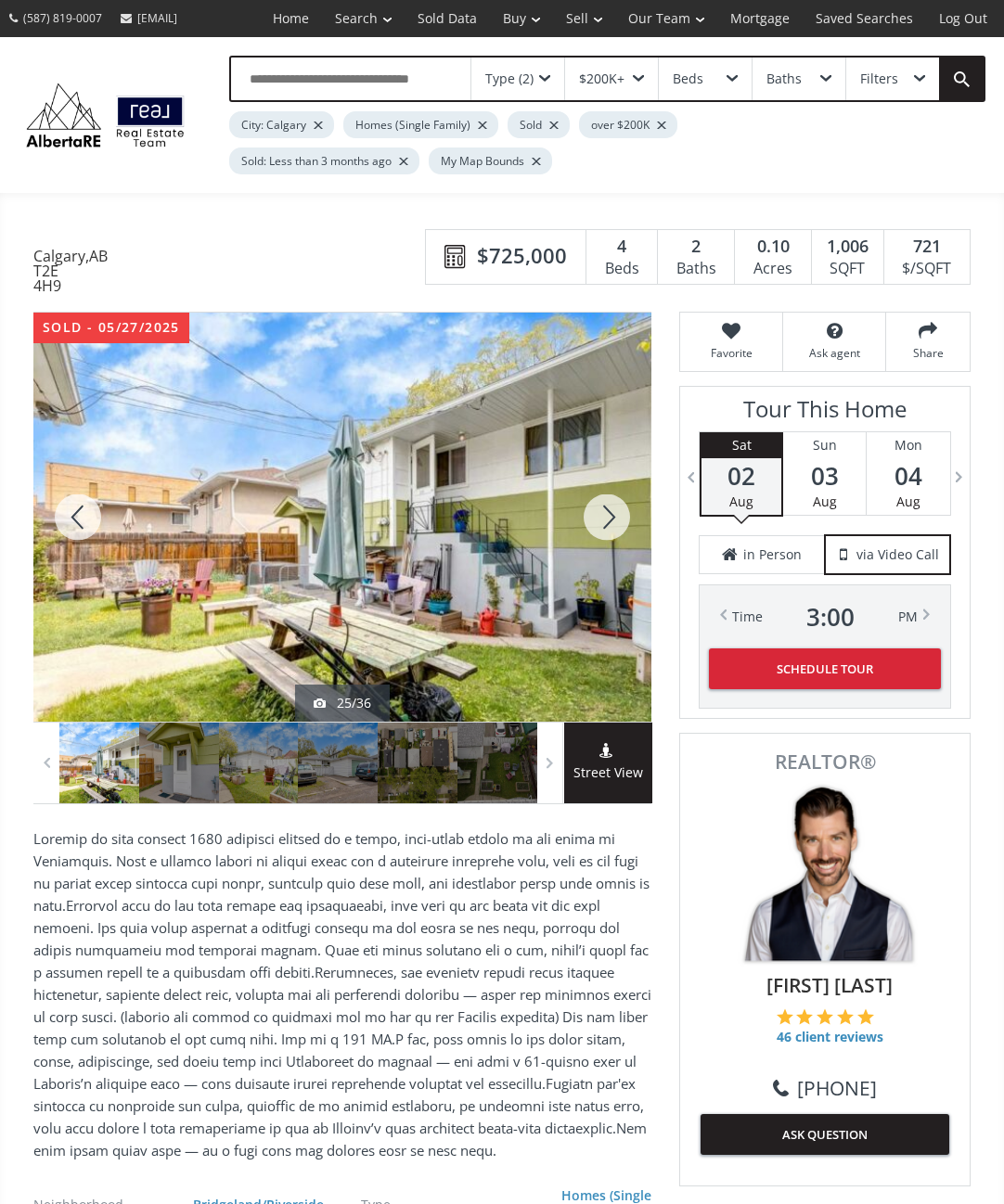 click at bounding box center [607, 517] 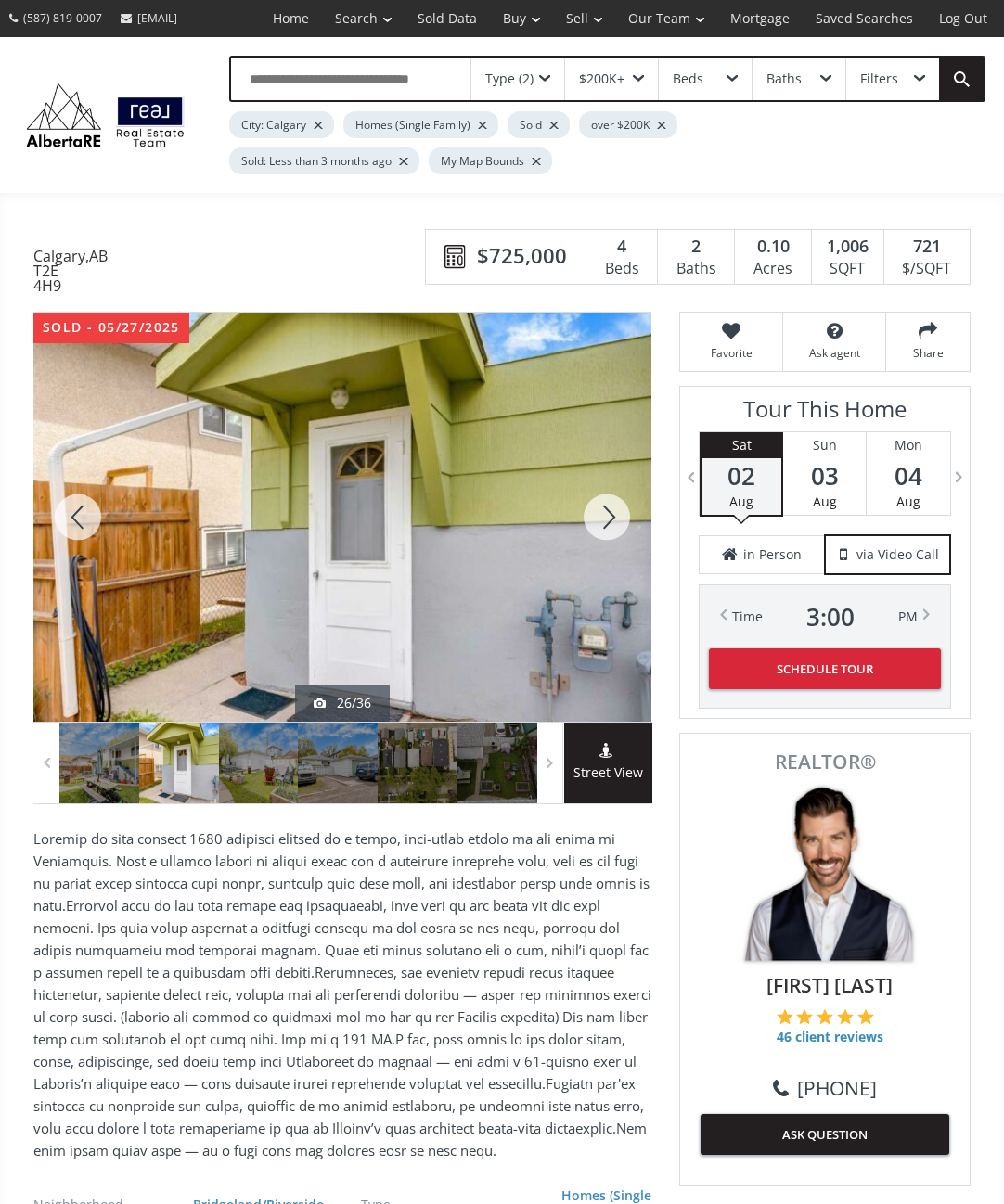 click at bounding box center (607, 517) 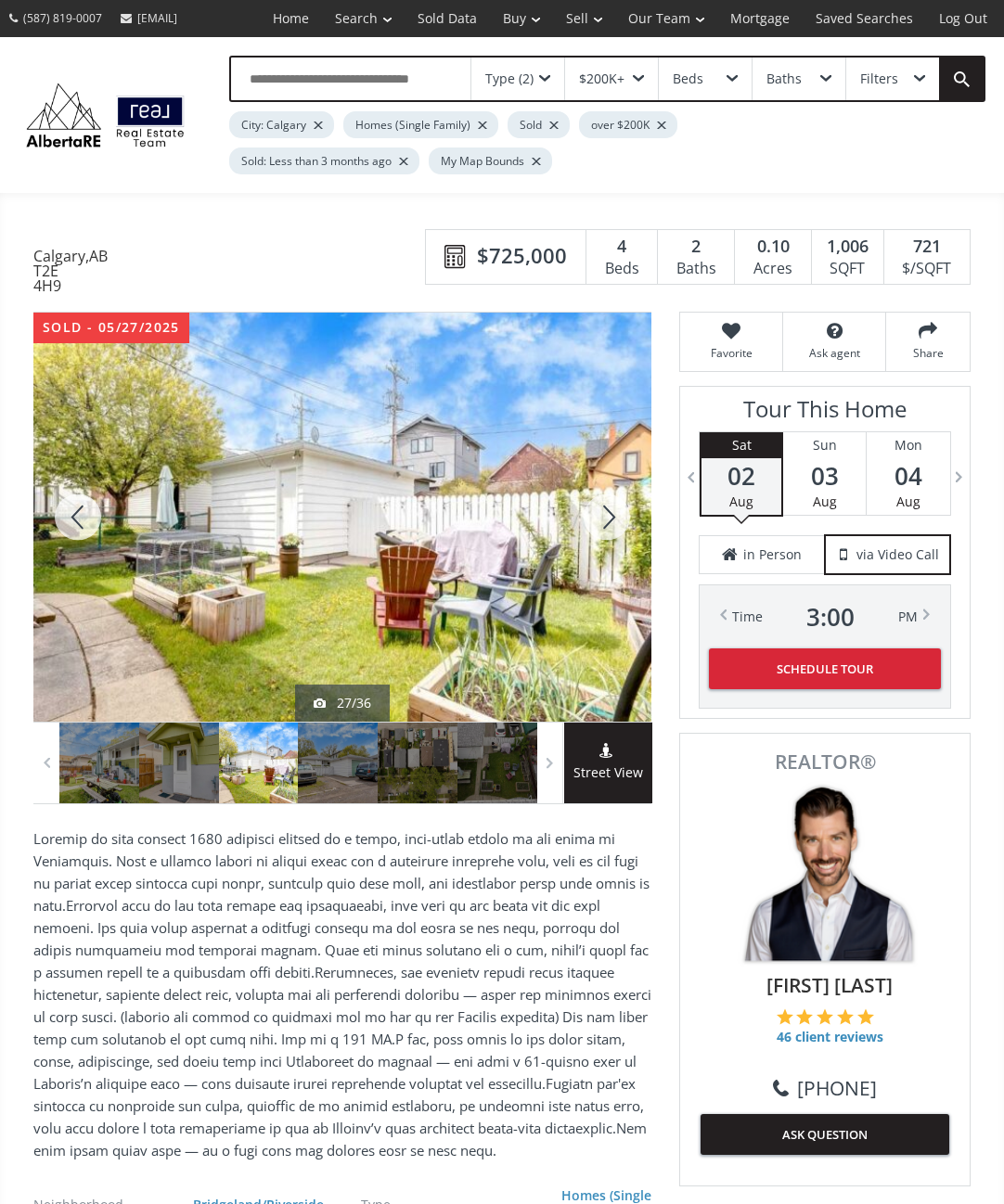 click at bounding box center (607, 517) 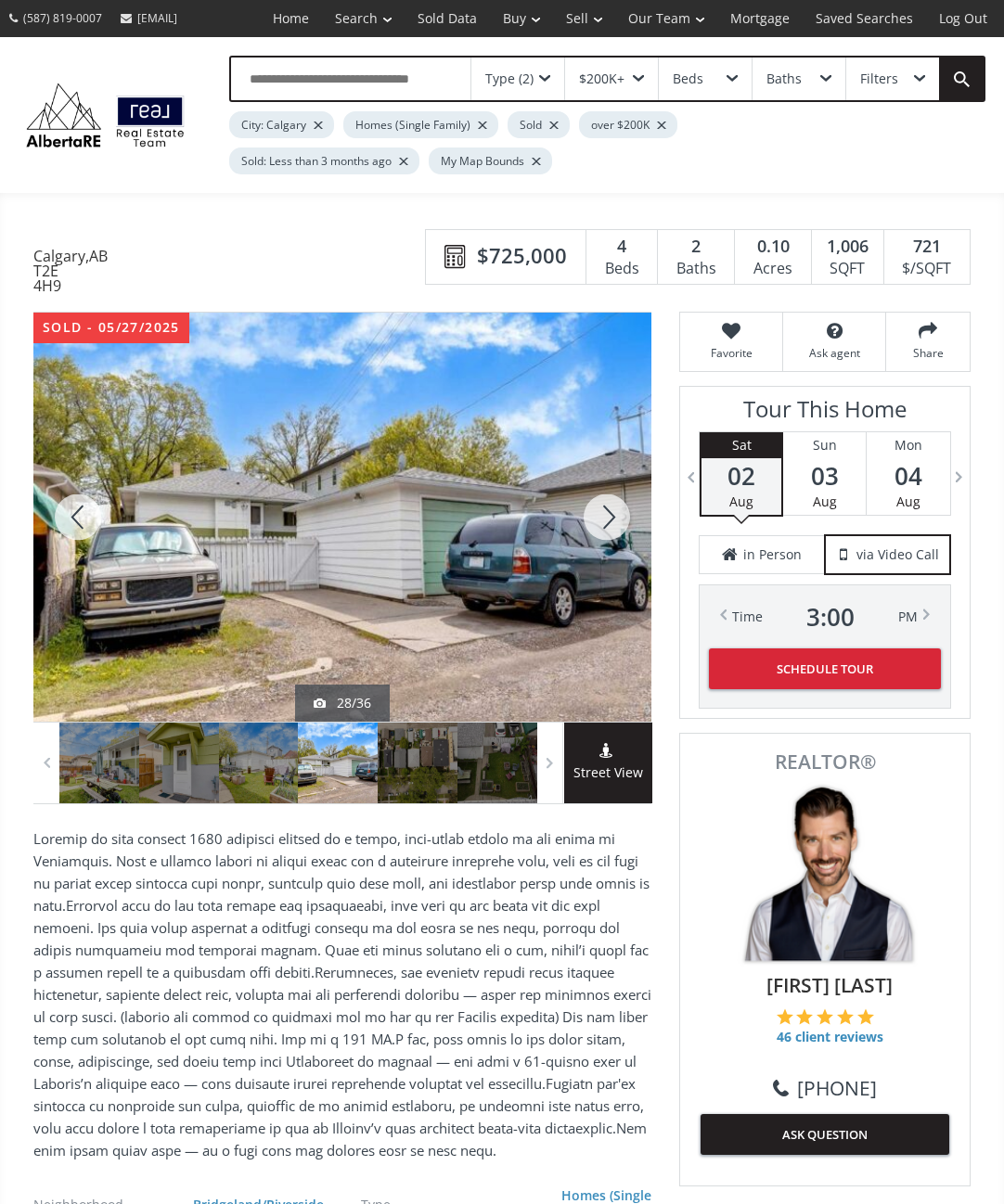 click at bounding box center (607, 517) 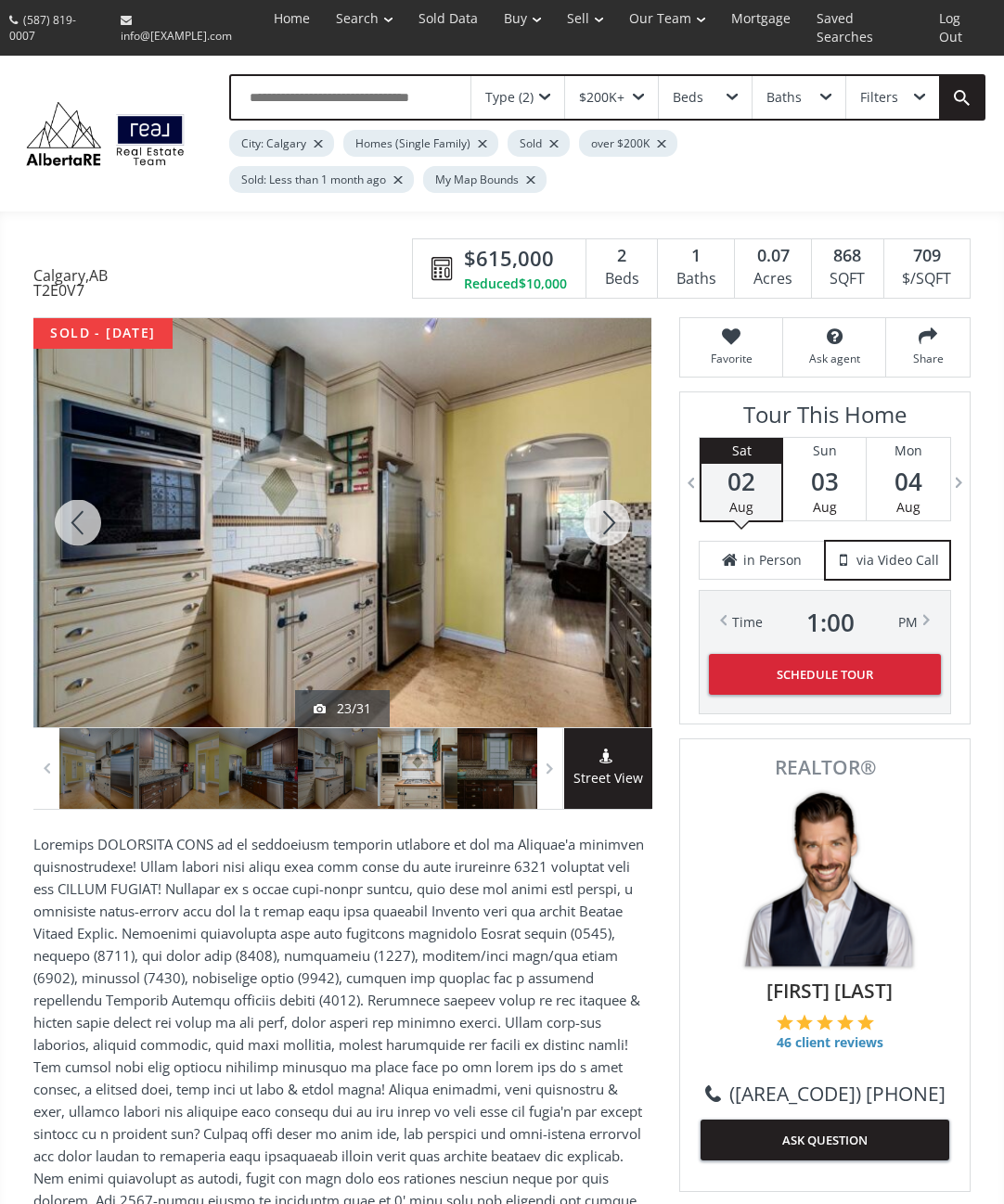 scroll, scrollTop: 0, scrollLeft: 0, axis: both 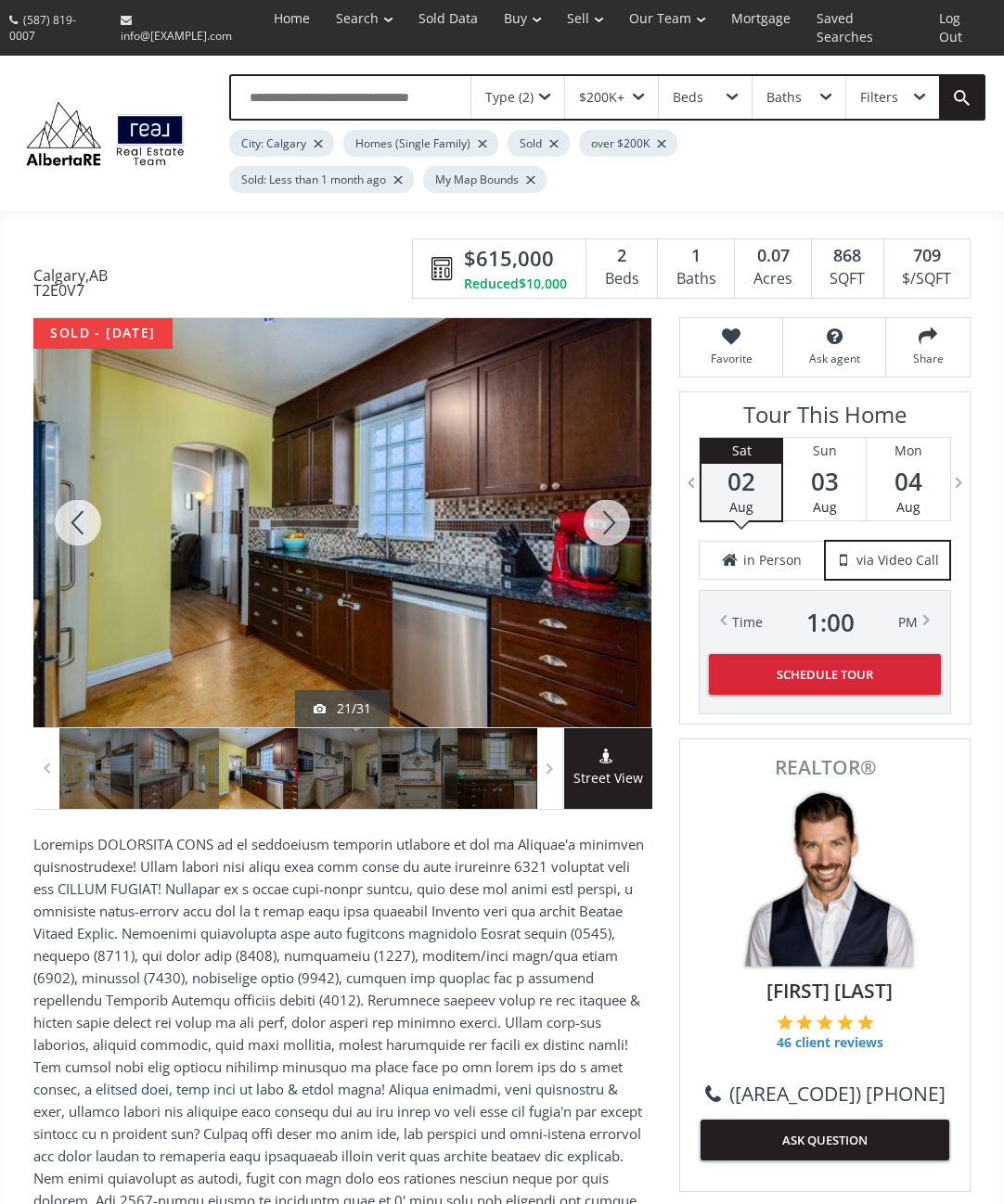 click at bounding box center [78, 522] 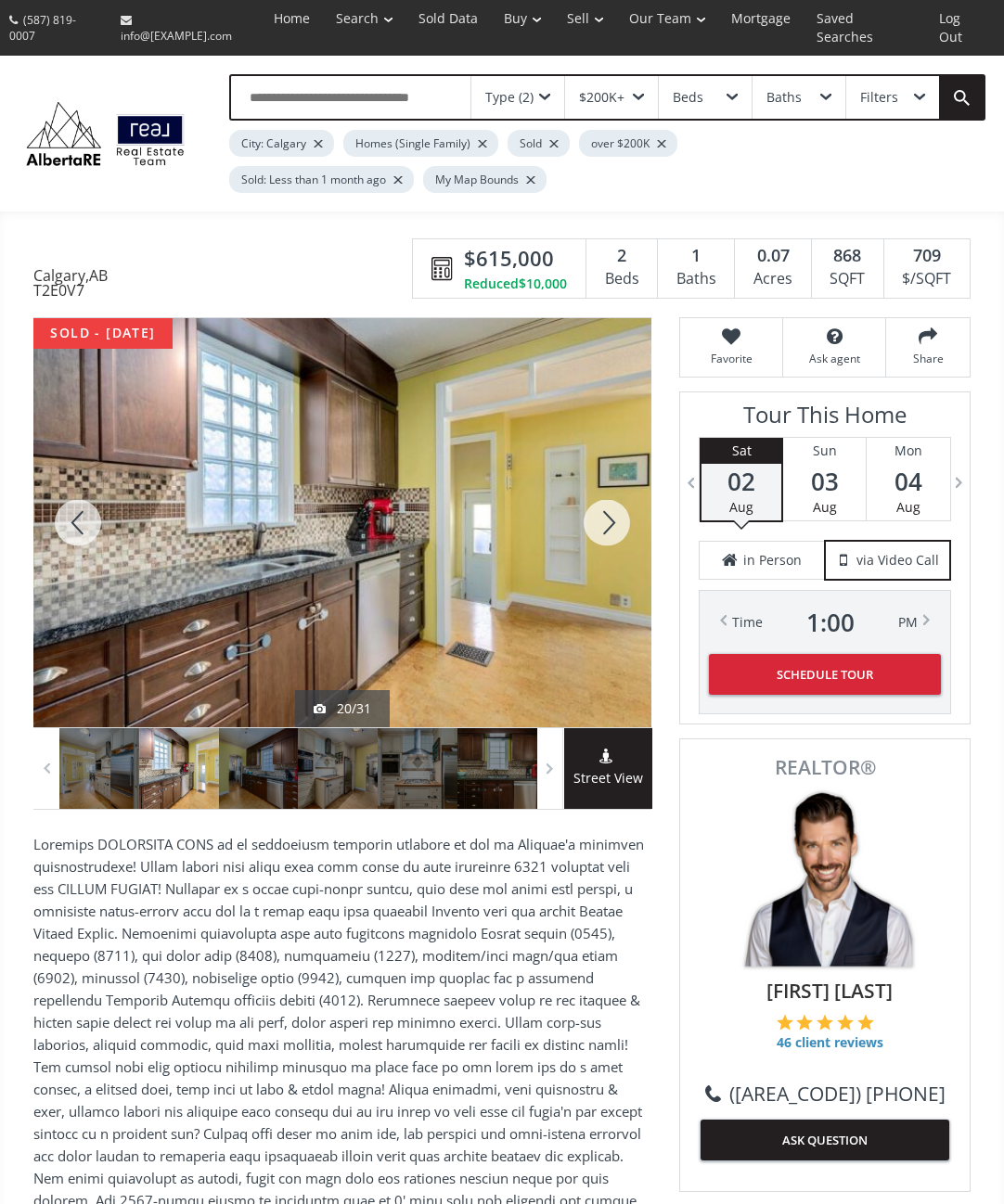 click at bounding box center [78, 522] 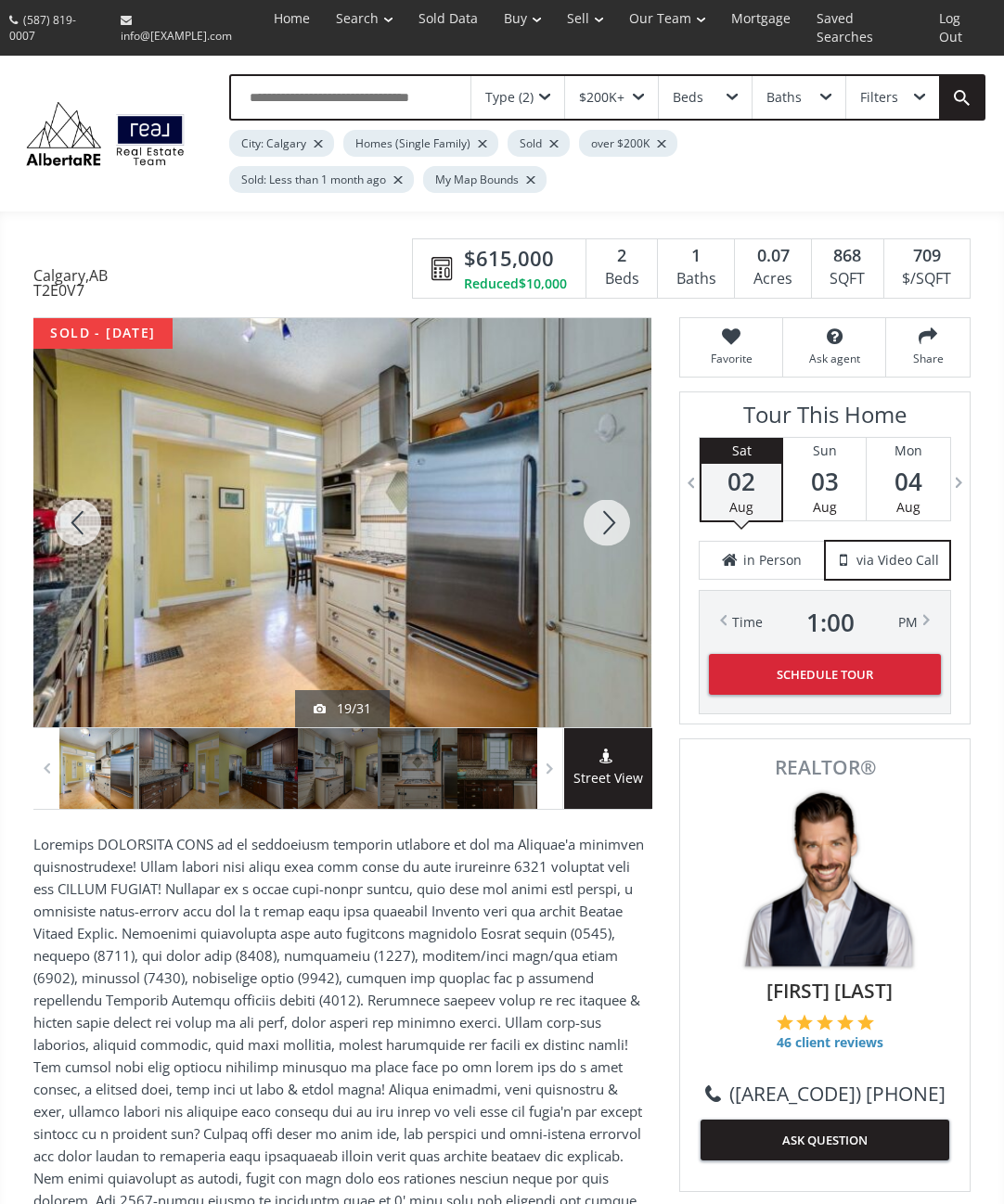 click at bounding box center [78, 522] 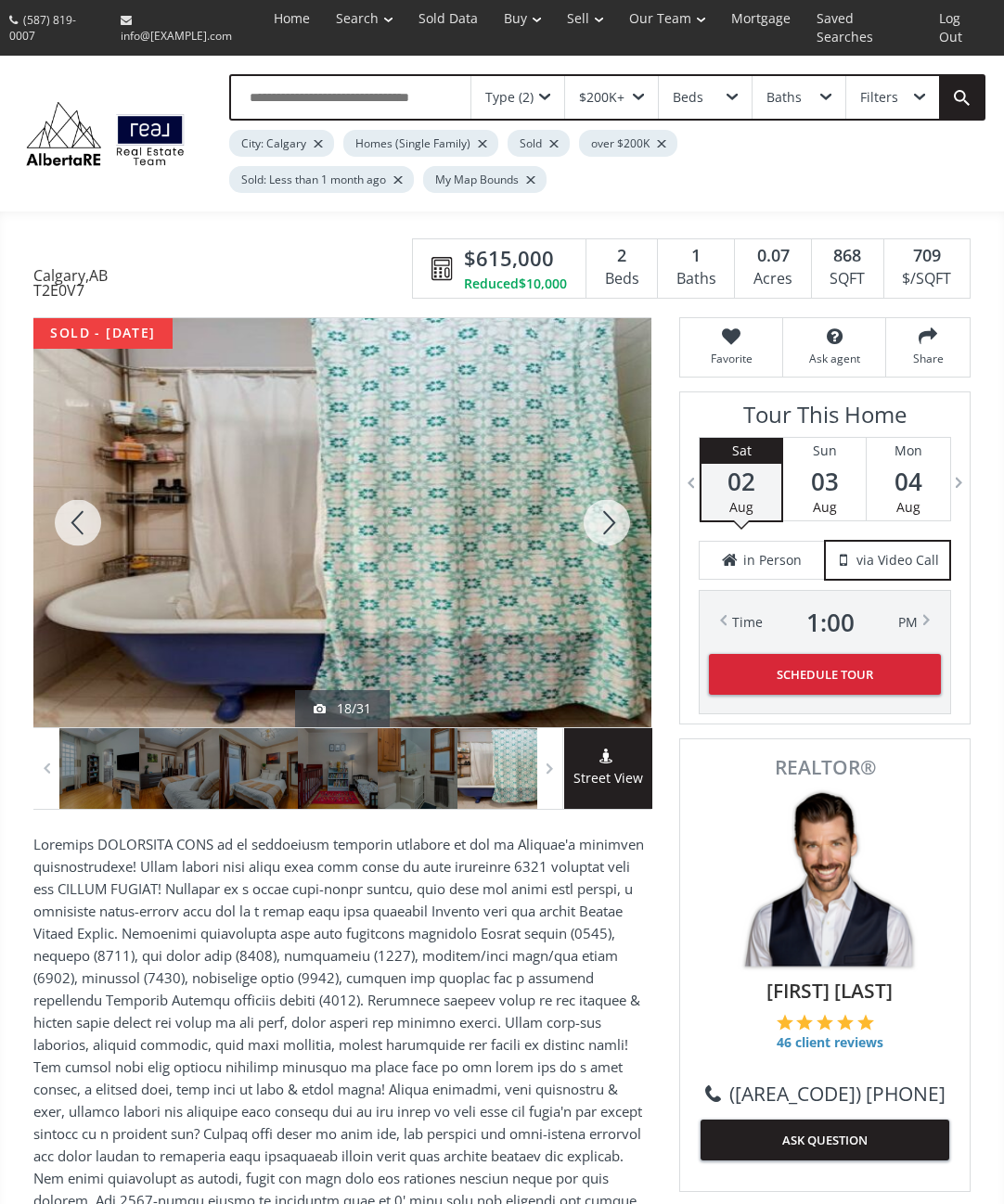 click at bounding box center (78, 522) 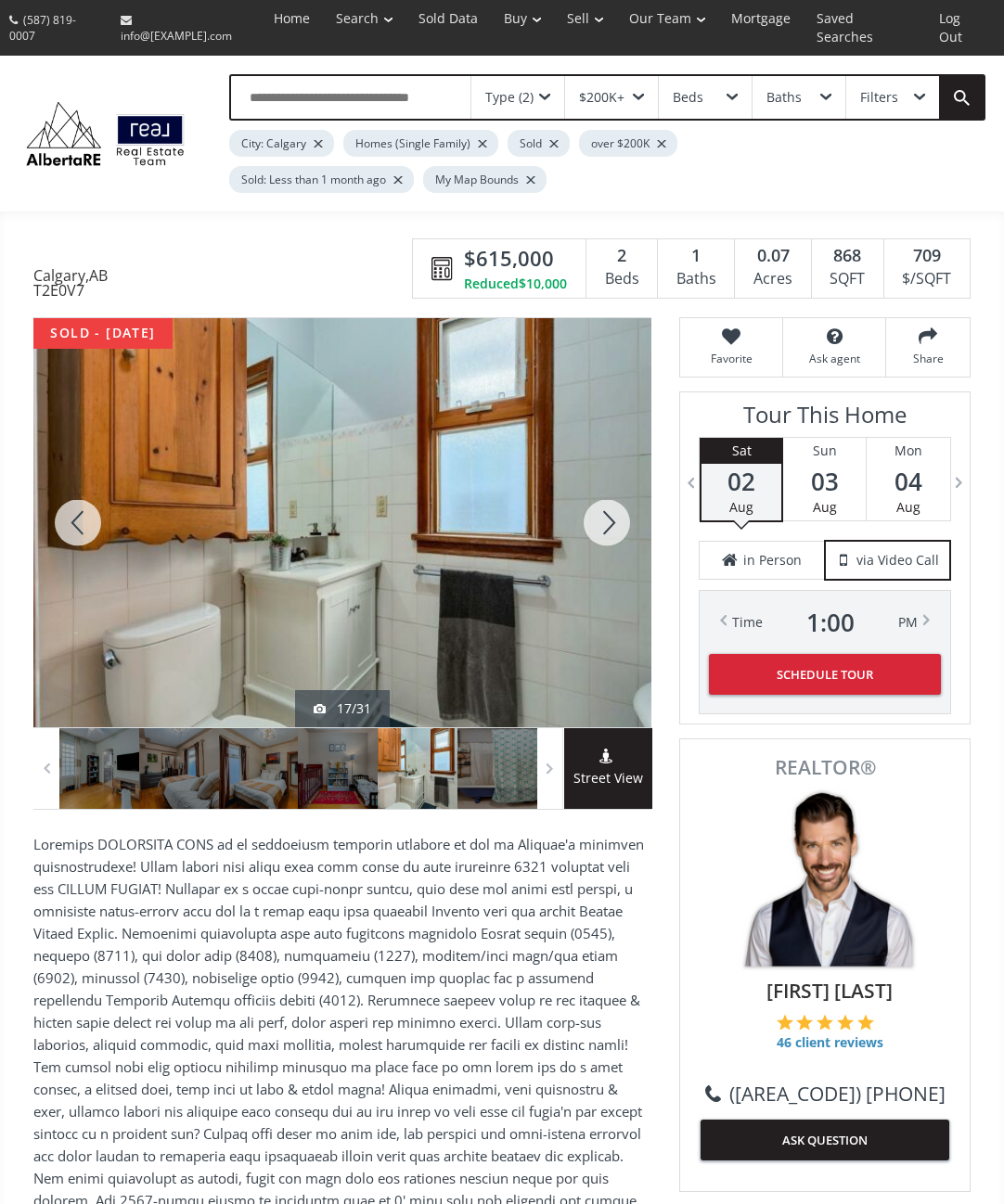 click at bounding box center [78, 522] 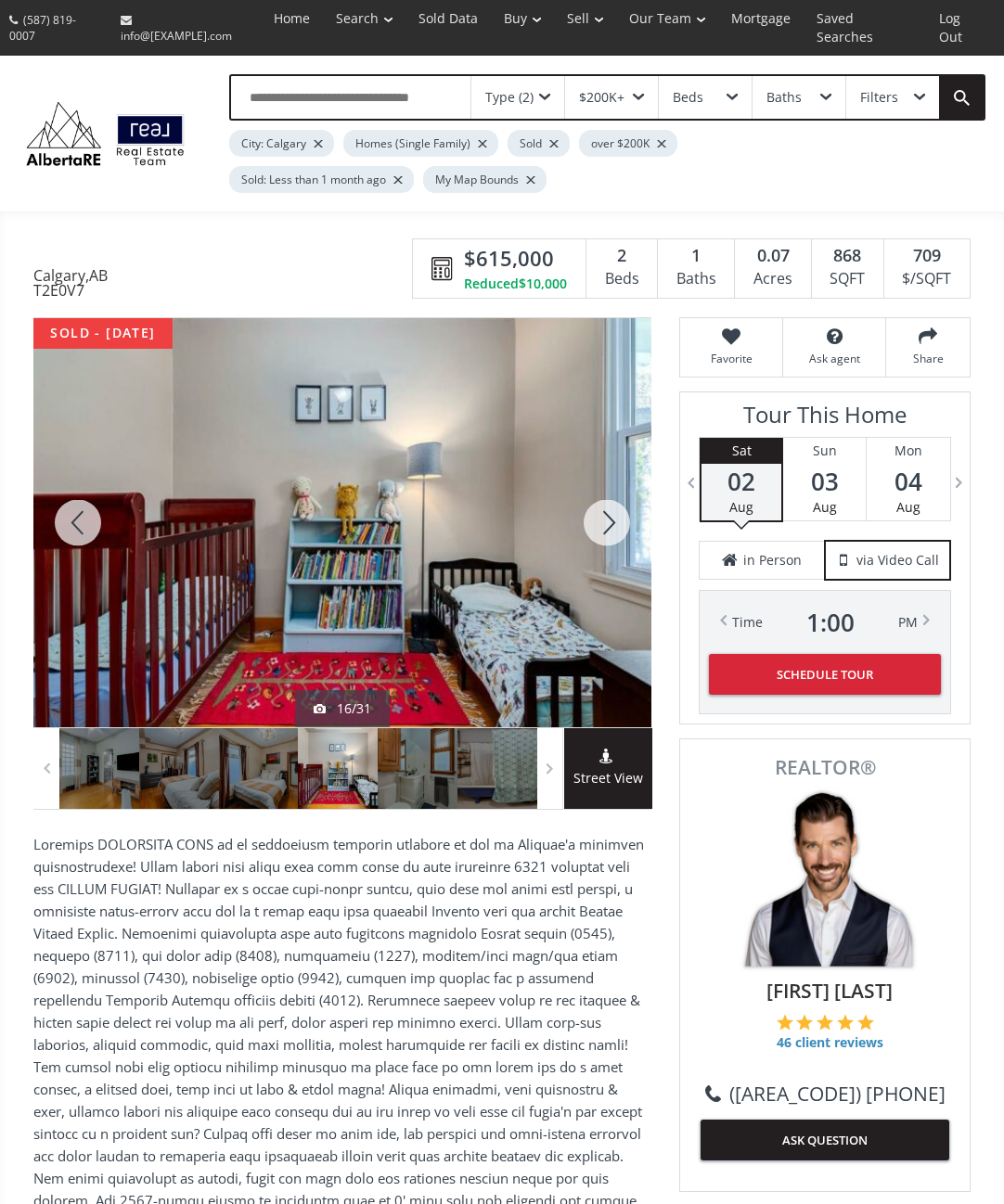 click at bounding box center [78, 522] 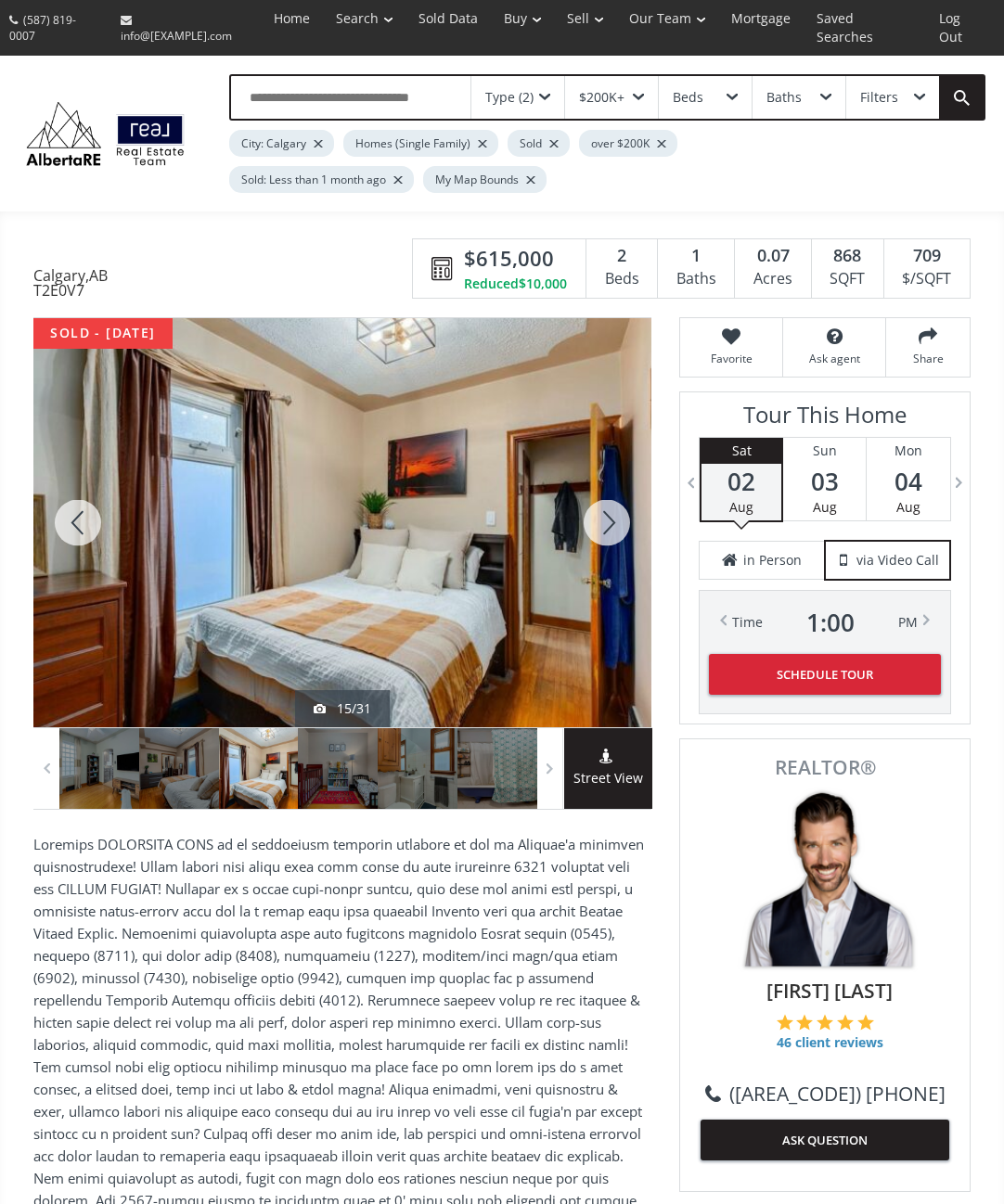 click at bounding box center (78, 522) 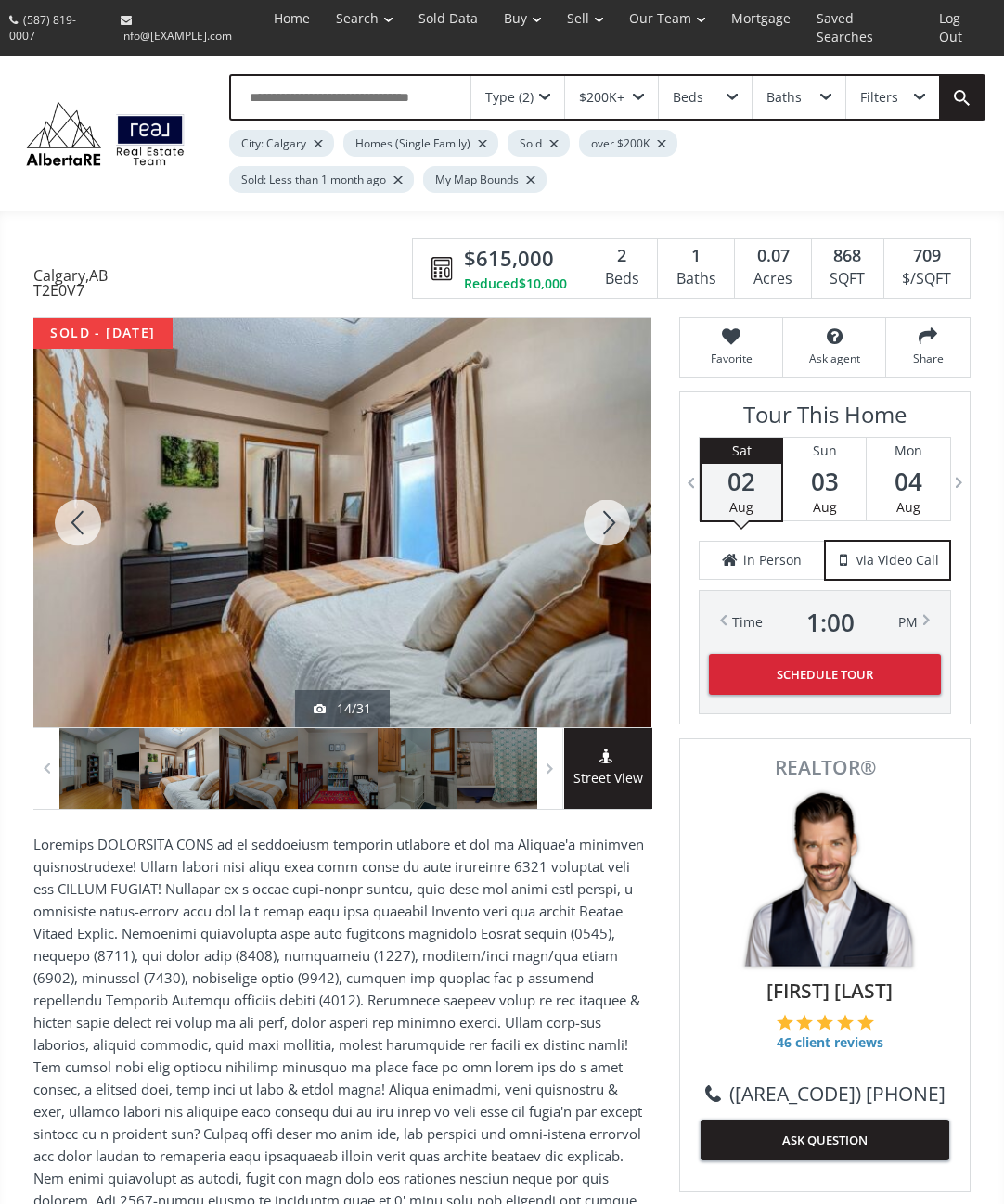 click at bounding box center (78, 522) 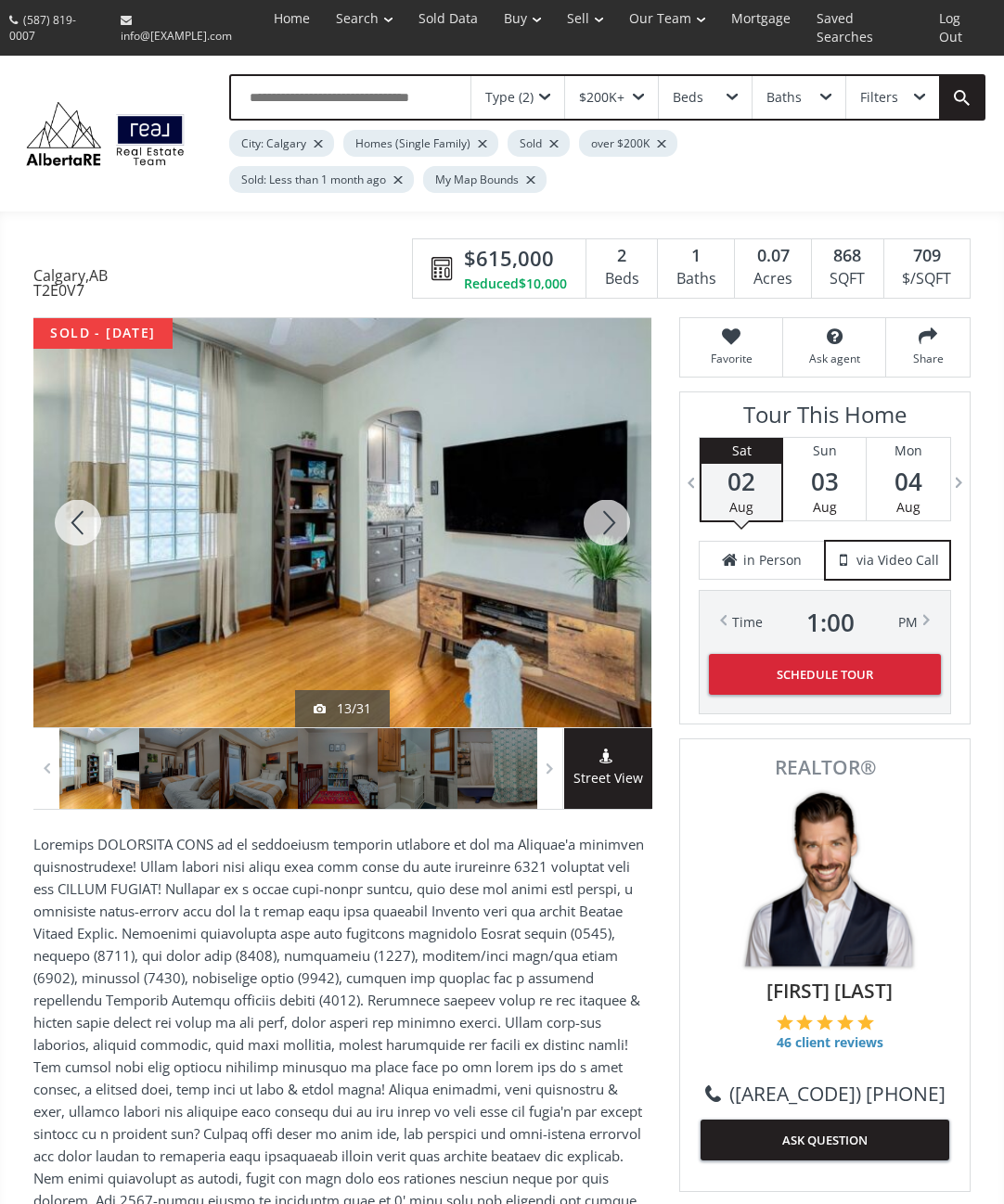 click at bounding box center [78, 522] 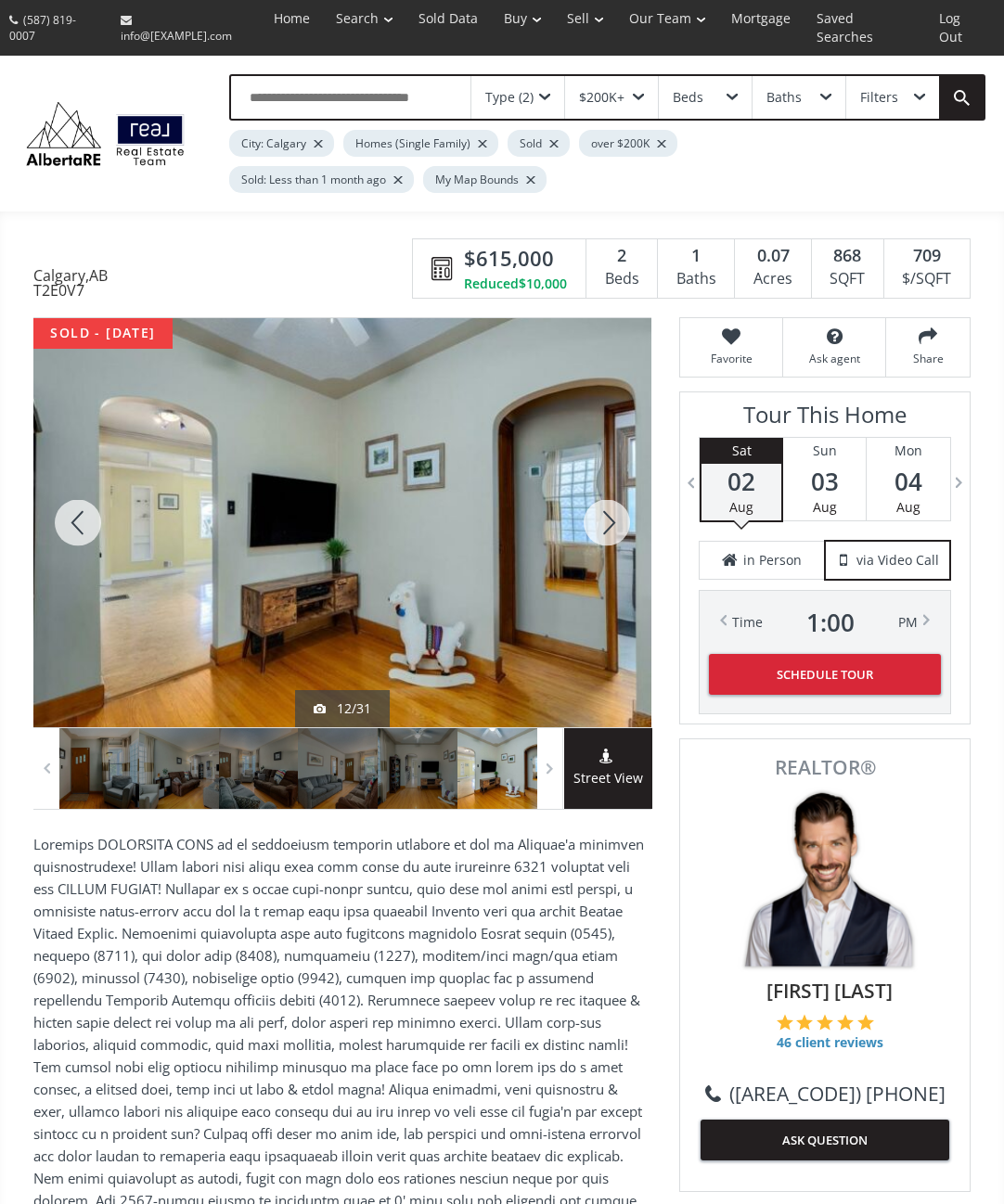 click at bounding box center (78, 522) 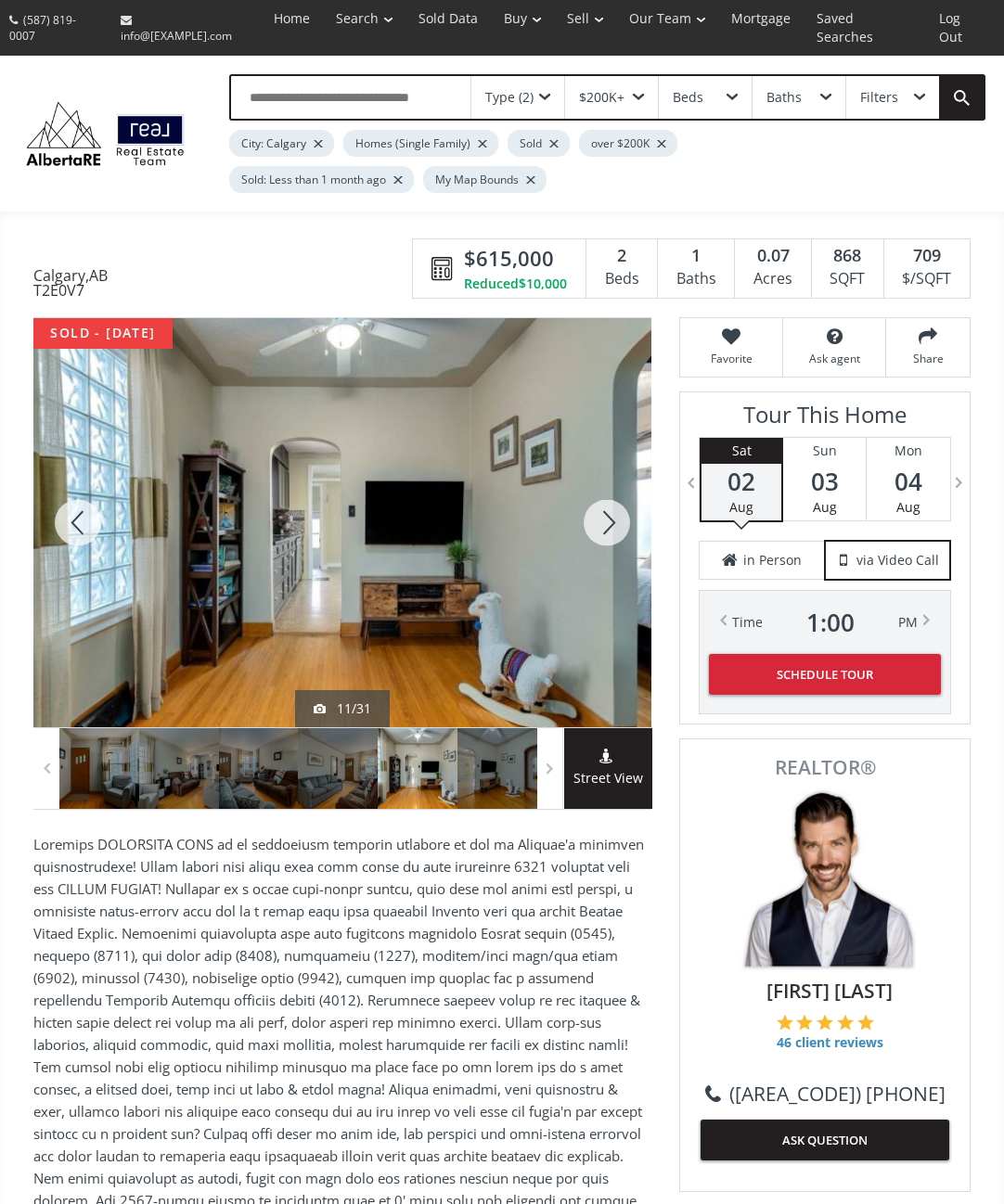click at bounding box center [78, 522] 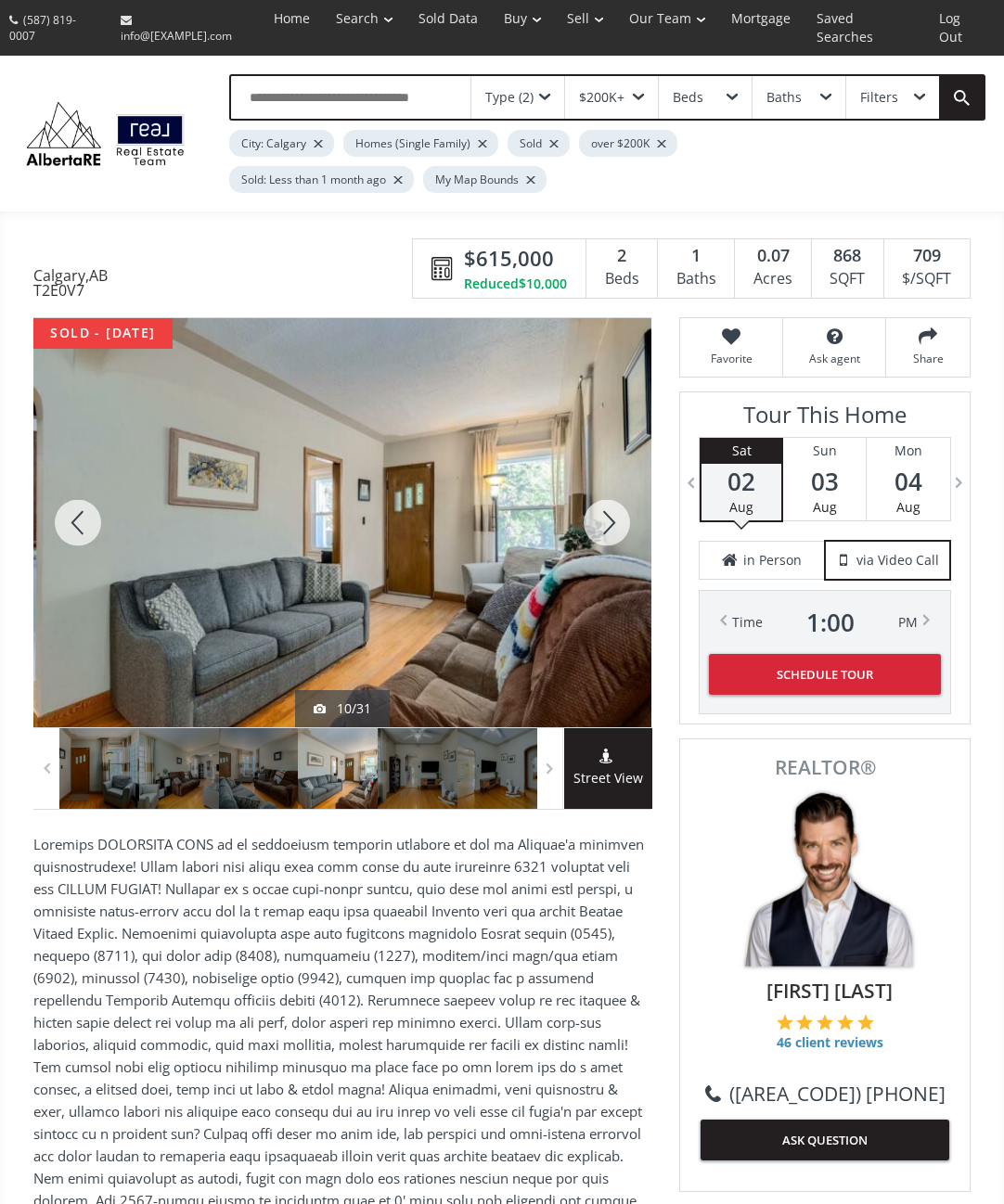 click at bounding box center [78, 522] 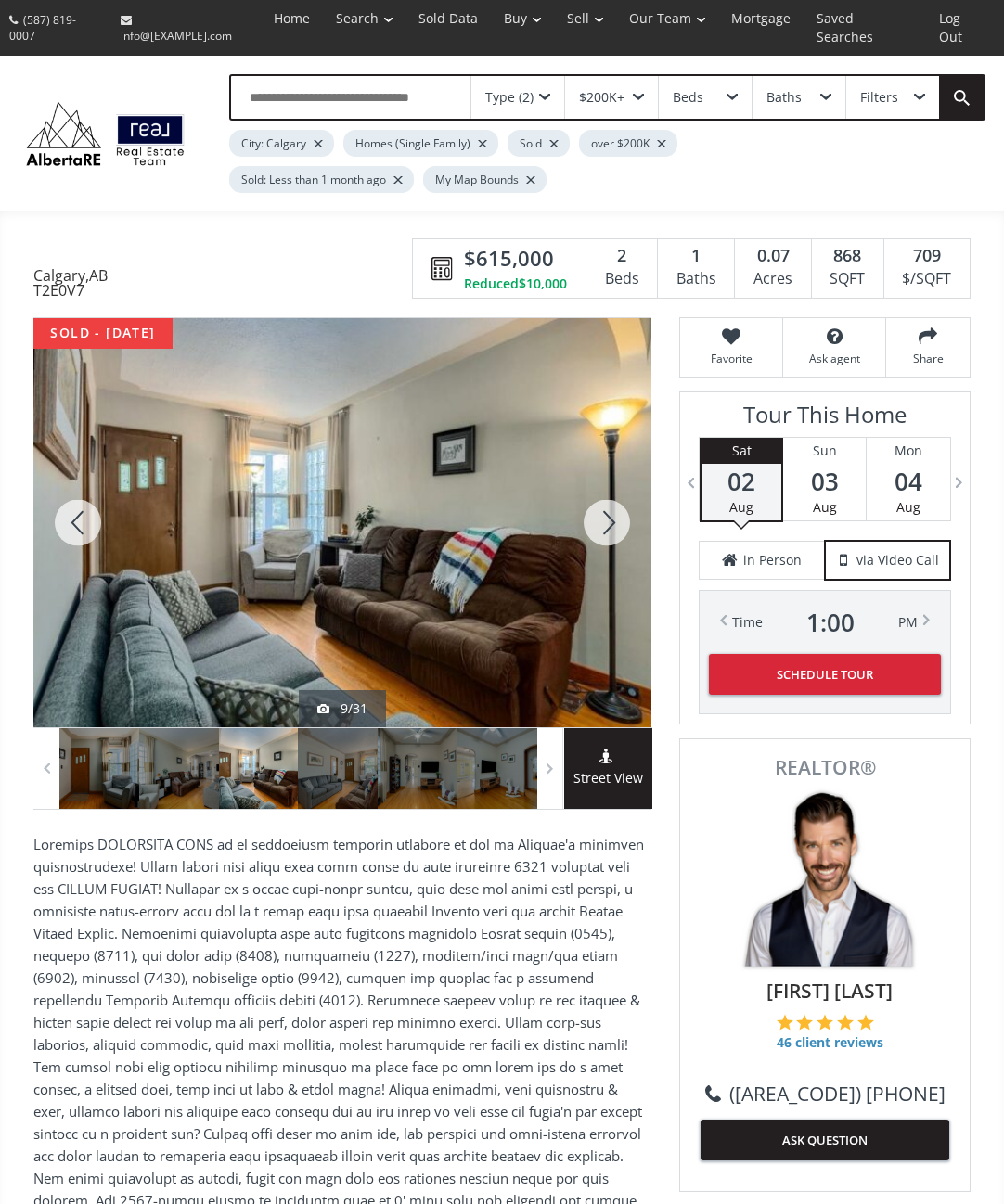click at bounding box center [78, 522] 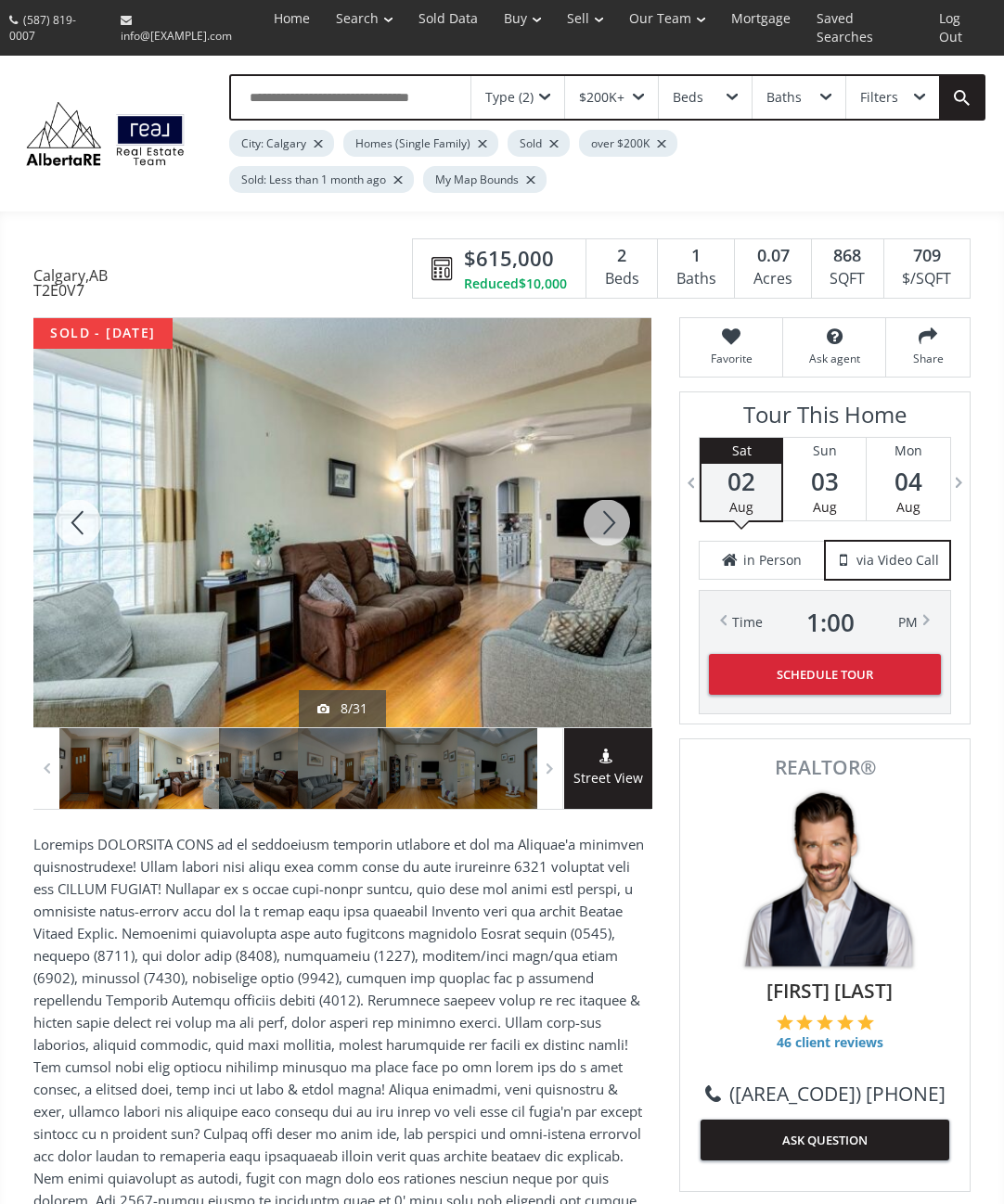click at bounding box center (78, 522) 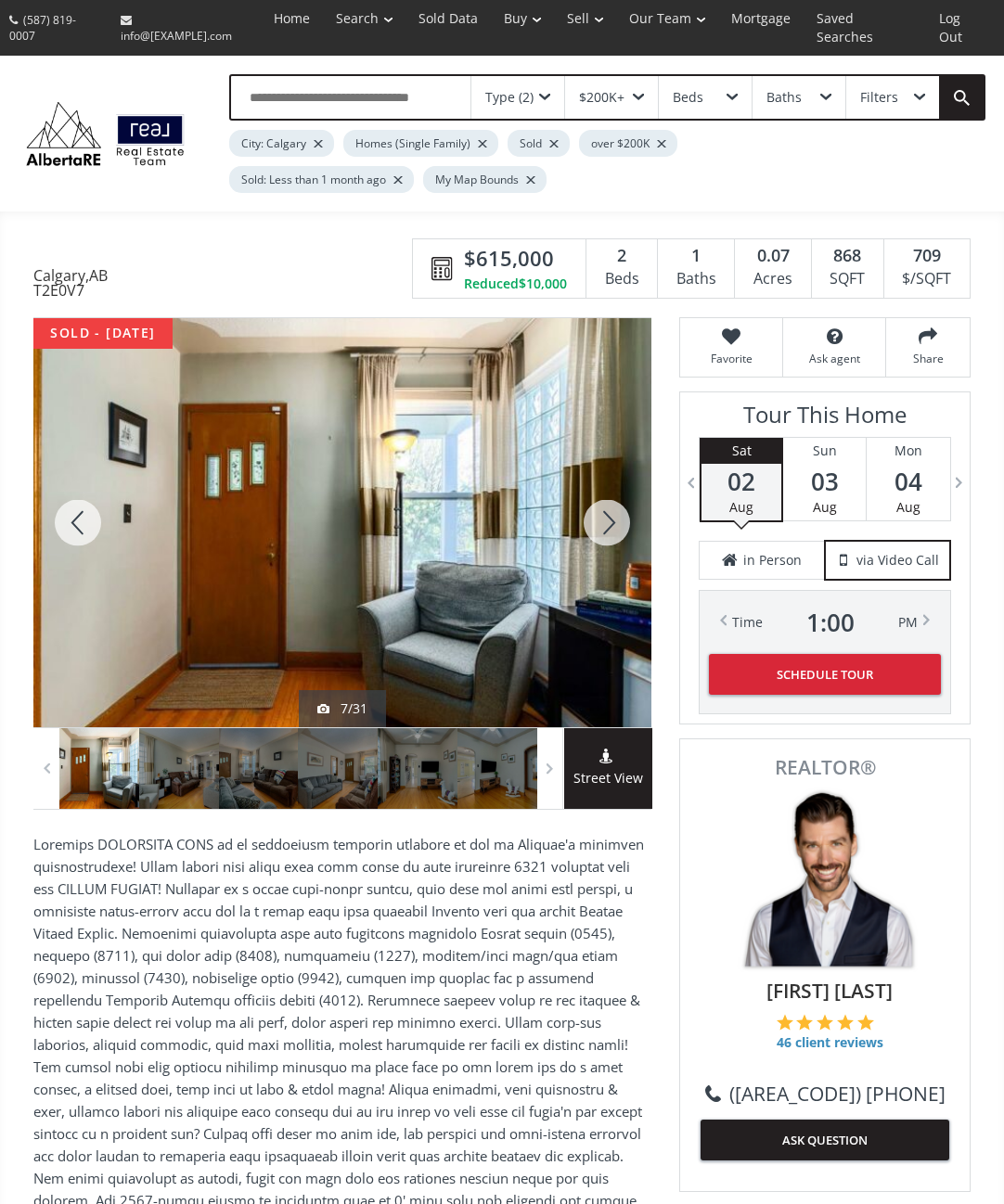 click at bounding box center (78, 522) 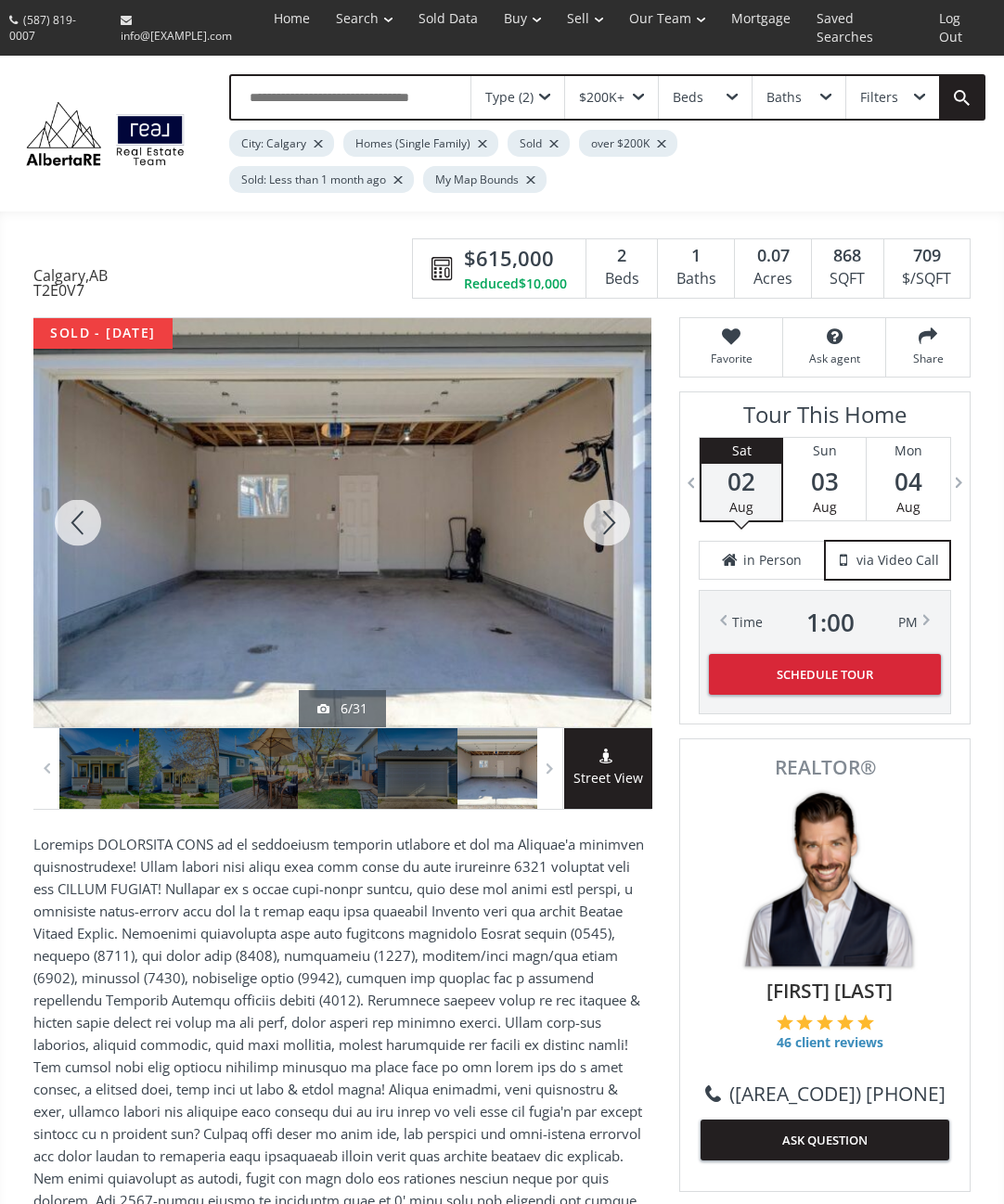 click at bounding box center (78, 522) 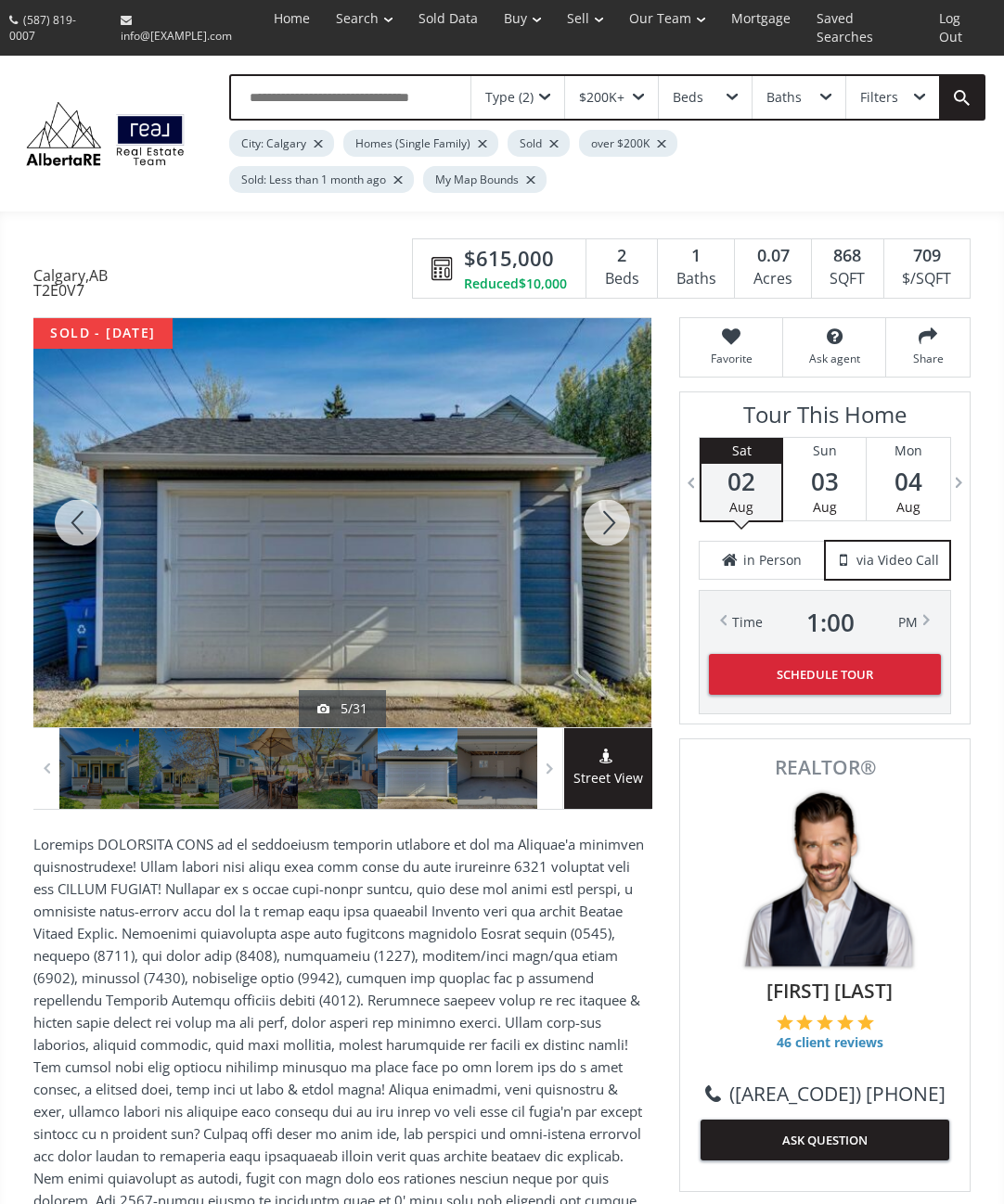 click at bounding box center [78, 522] 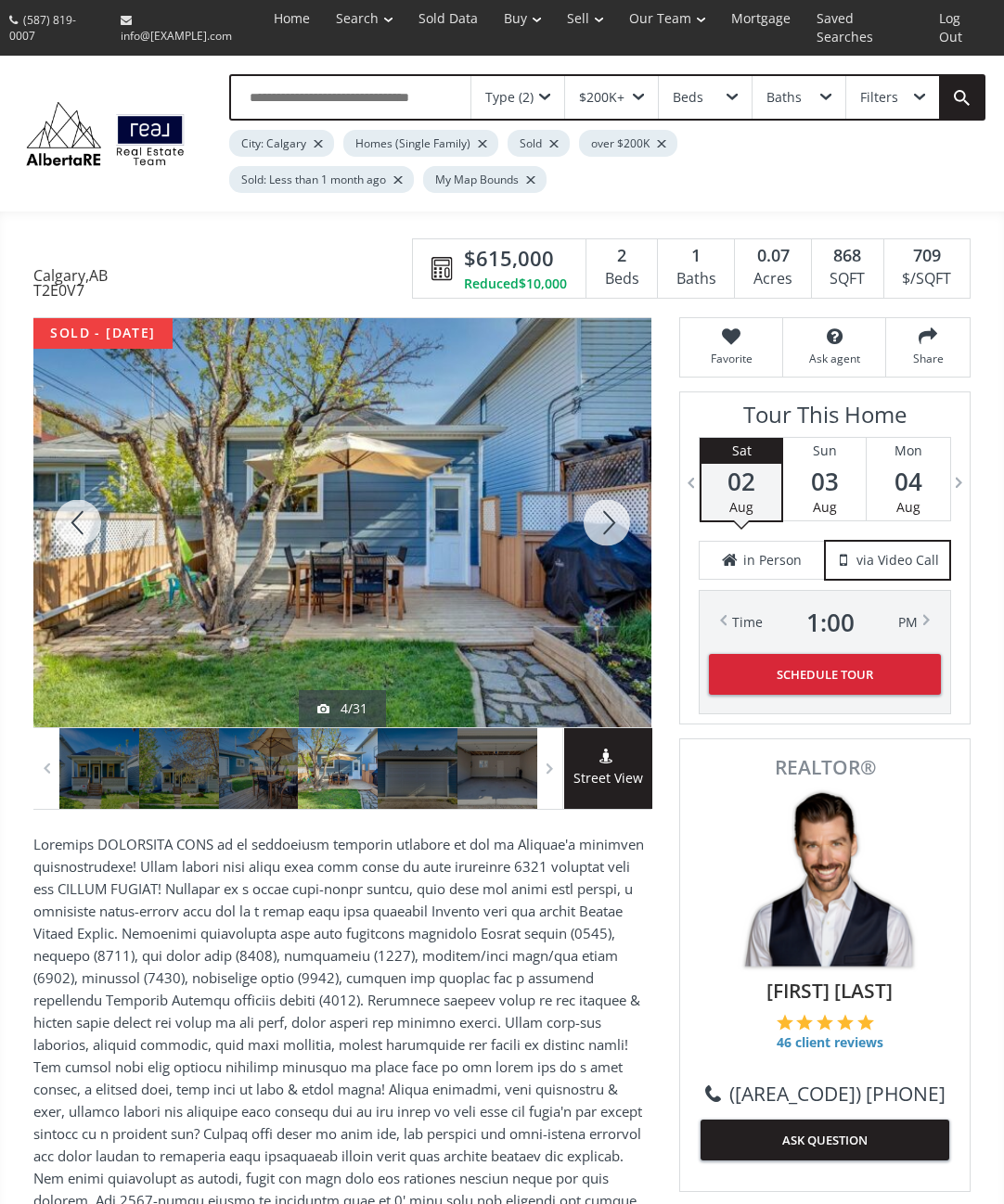 click at bounding box center (78, 522) 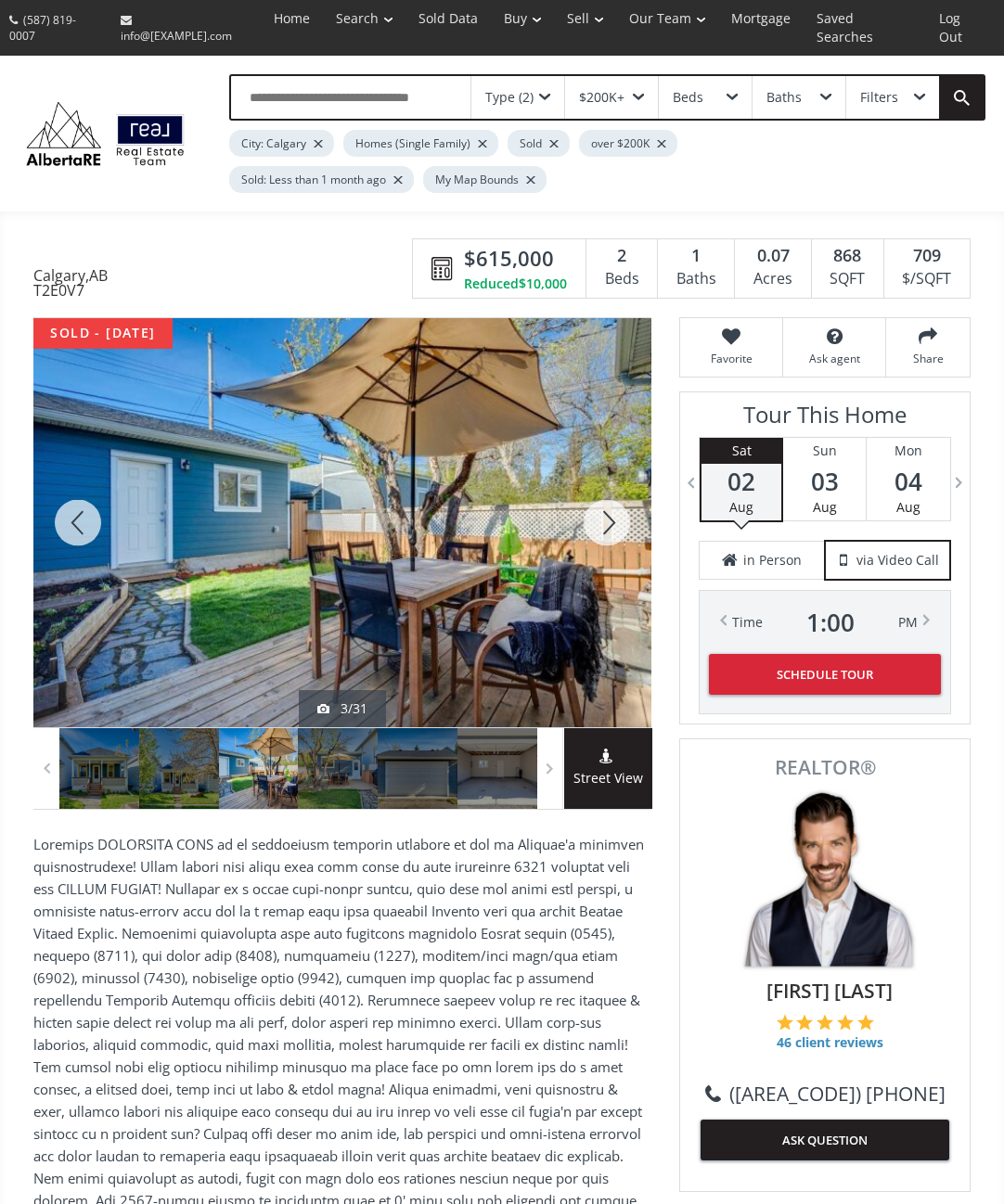 click at bounding box center [78, 522] 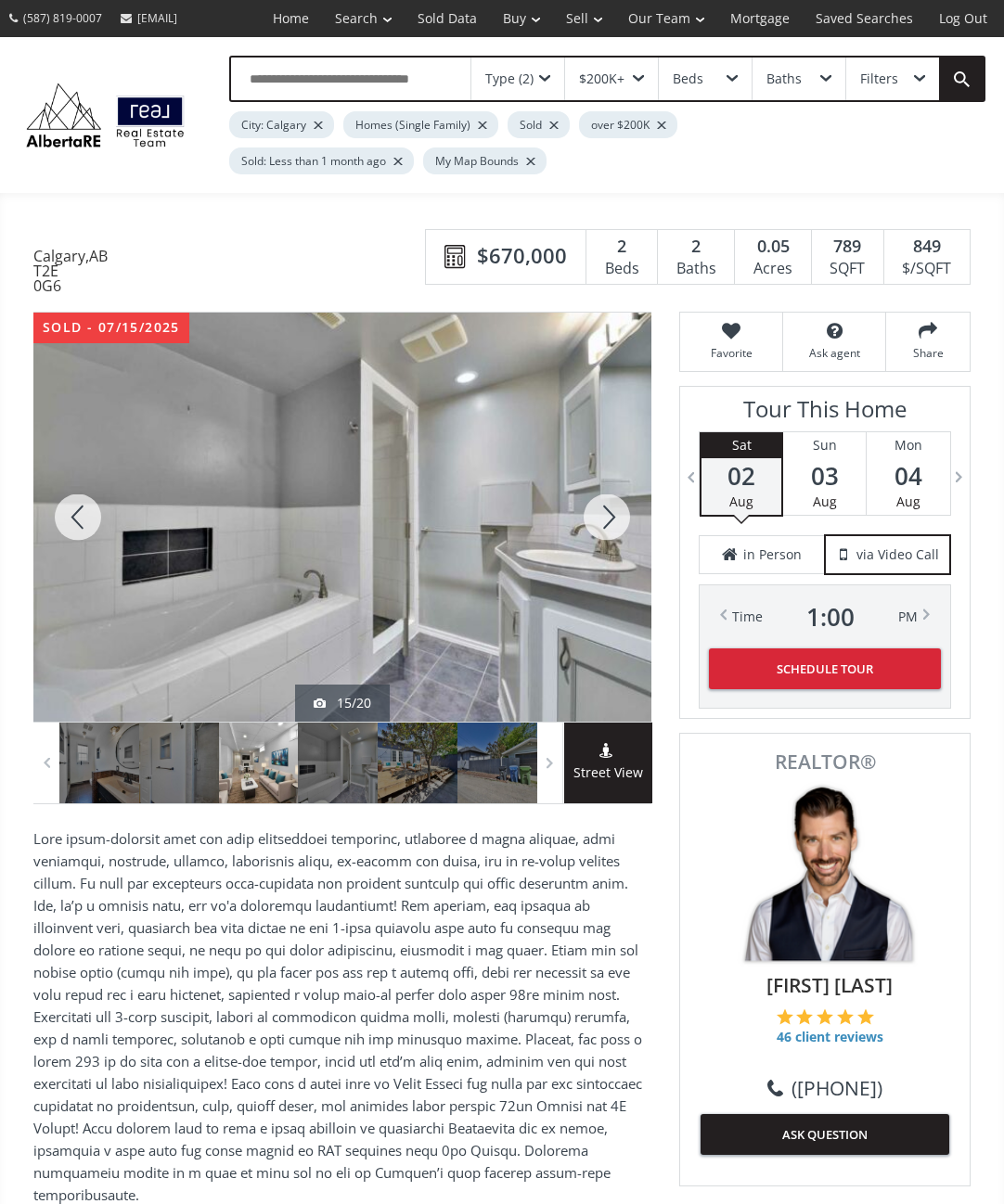 scroll, scrollTop: 27, scrollLeft: 0, axis: vertical 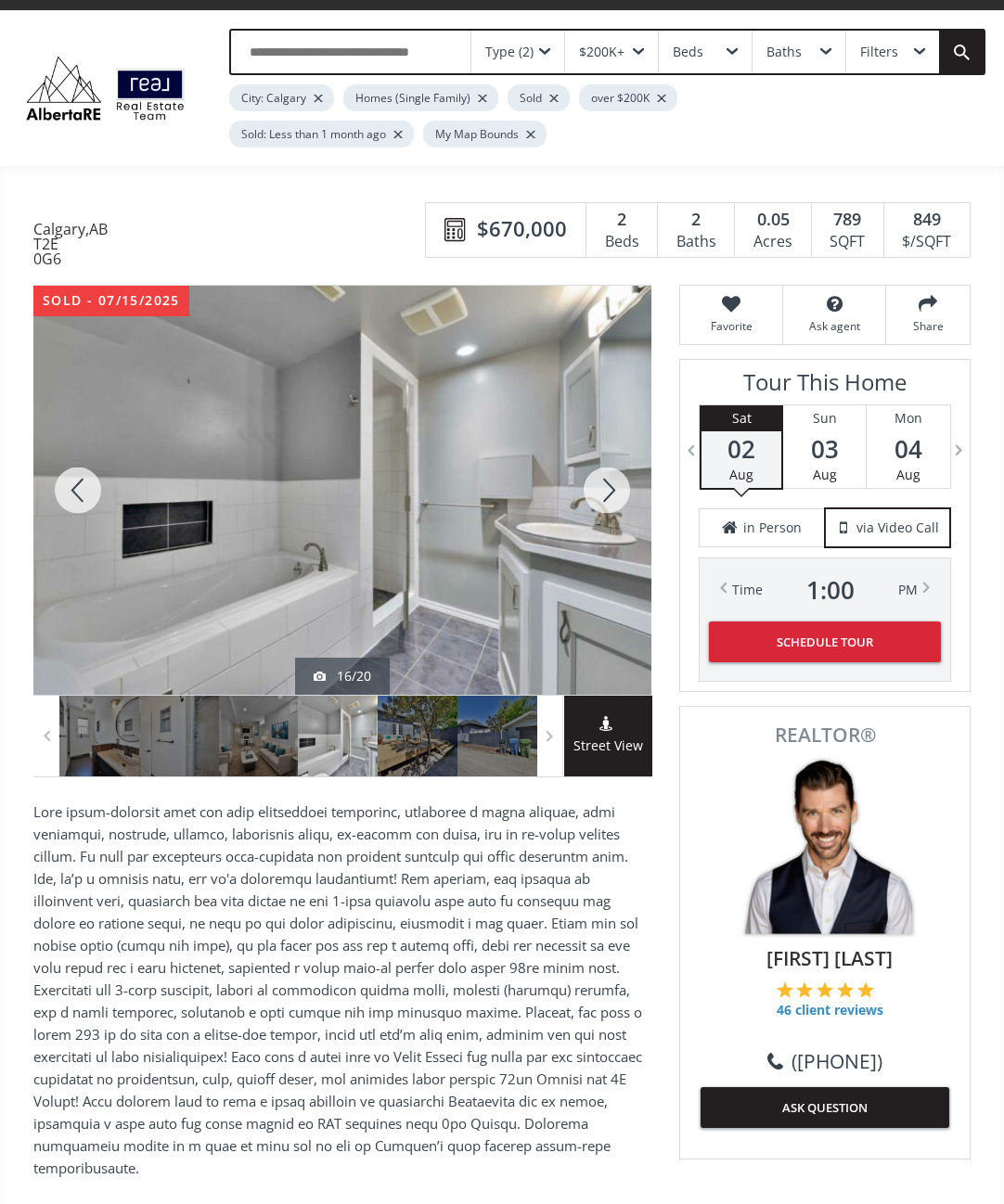 click at bounding box center [607, 490] 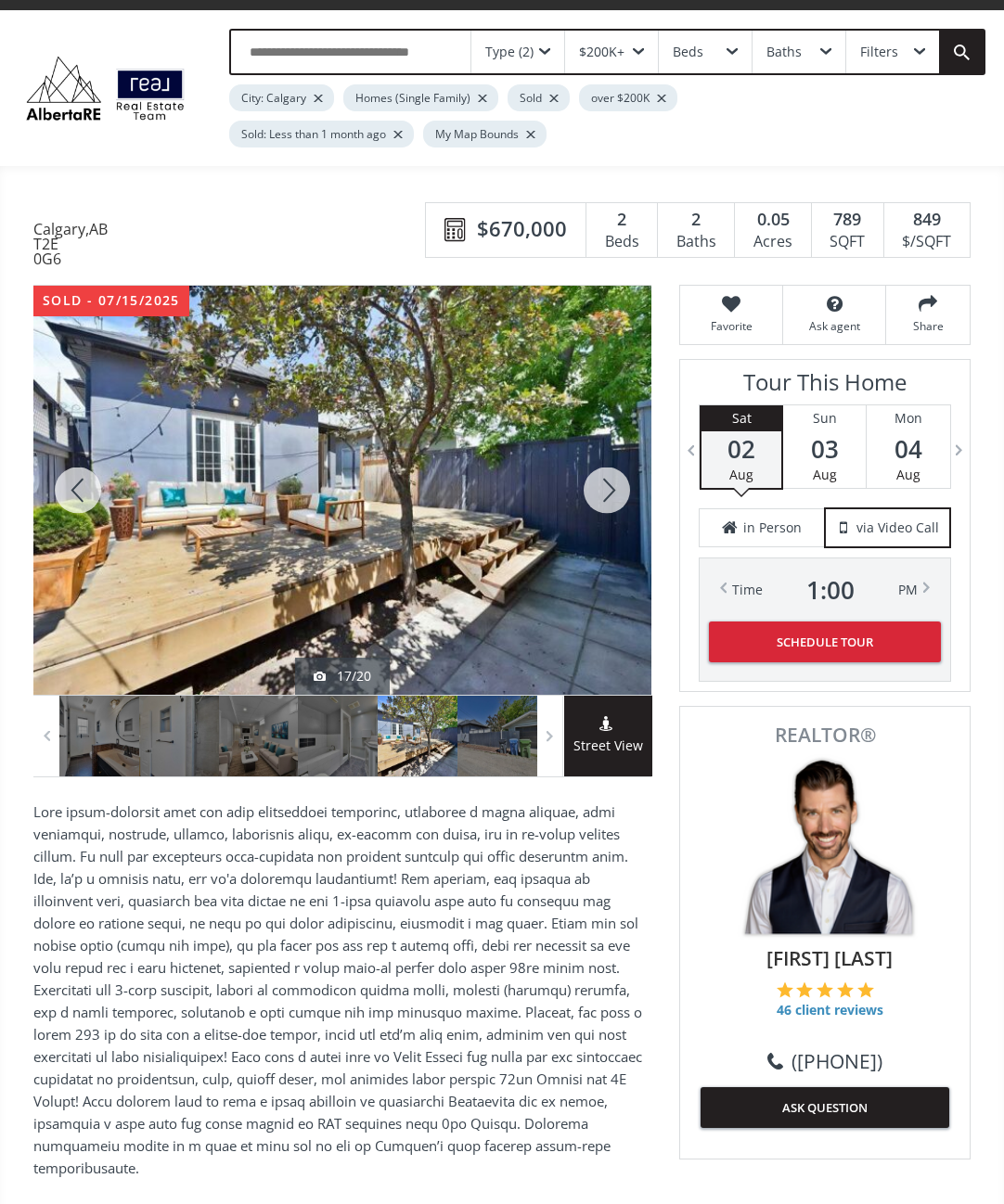 click at bounding box center [607, 490] 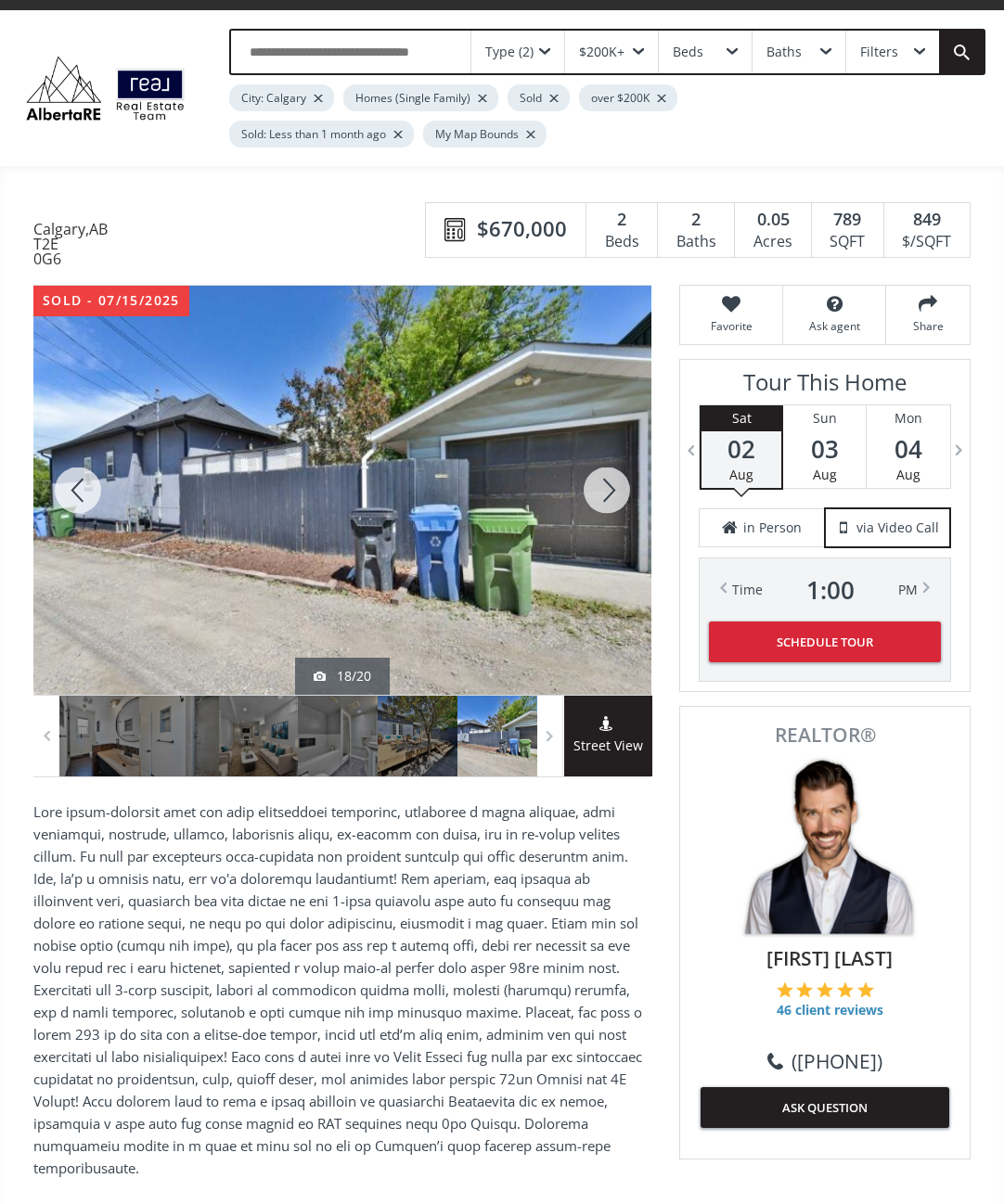 click at bounding box center (607, 490) 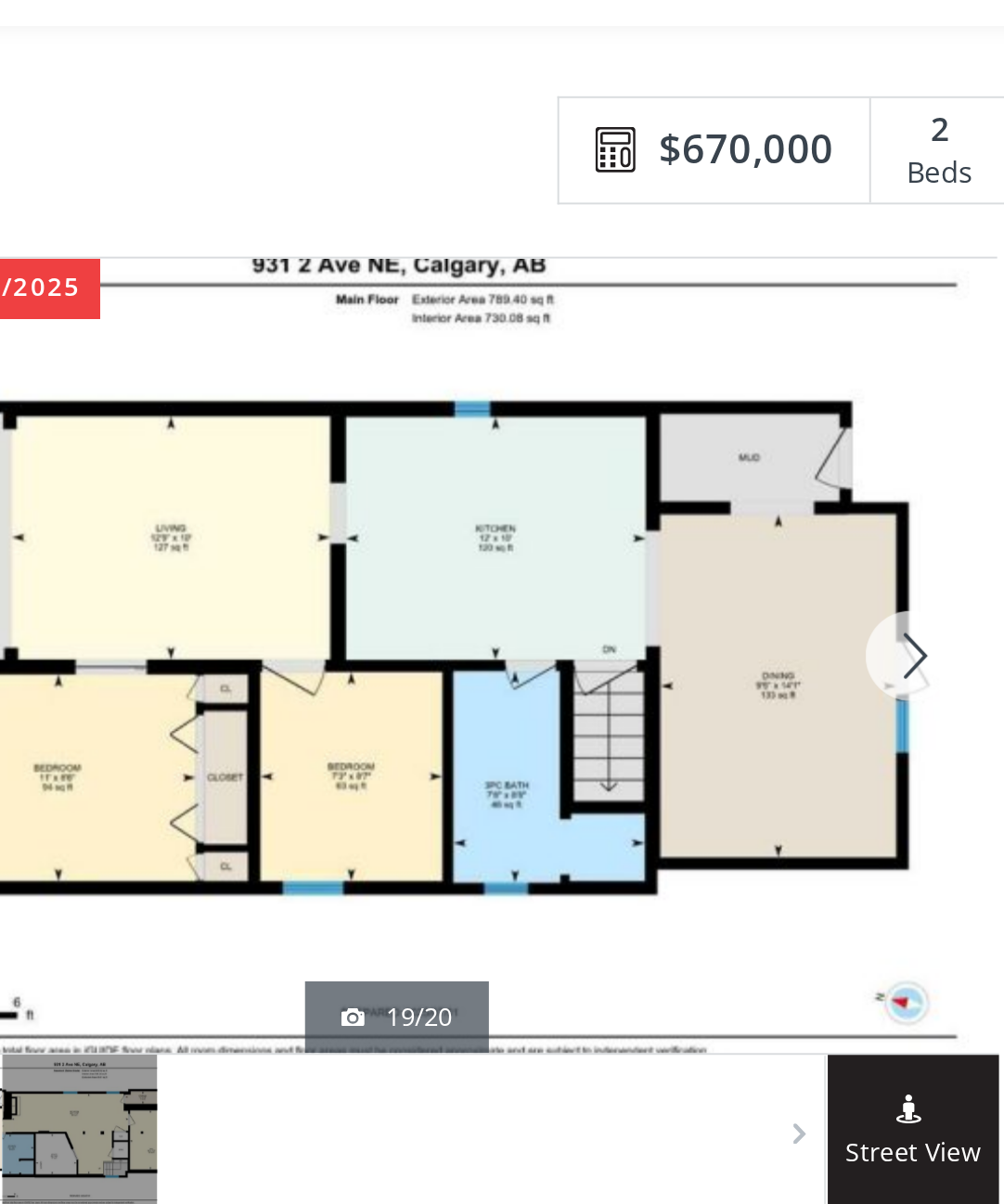 scroll, scrollTop: 0, scrollLeft: 0, axis: both 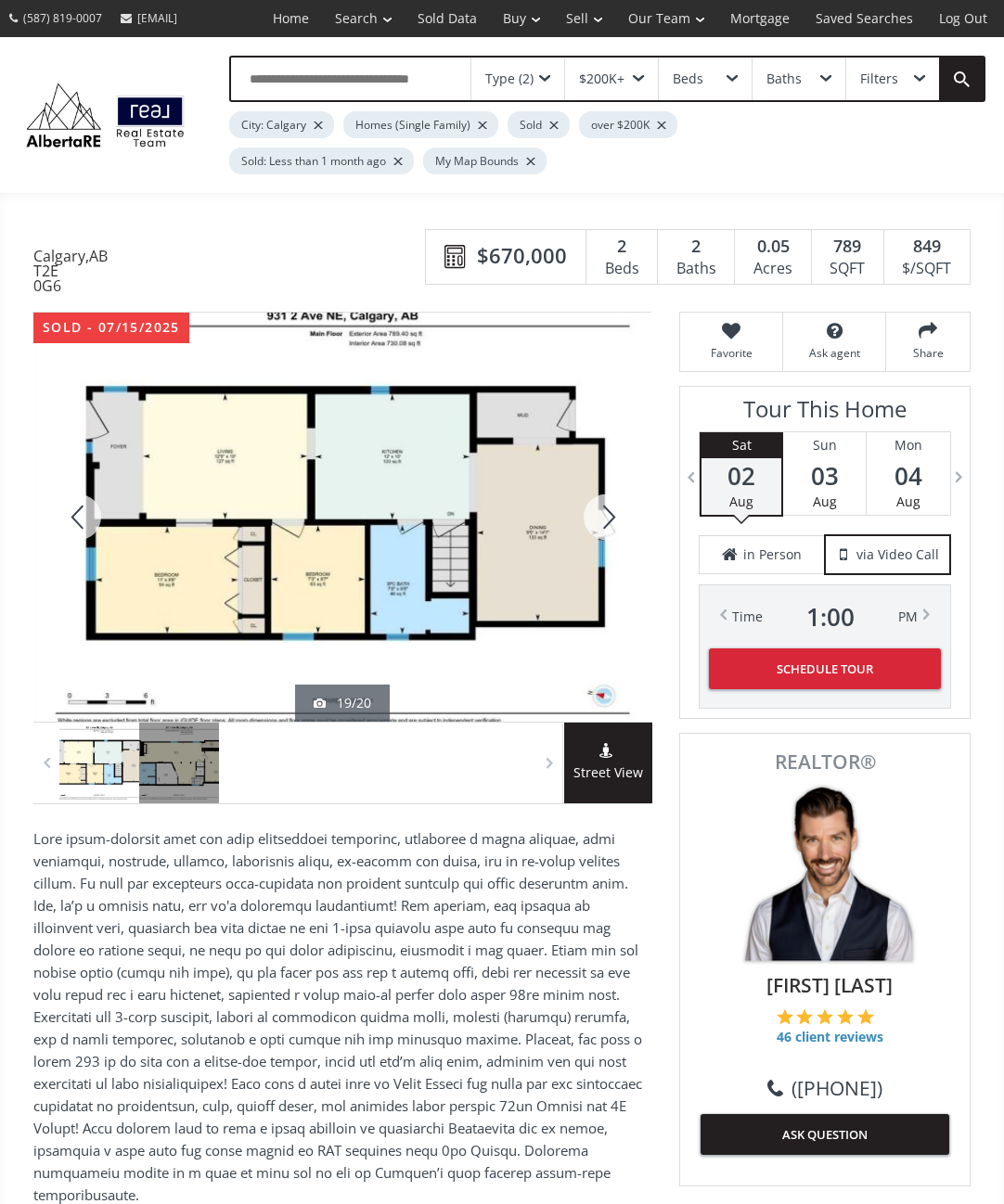 click at bounding box center [607, 517] 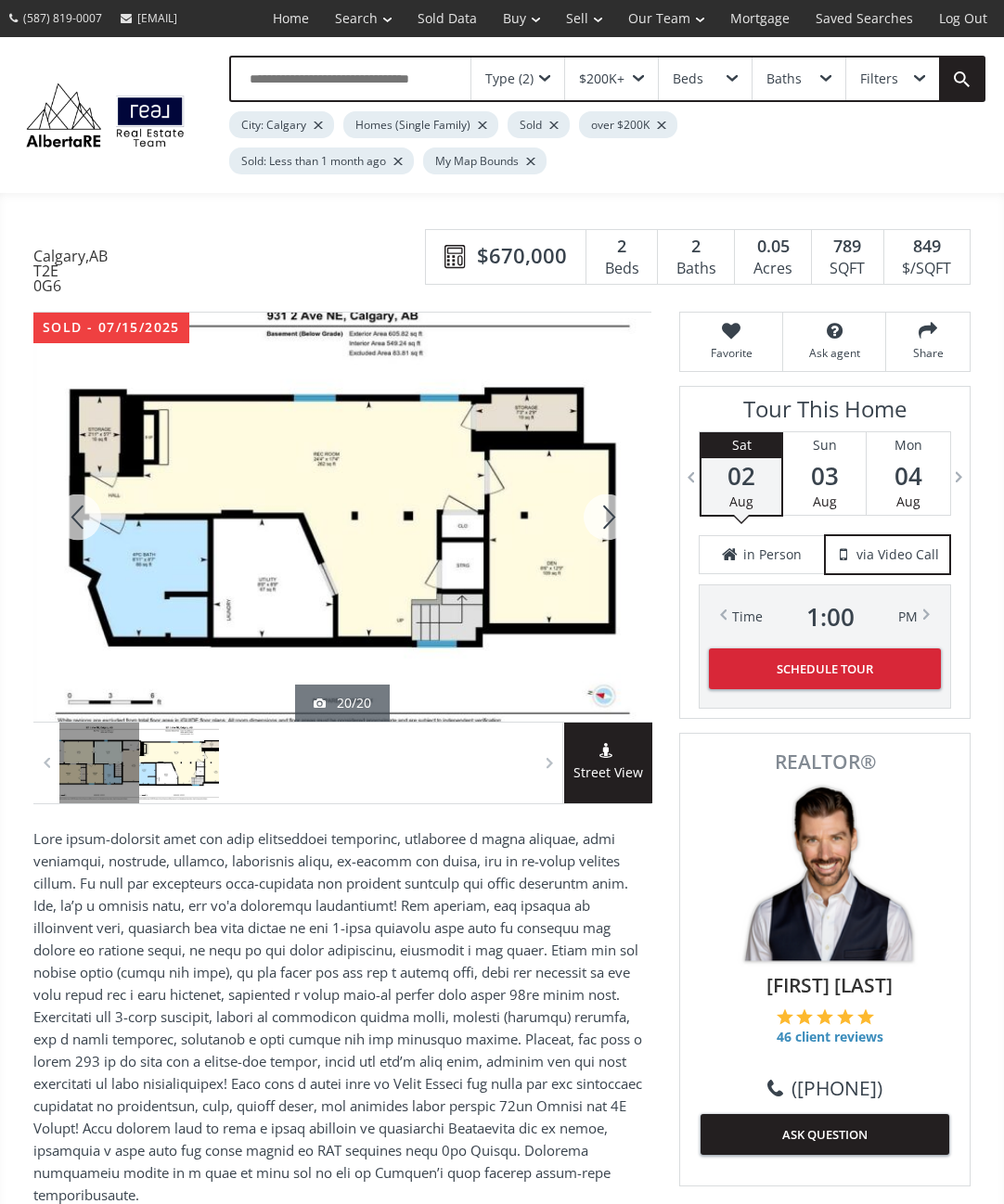 click at bounding box center (607, 517) 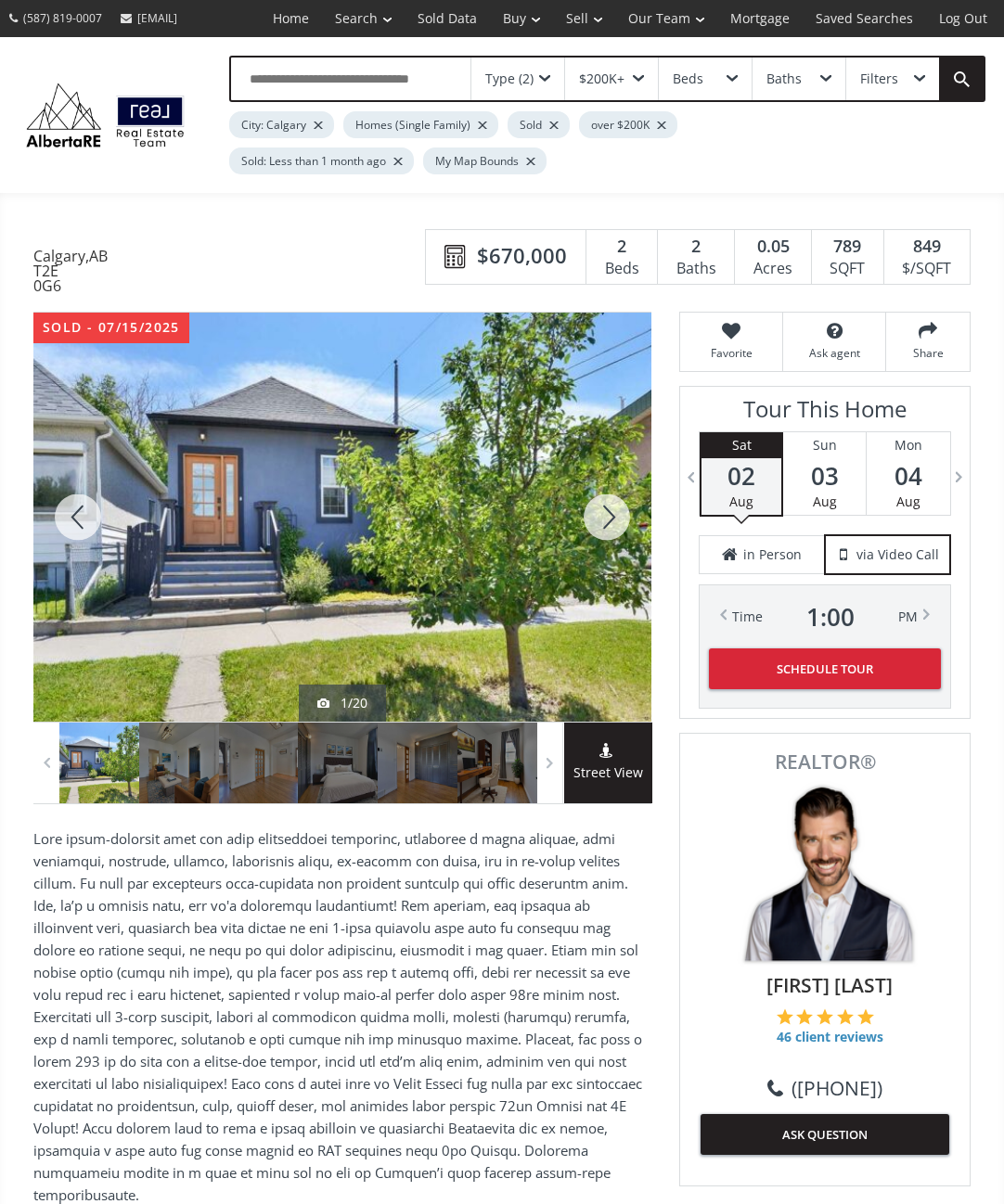 click at bounding box center (607, 517) 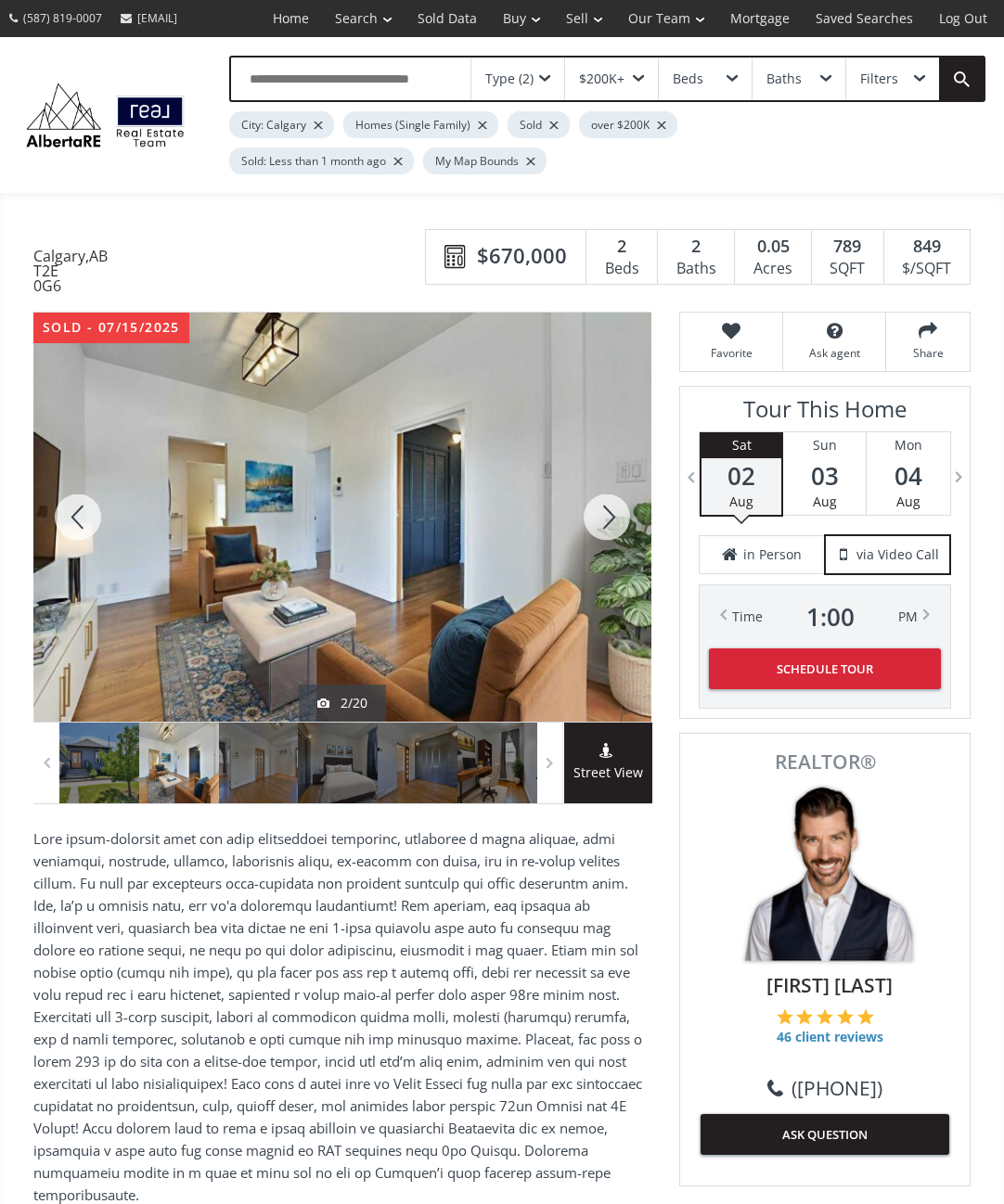 click at bounding box center (607, 517) 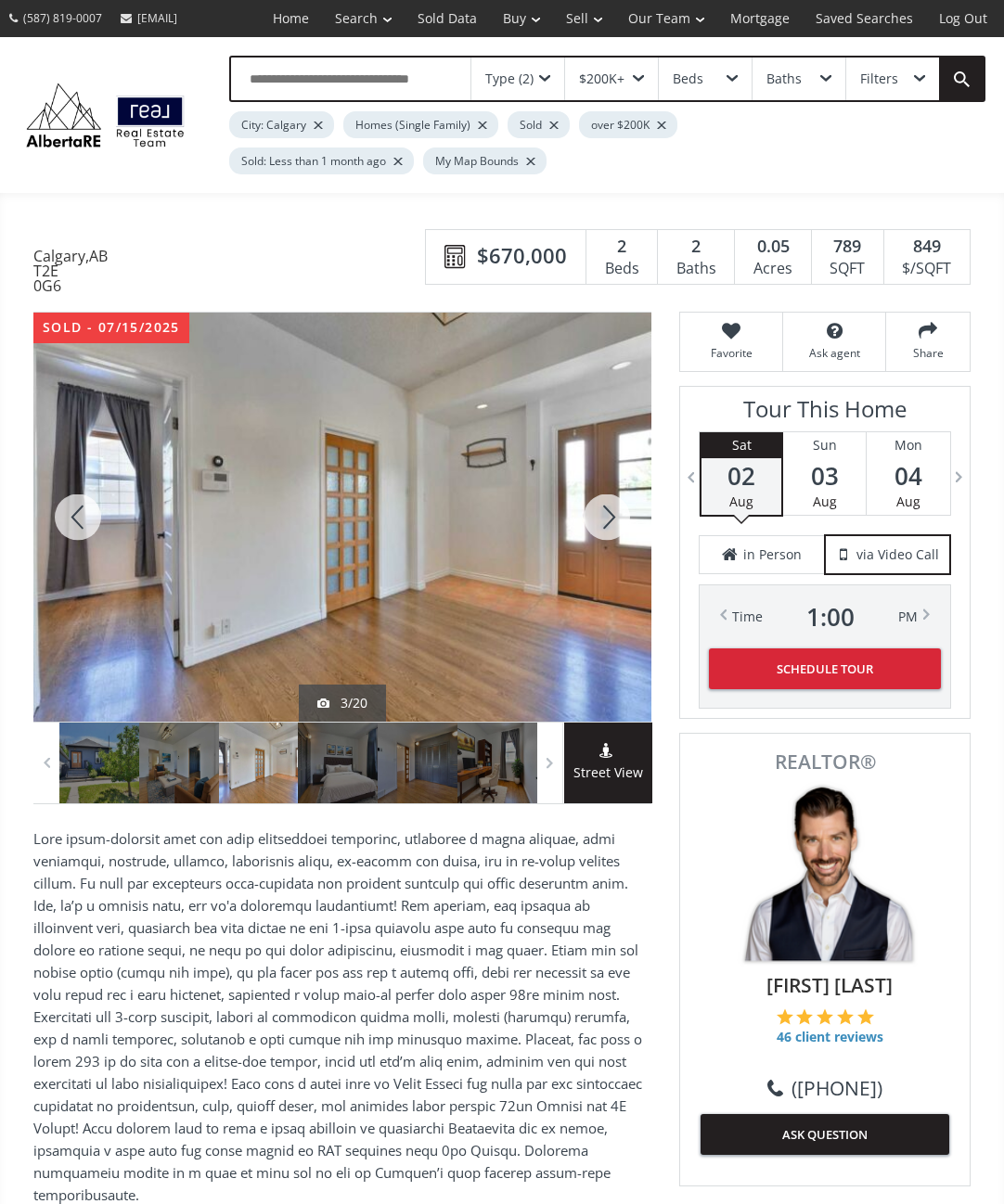click at bounding box center (607, 517) 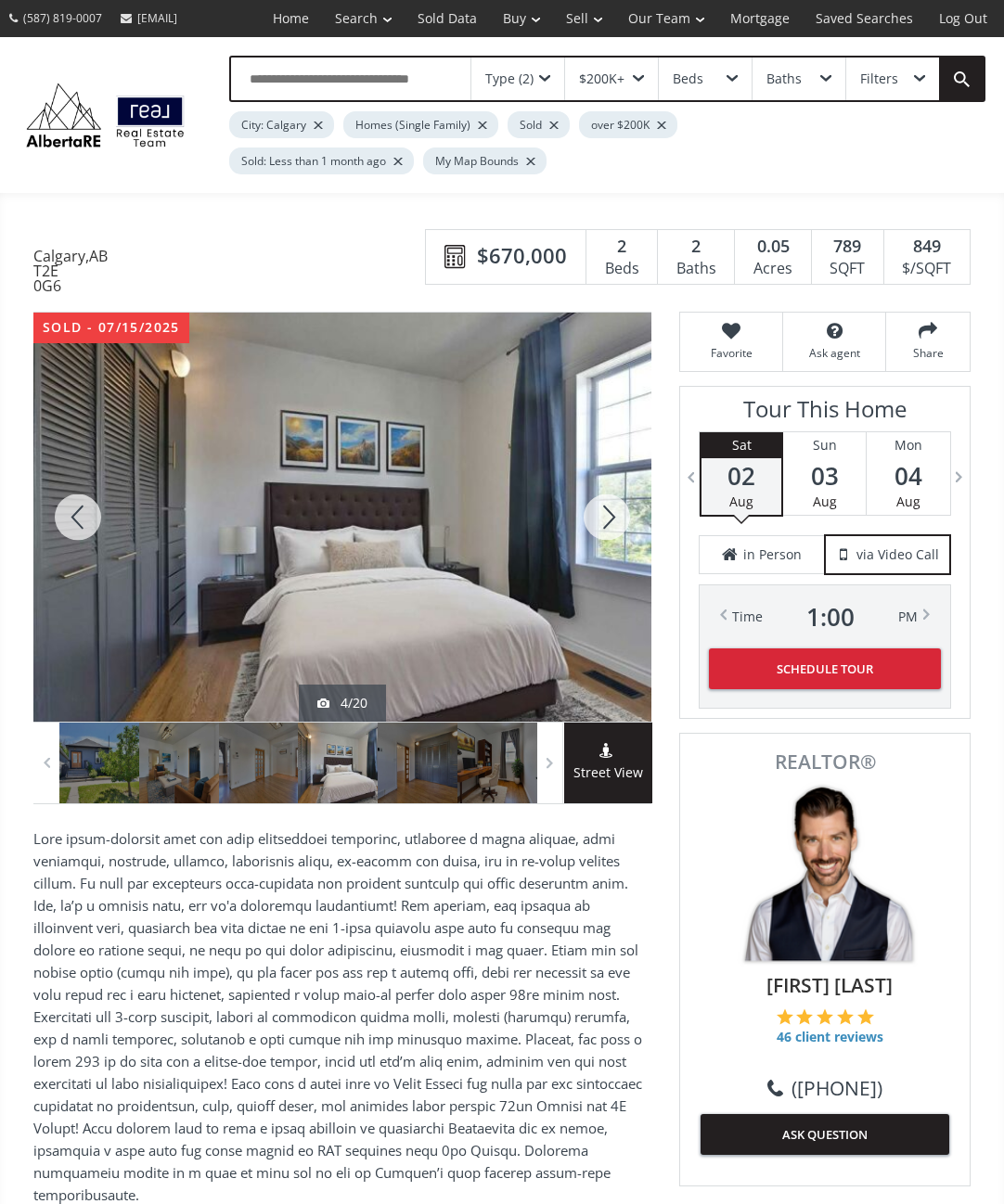 click at bounding box center [607, 517] 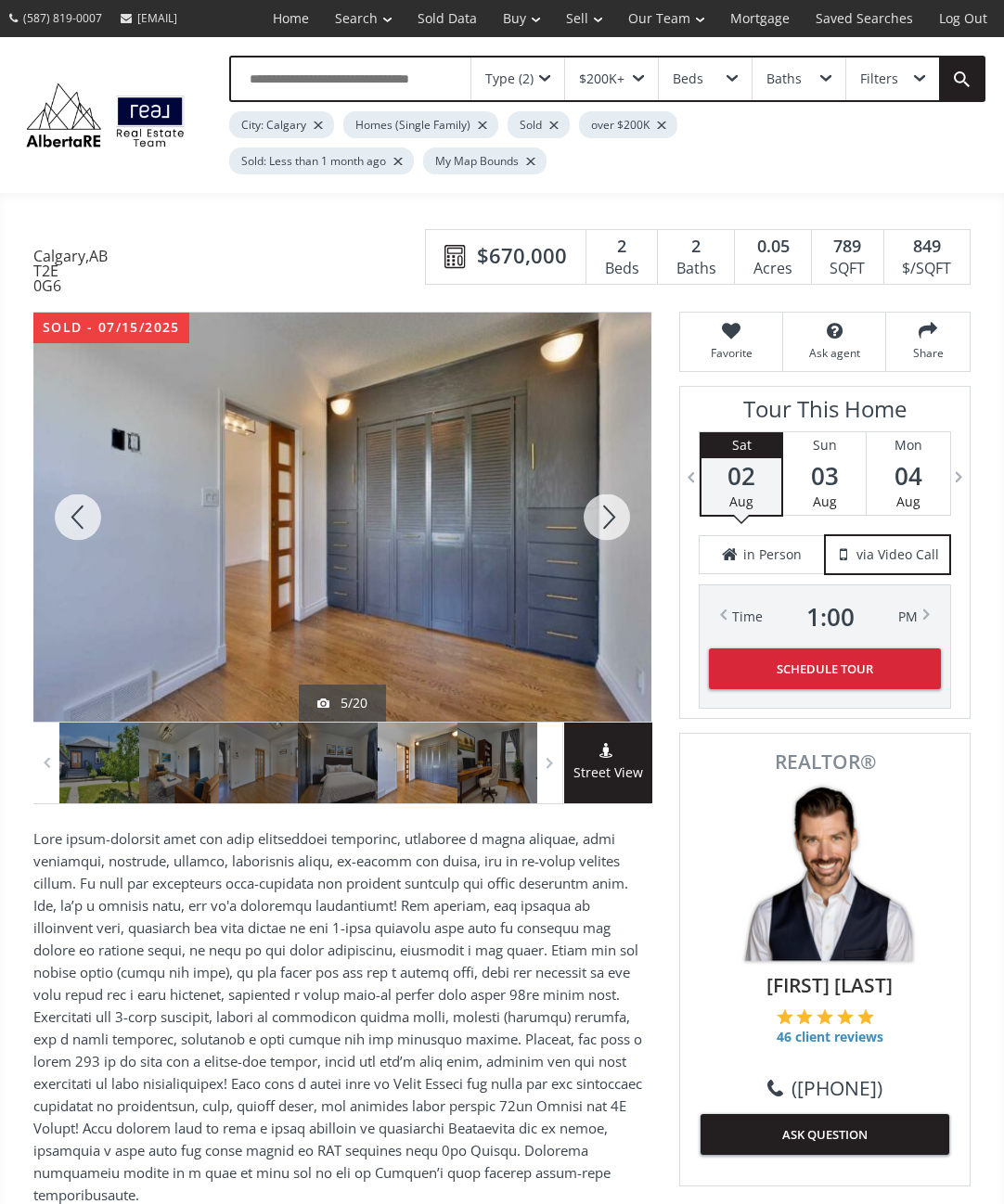 click at bounding box center [607, 517] 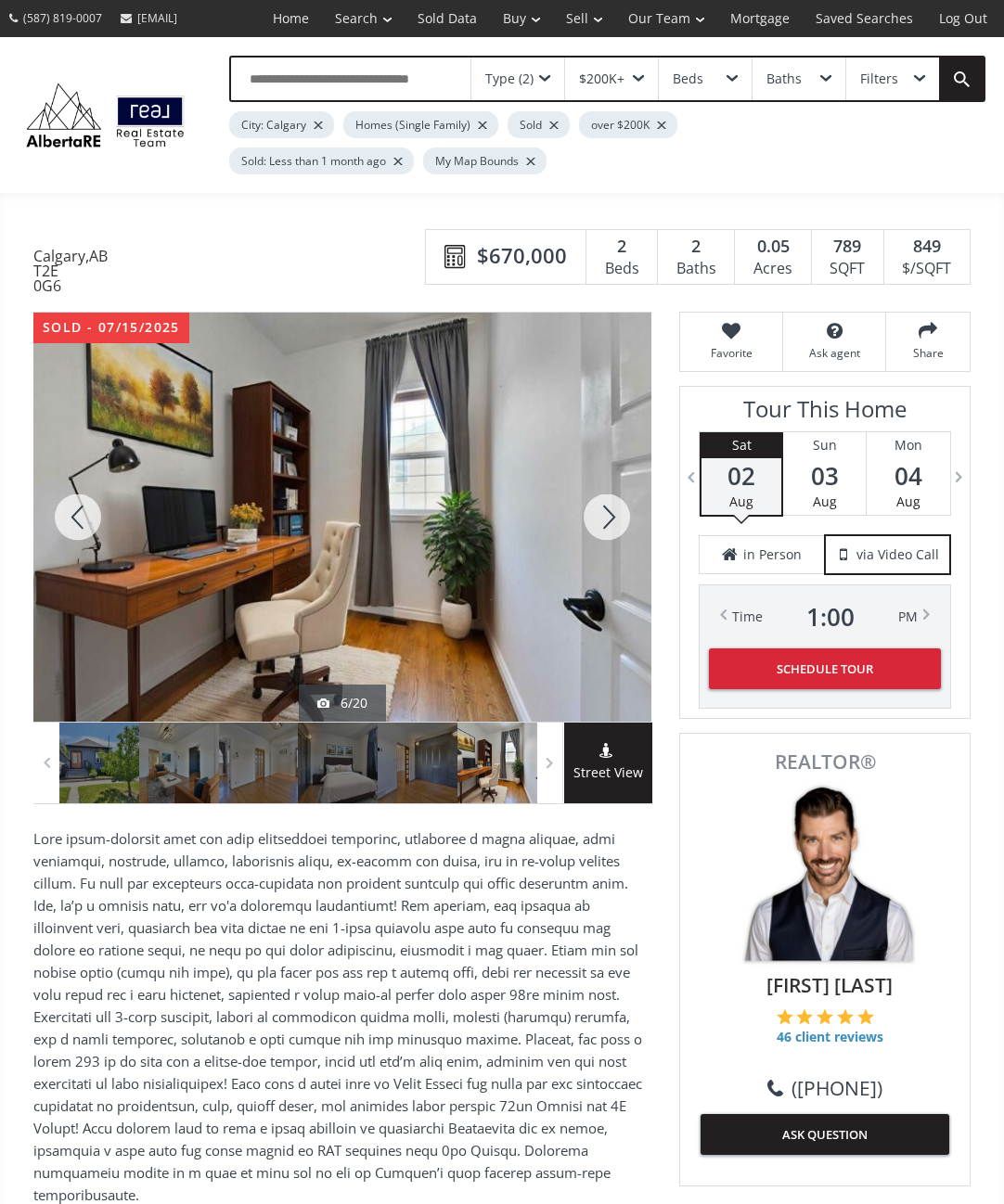 click at bounding box center (607, 517) 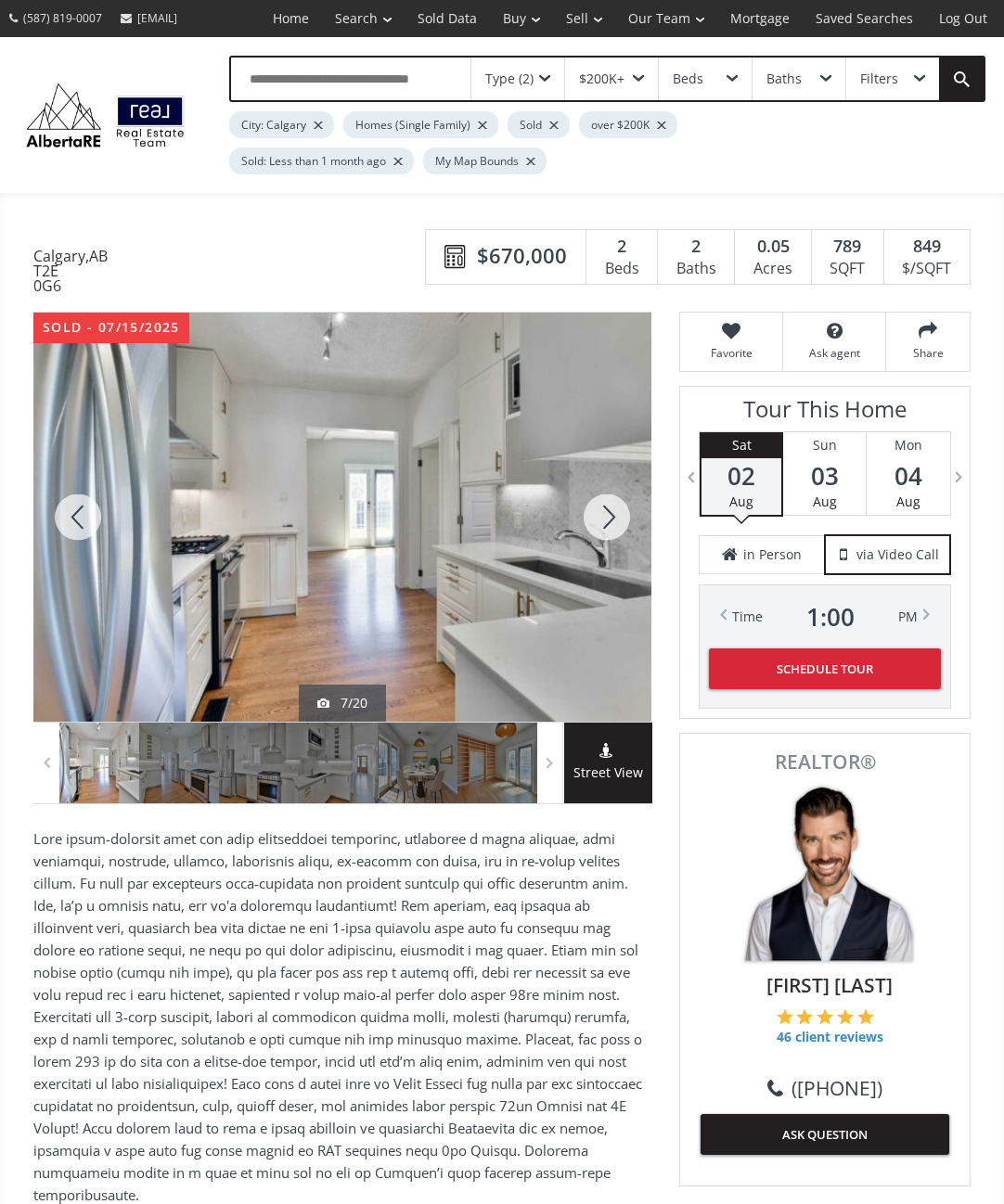 click at bounding box center (607, 517) 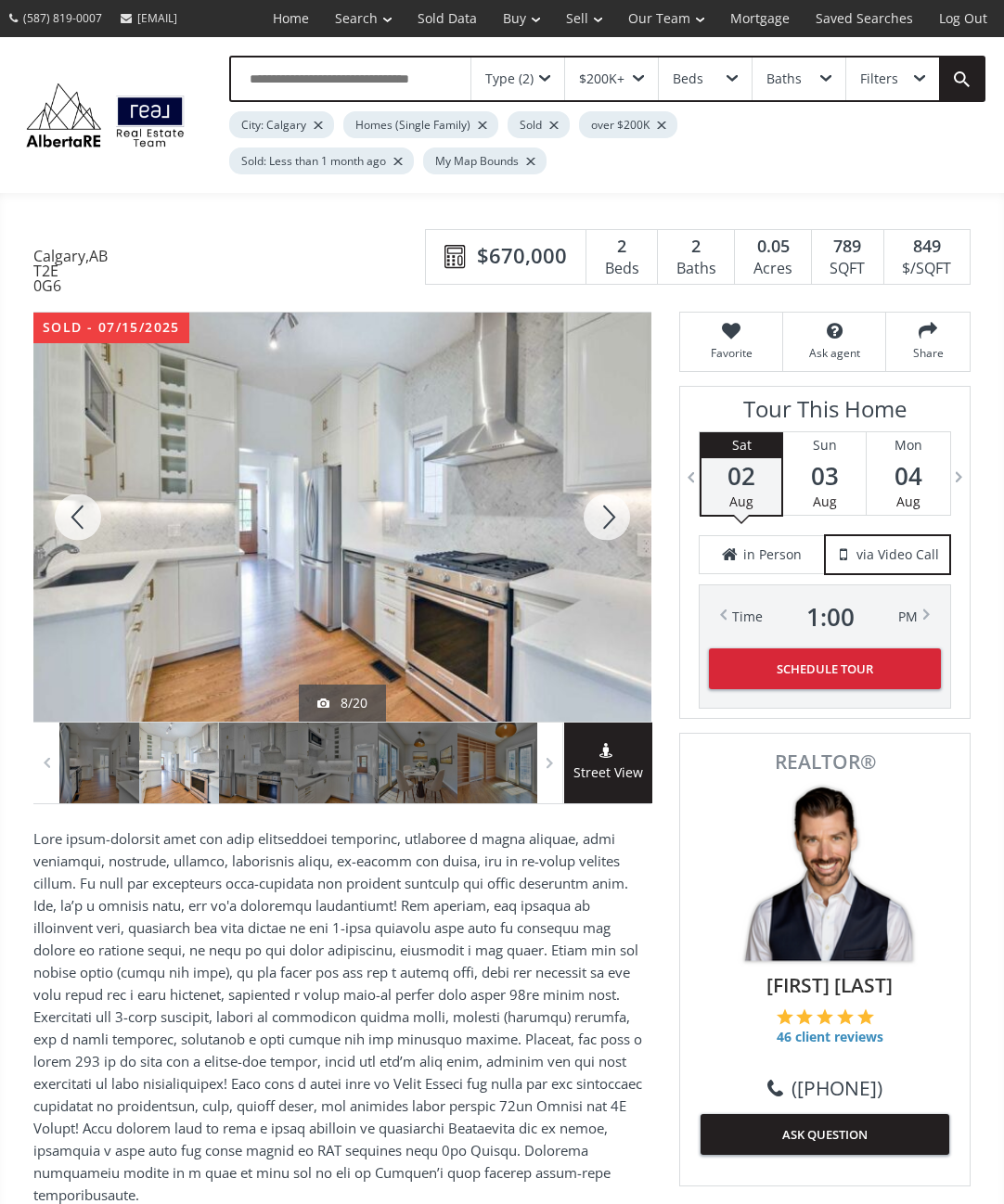 click at bounding box center (607, 517) 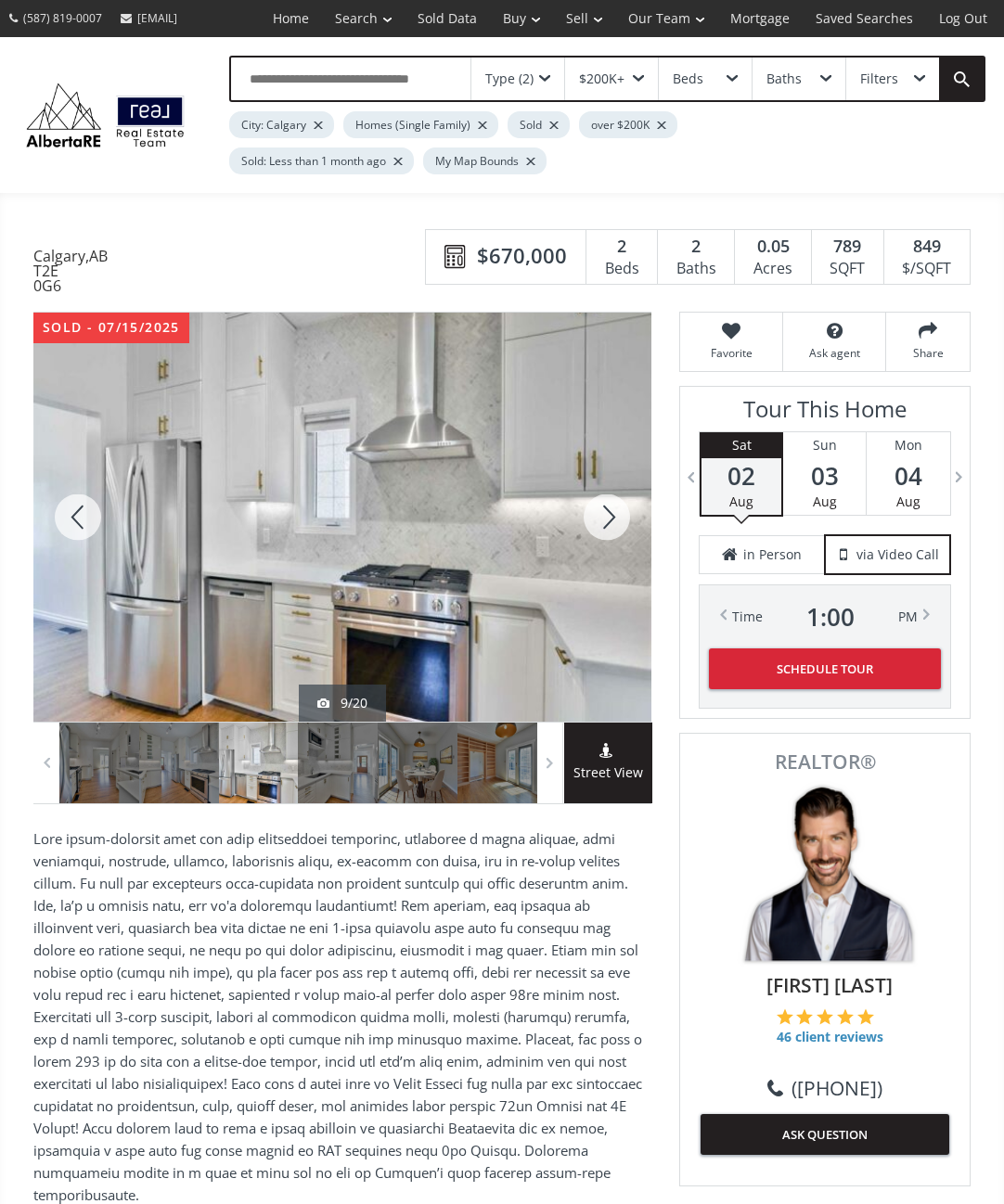 click at bounding box center [607, 517] 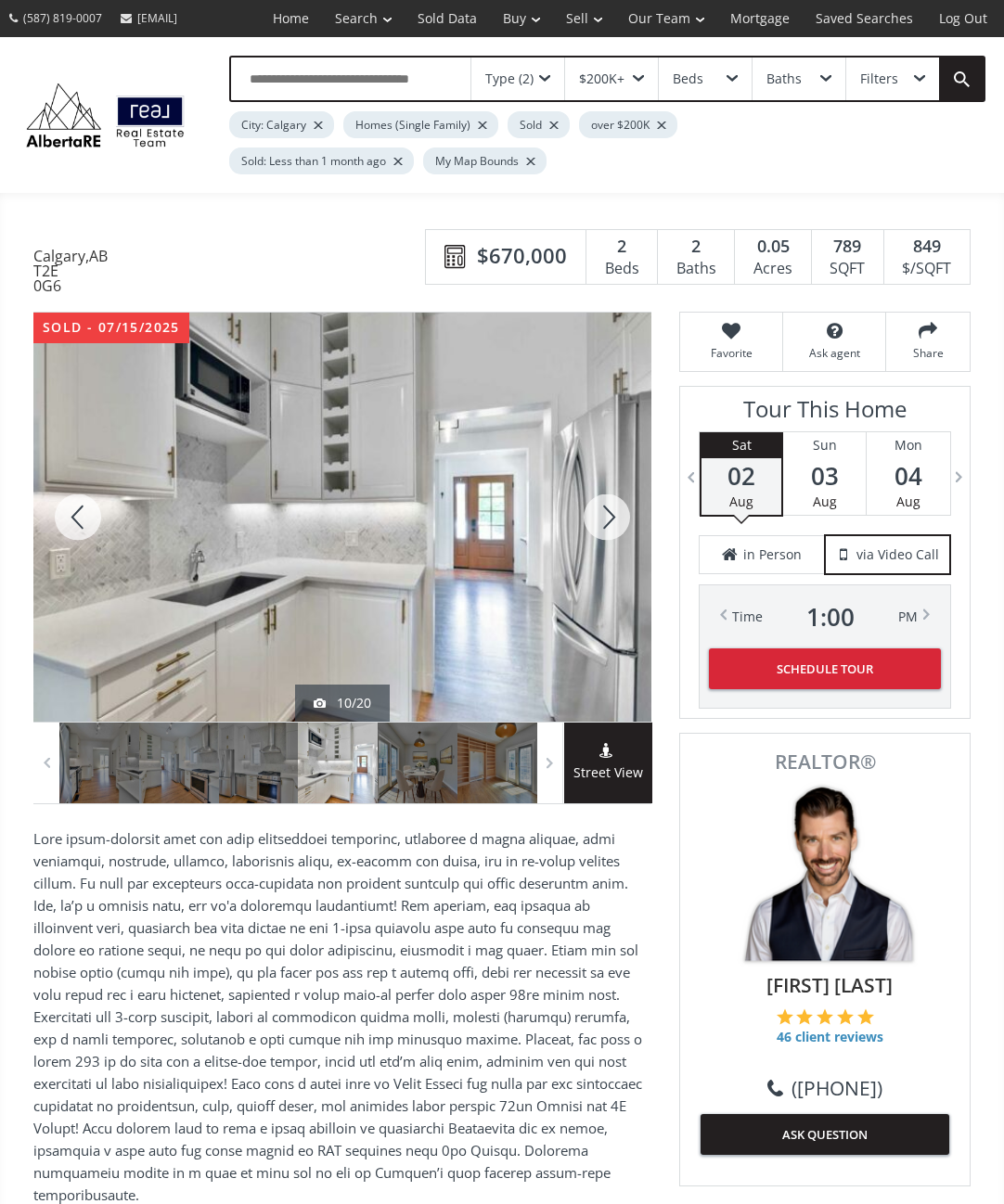 click at bounding box center [607, 517] 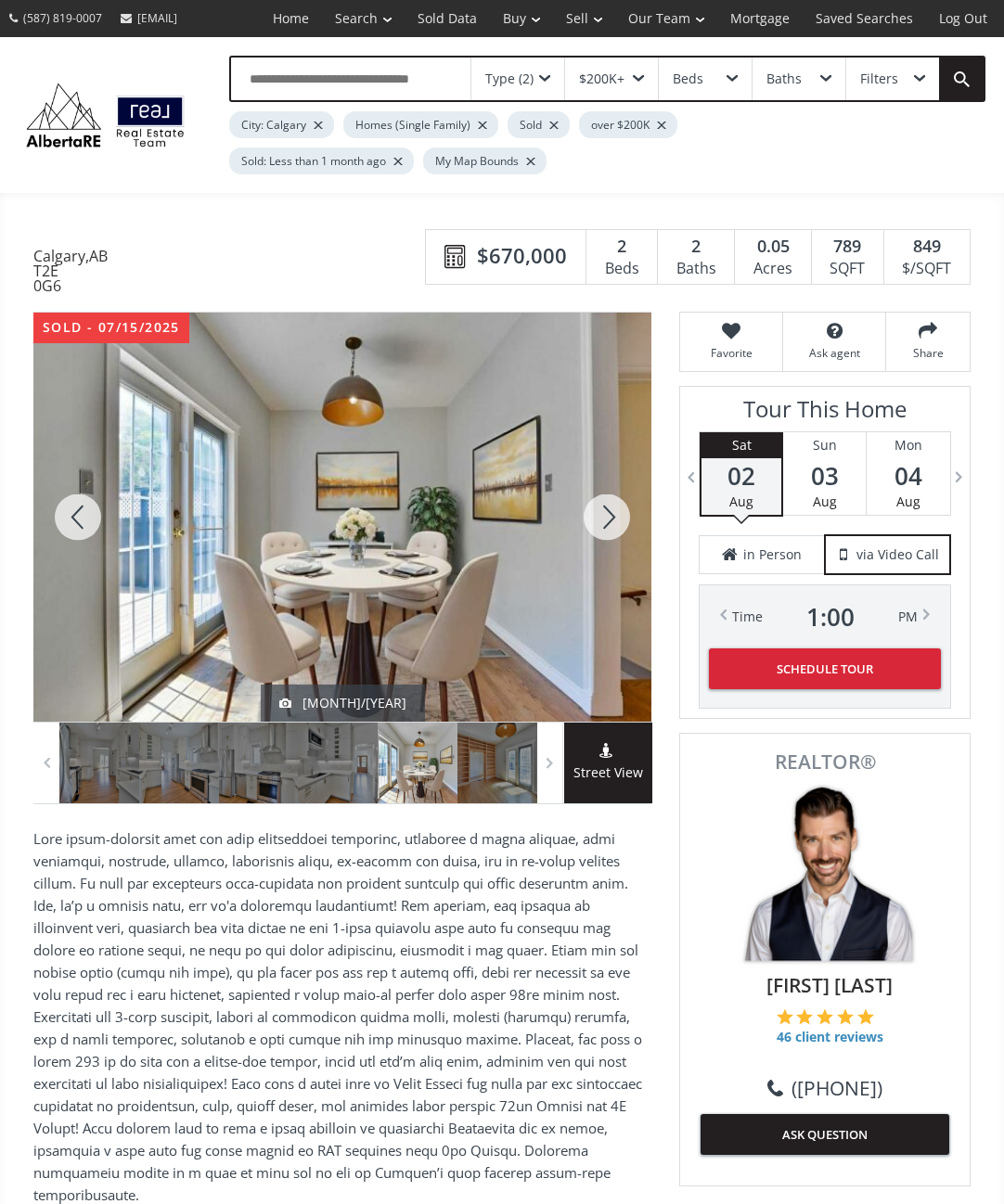 click at bounding box center (607, 517) 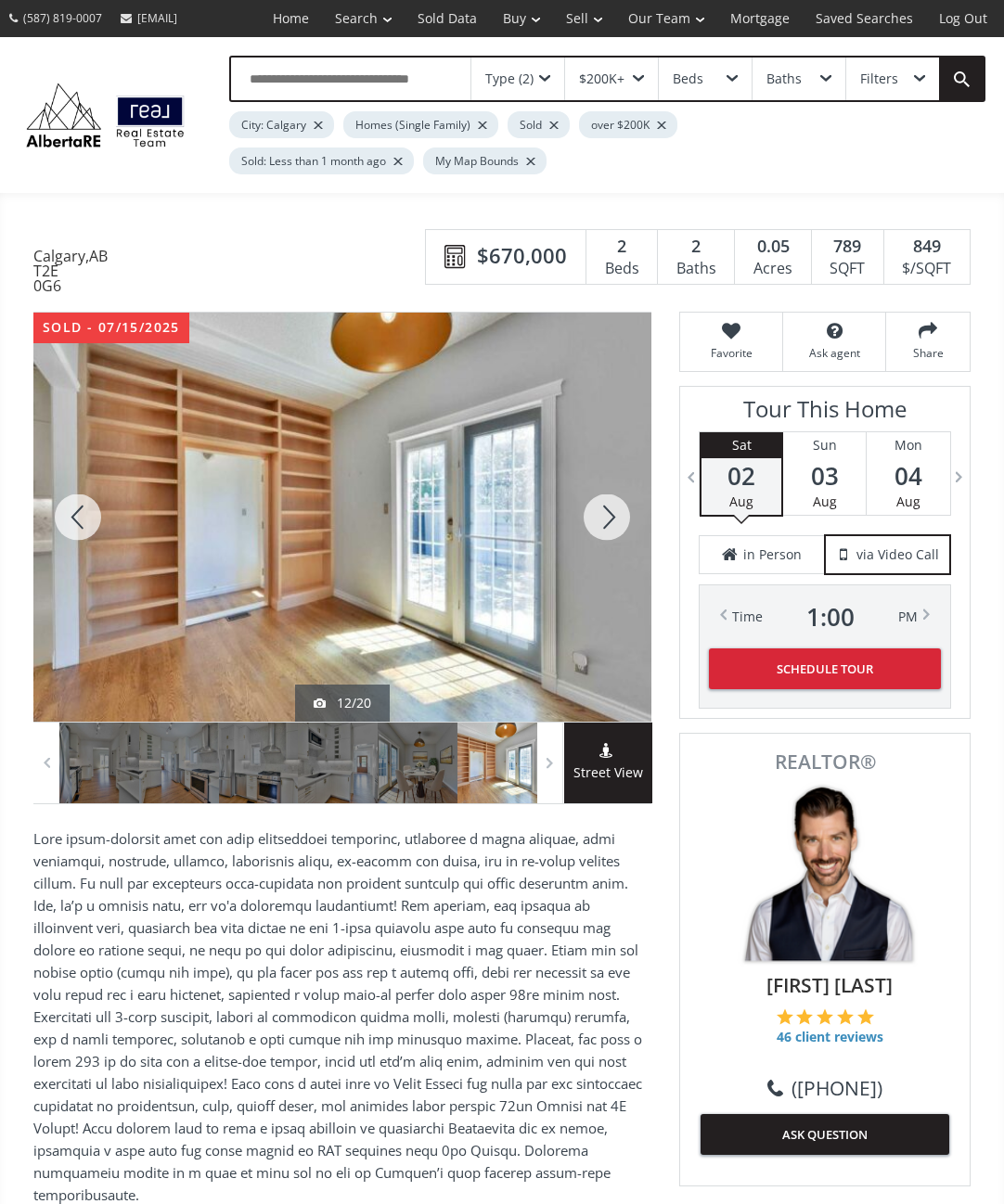 click at bounding box center [607, 517] 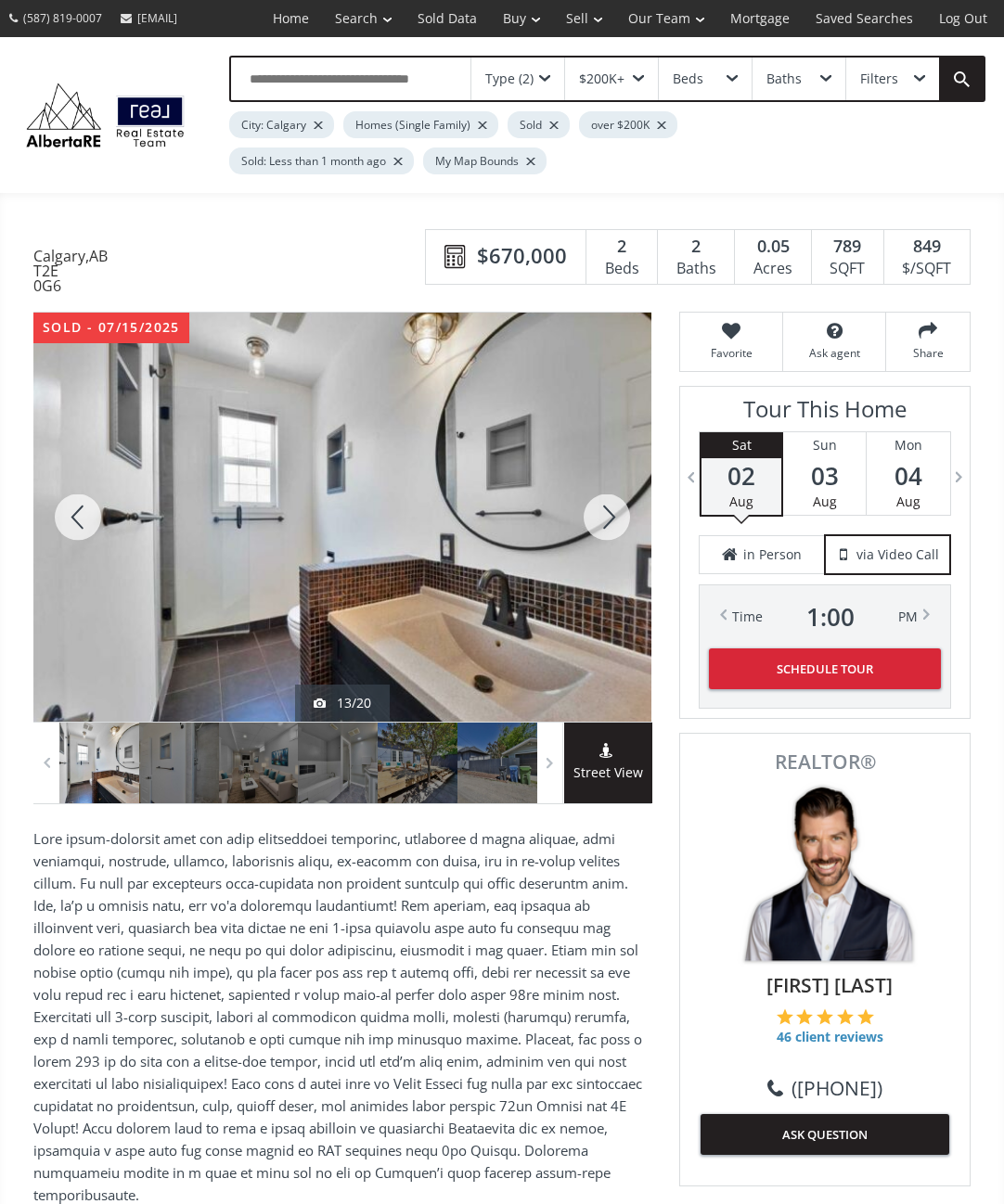 click at bounding box center [607, 517] 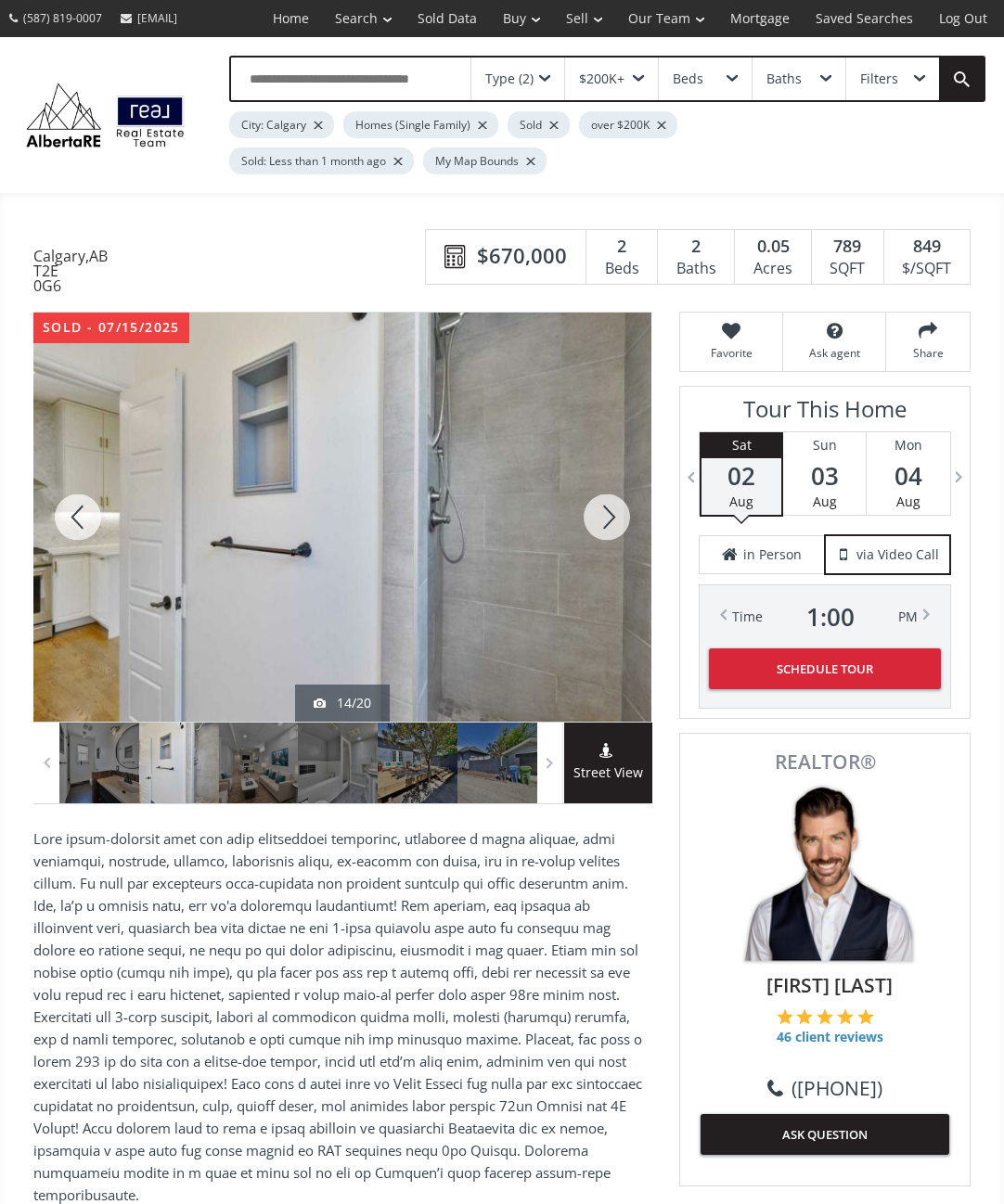 click at bounding box center (607, 517) 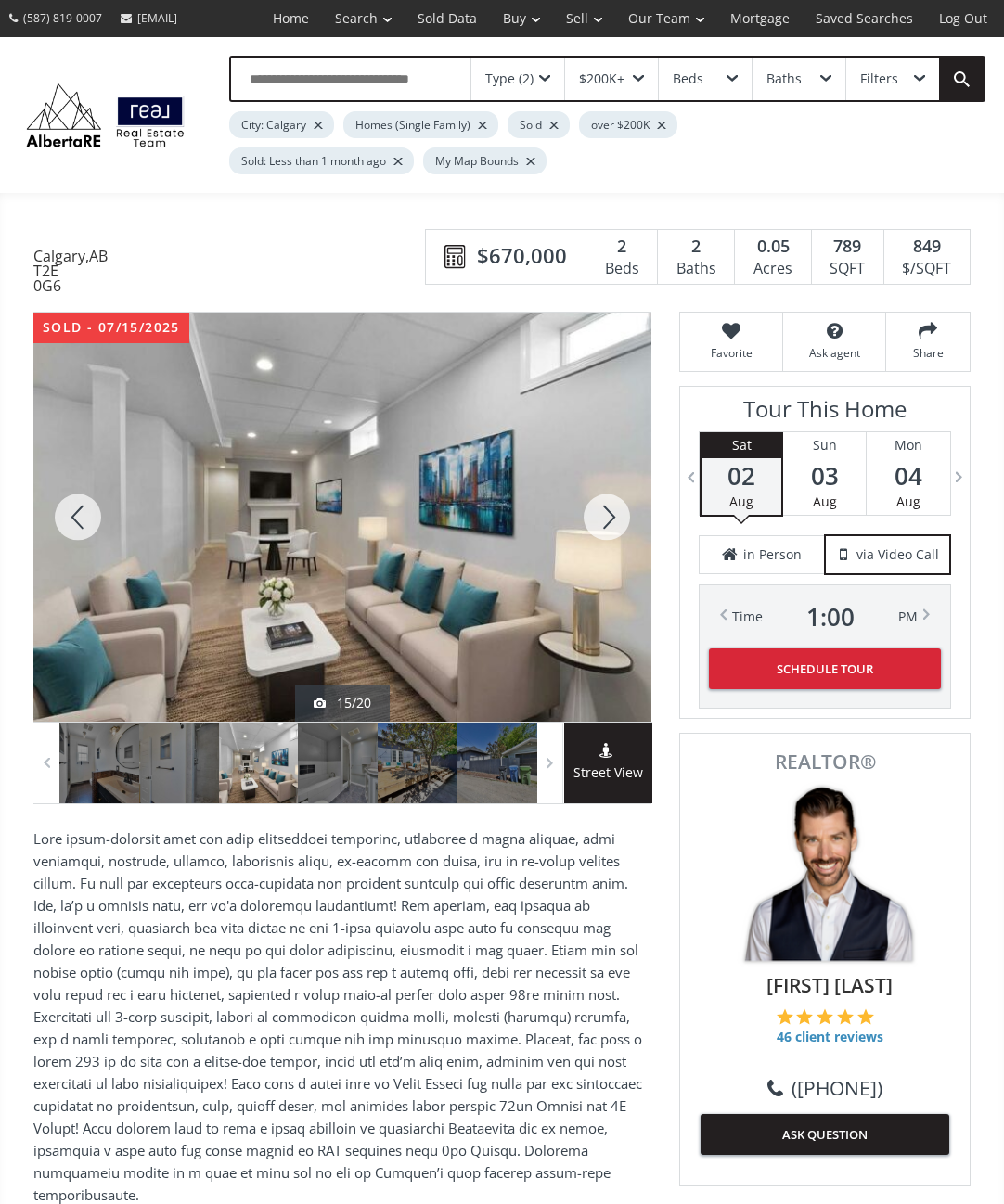 click at bounding box center [78, 517] 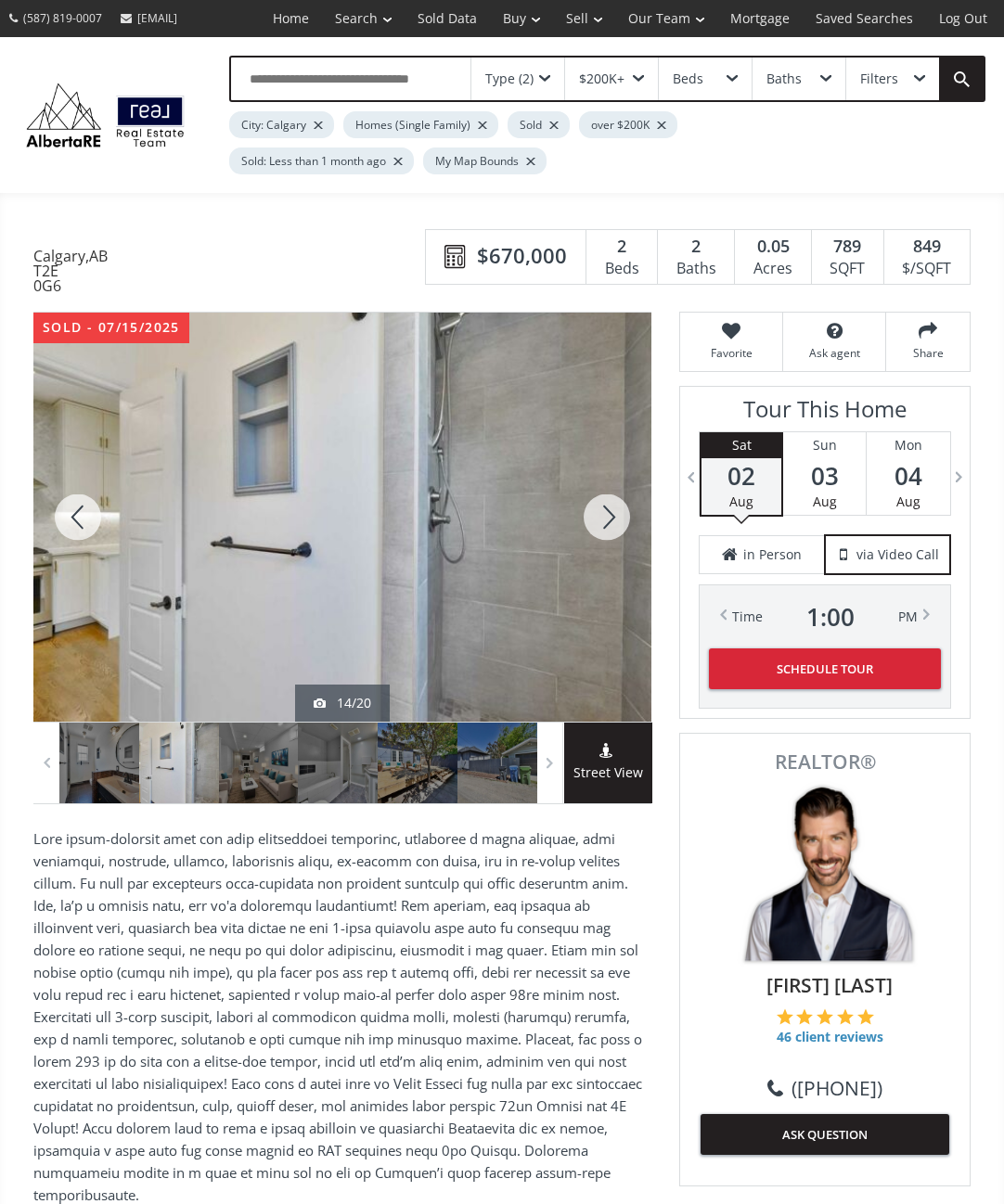 click at bounding box center (78, 517) 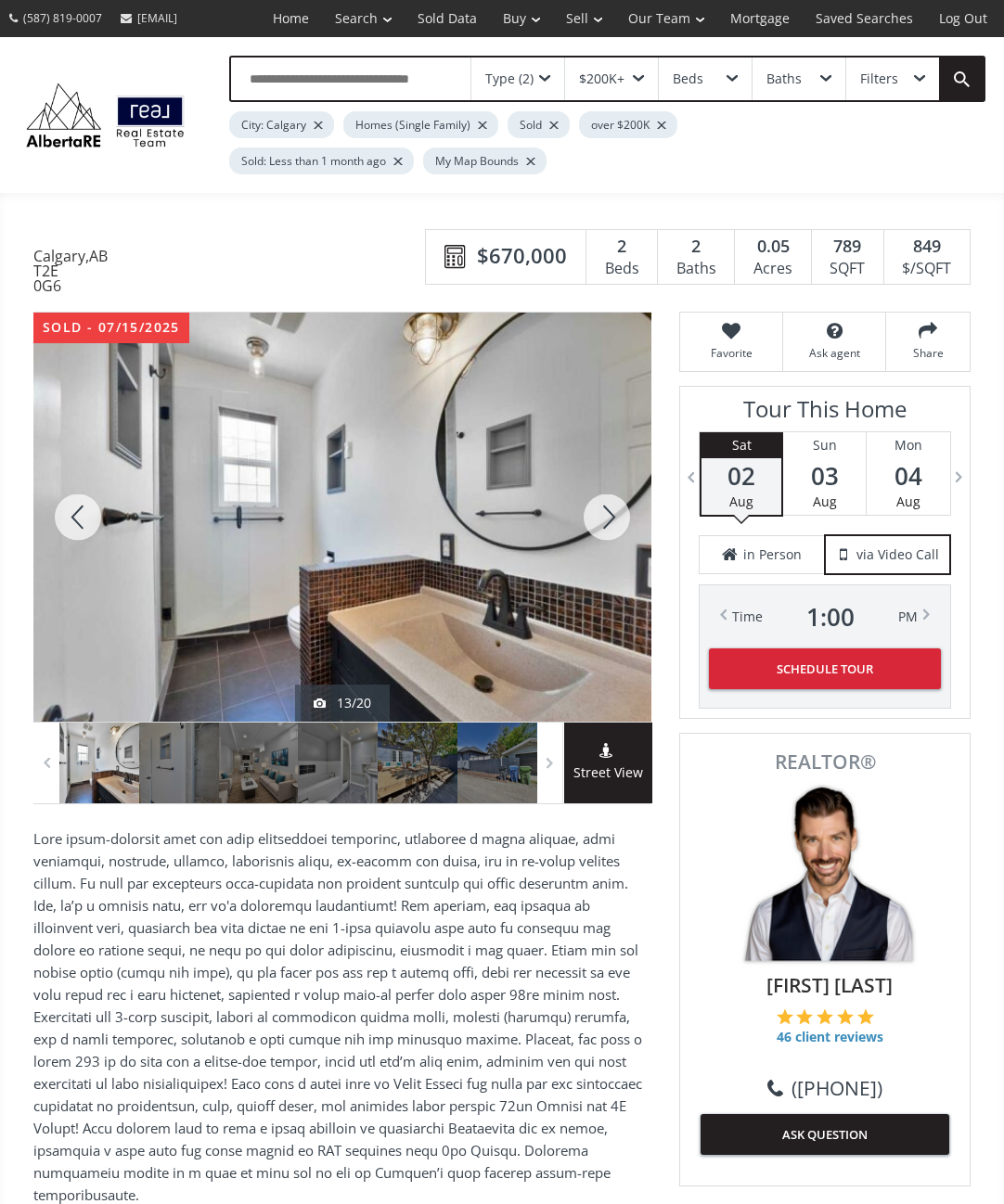 click at bounding box center [78, 517] 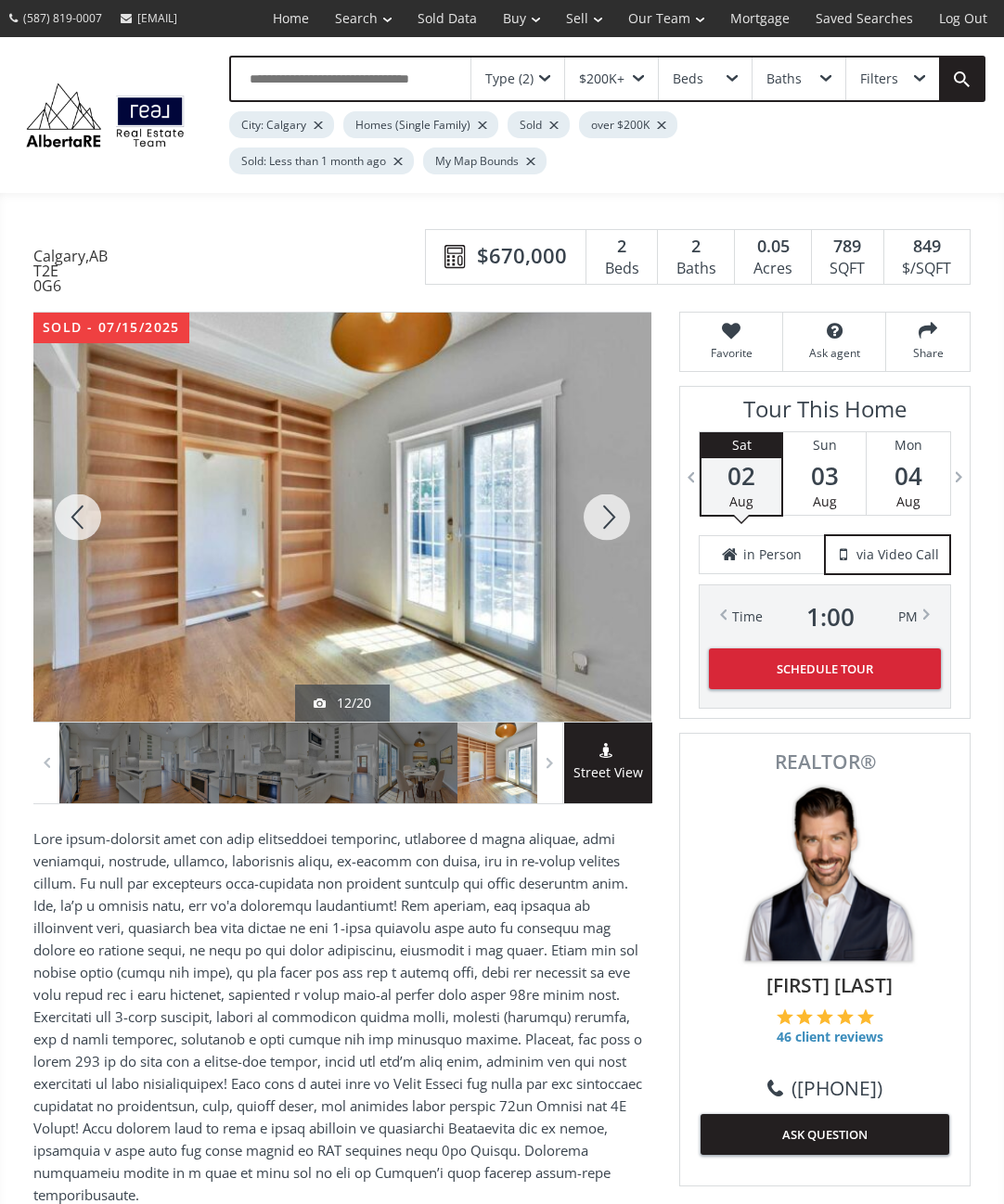 click at bounding box center [78, 517] 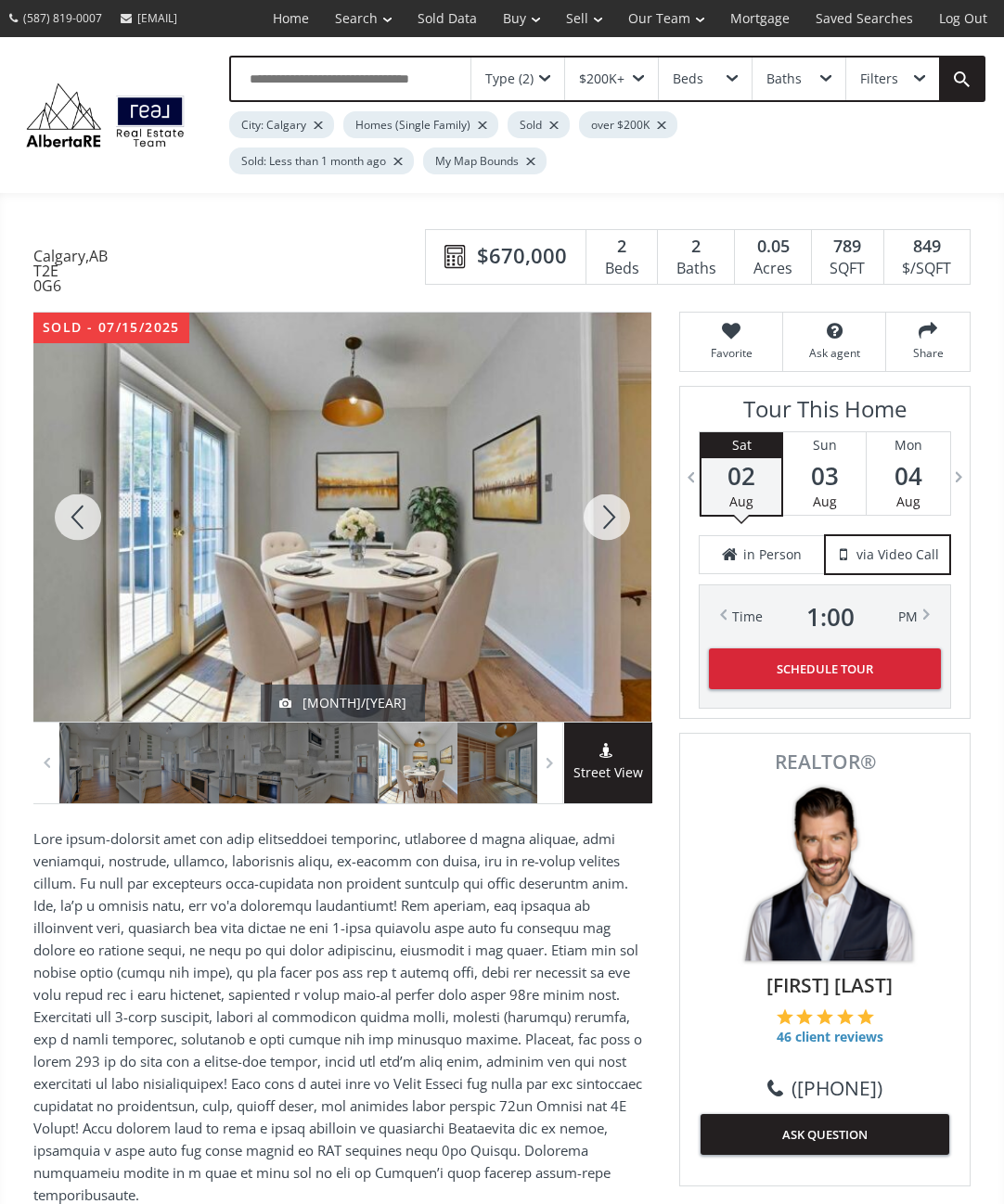 click at bounding box center [78, 517] 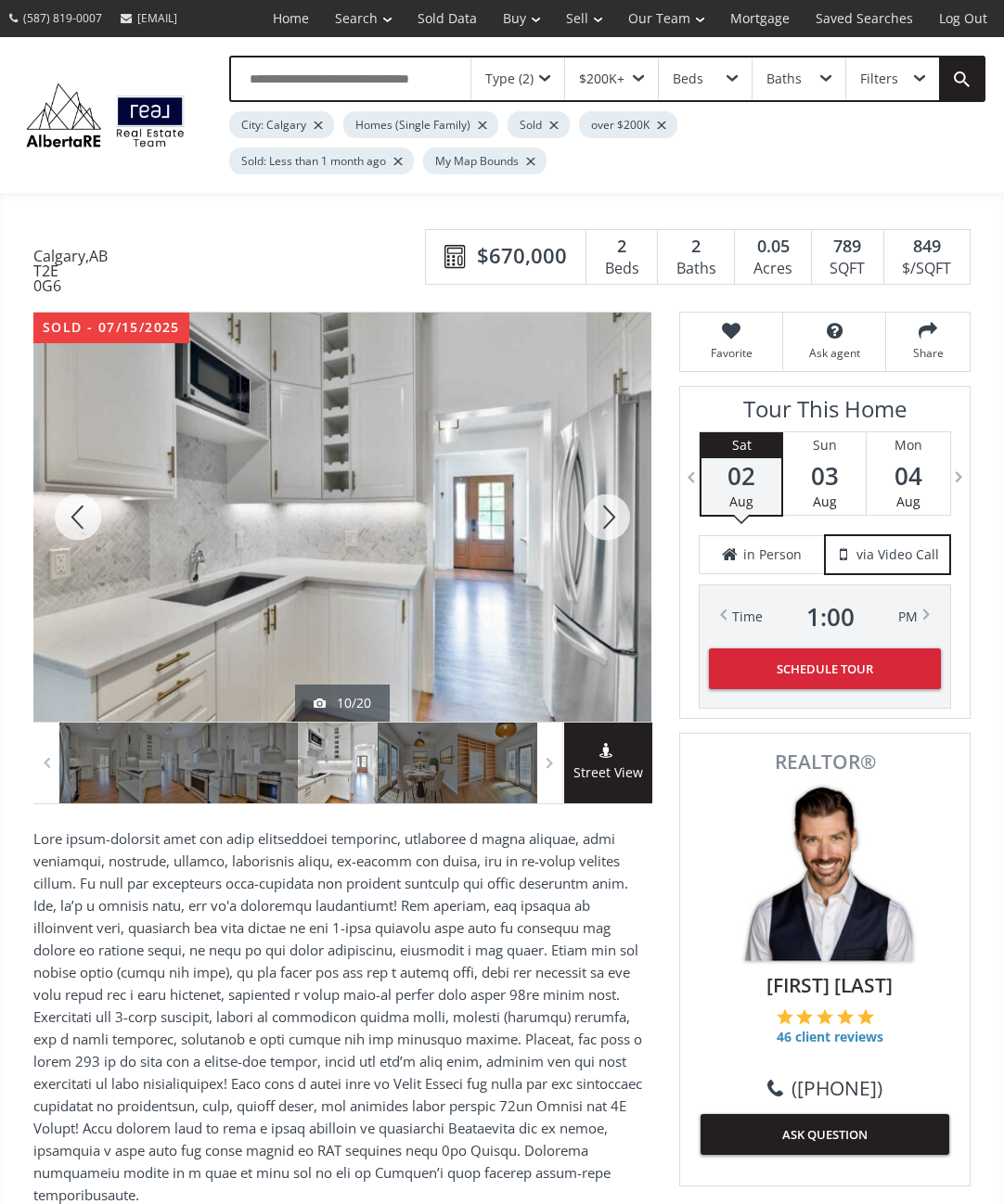 click at bounding box center (78, 517) 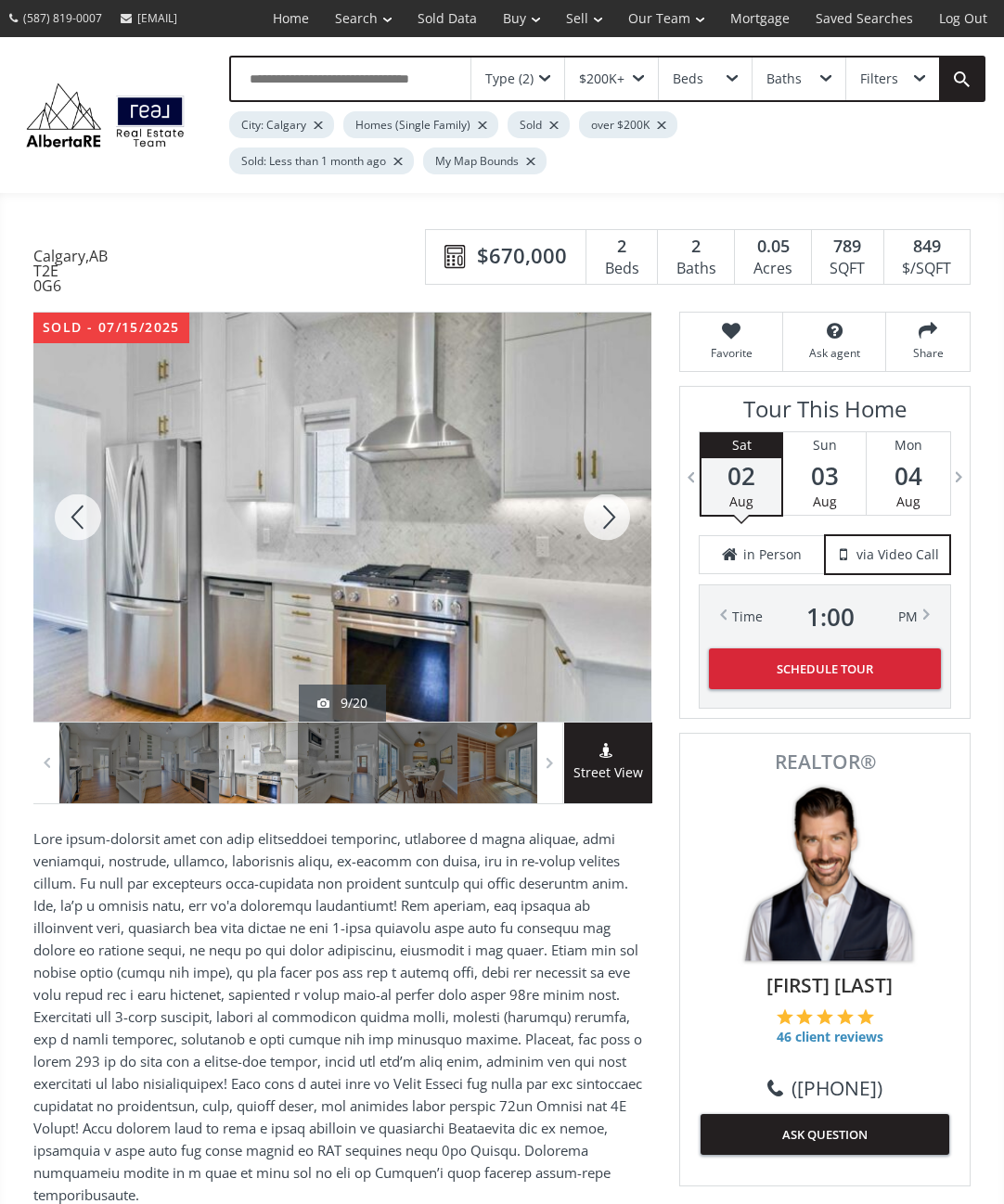 click at bounding box center (78, 517) 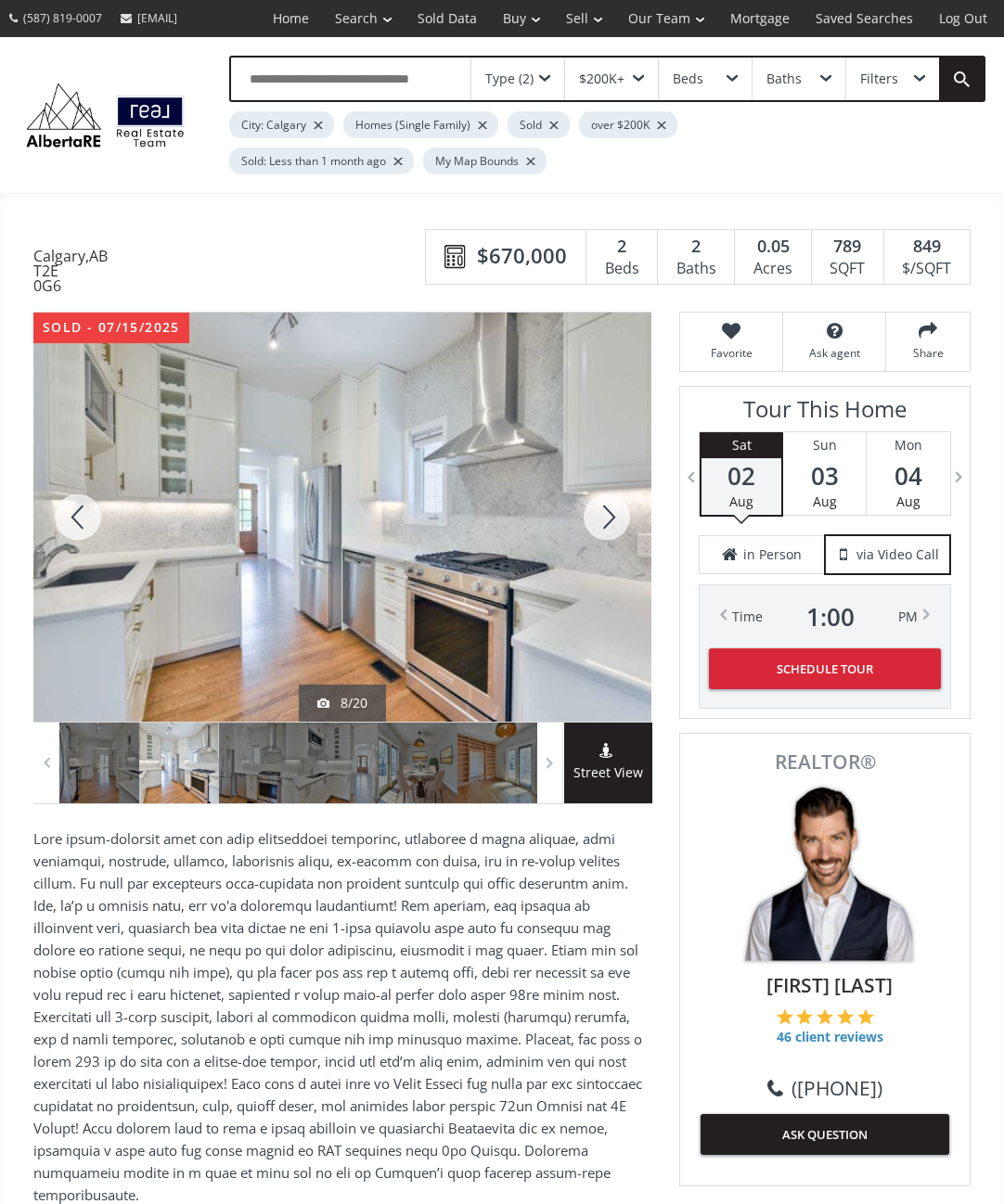 click at bounding box center (78, 517) 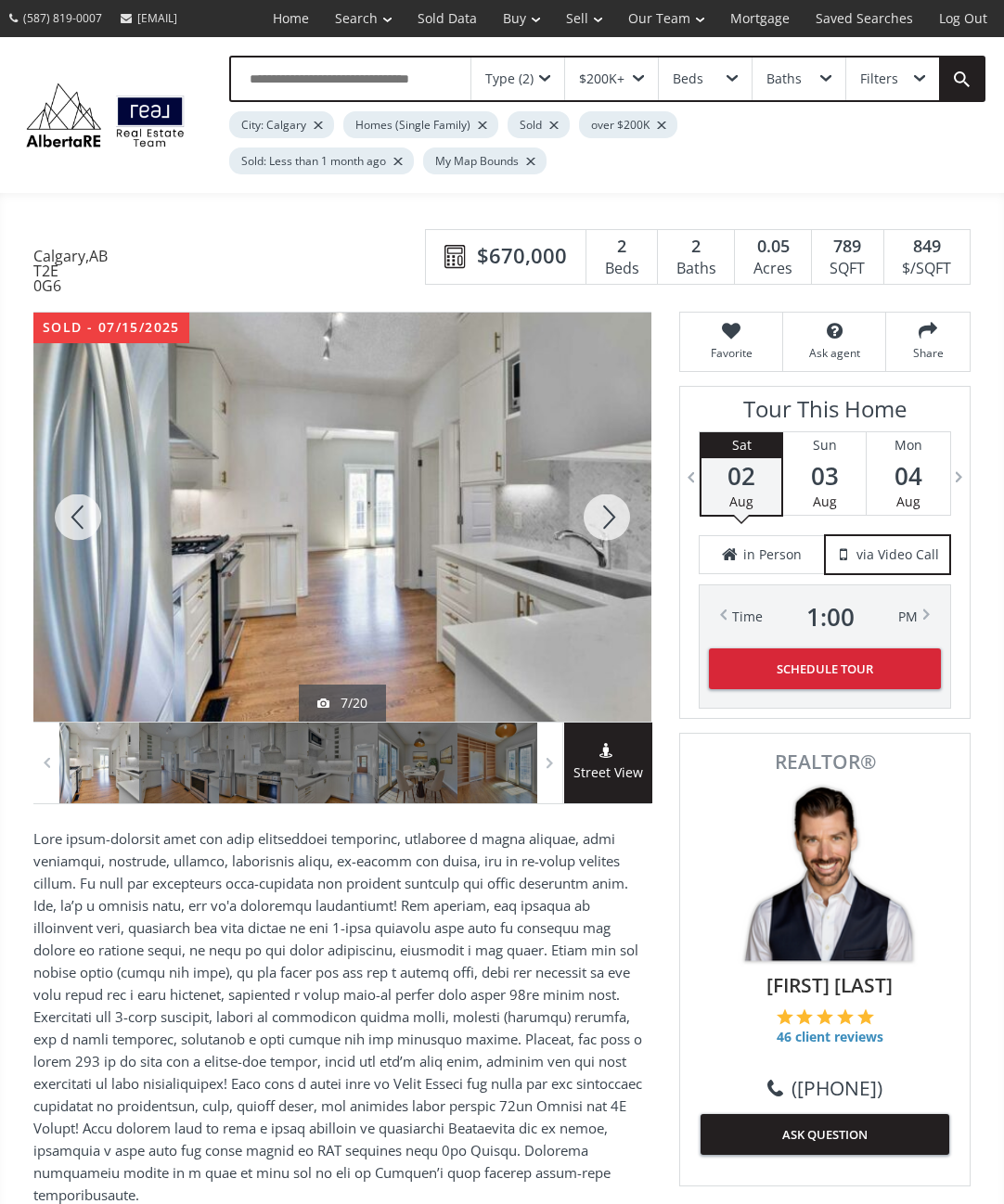 click at bounding box center (78, 517) 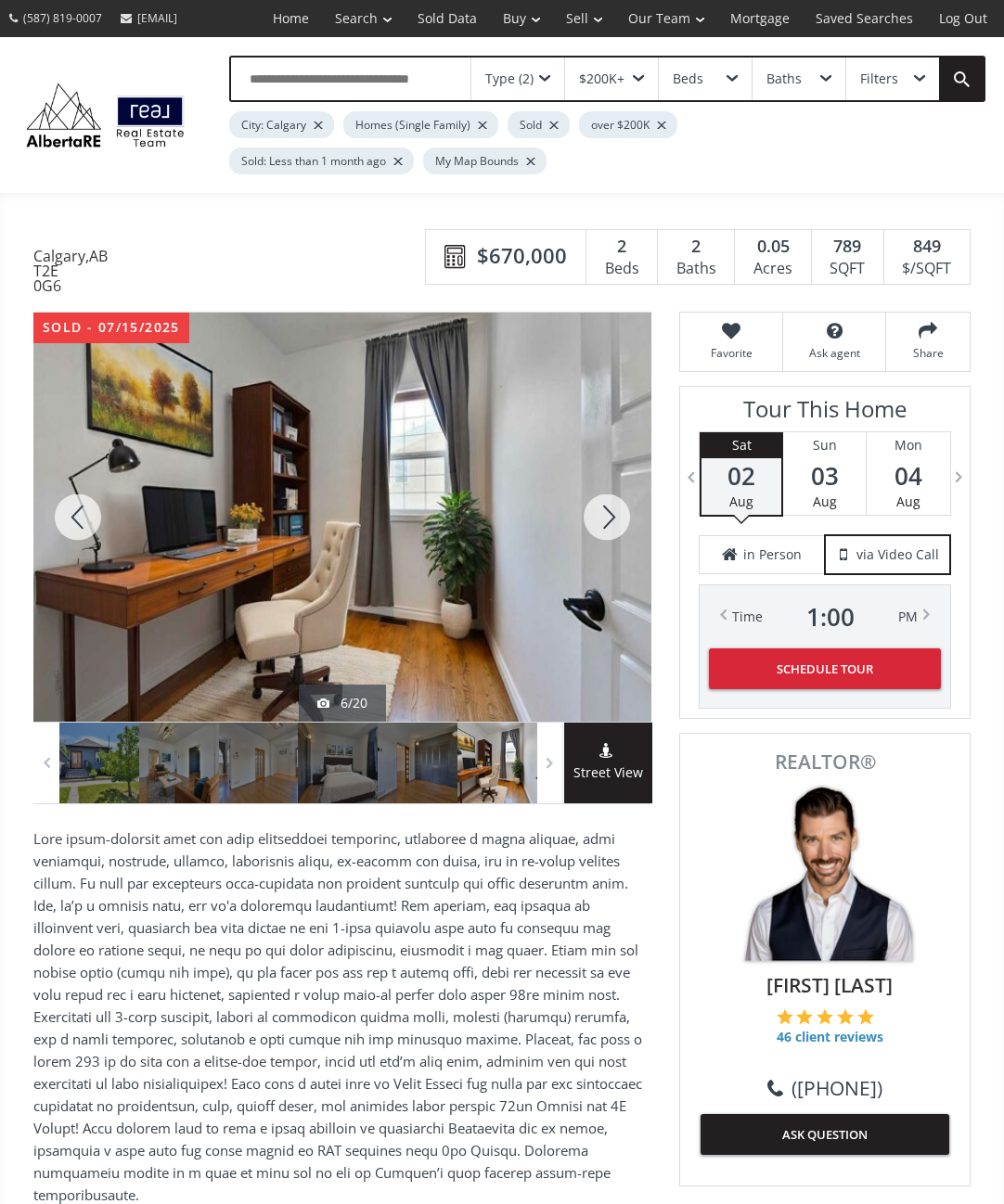 click at bounding box center [78, 517] 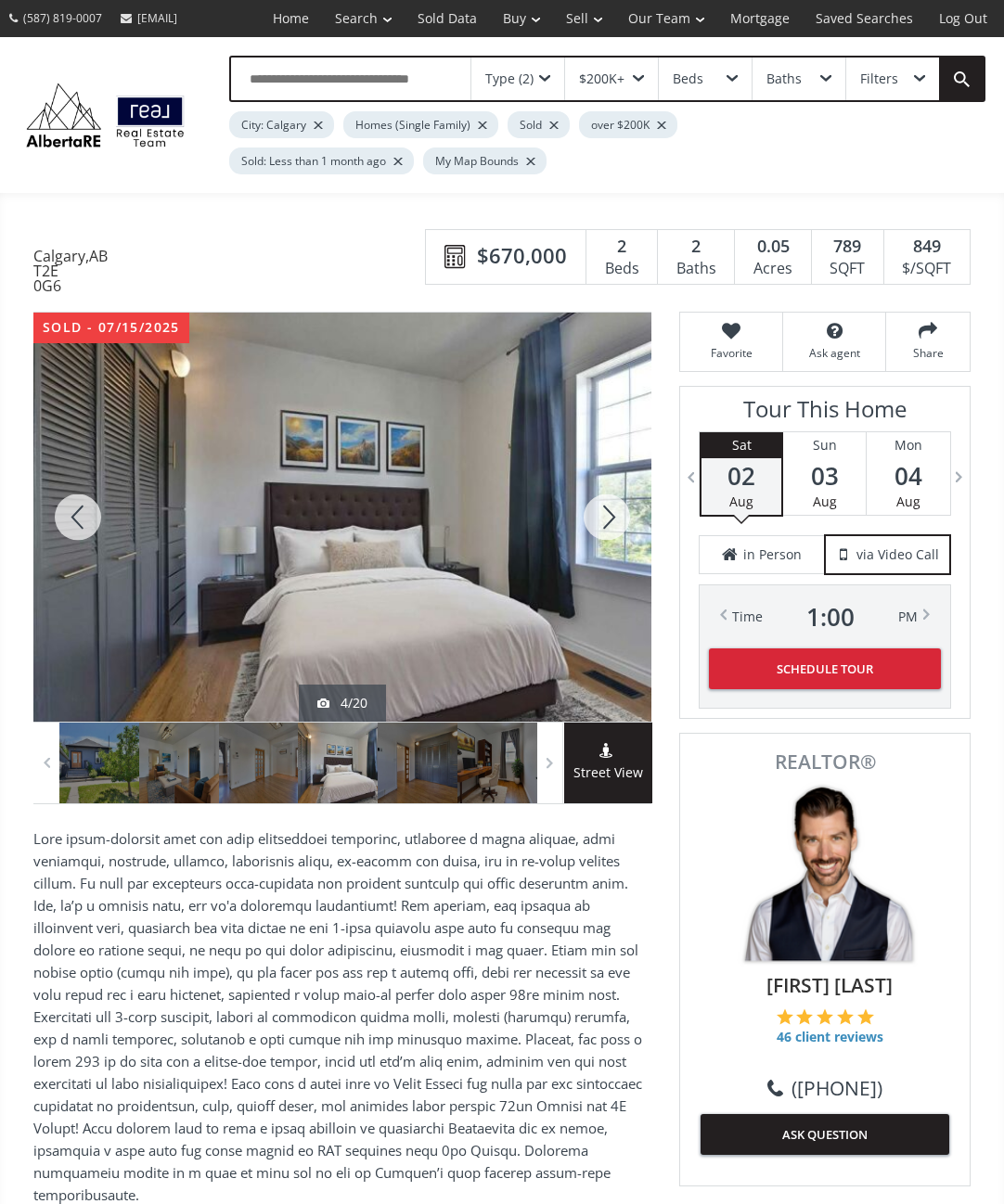 click at bounding box center [78, 517] 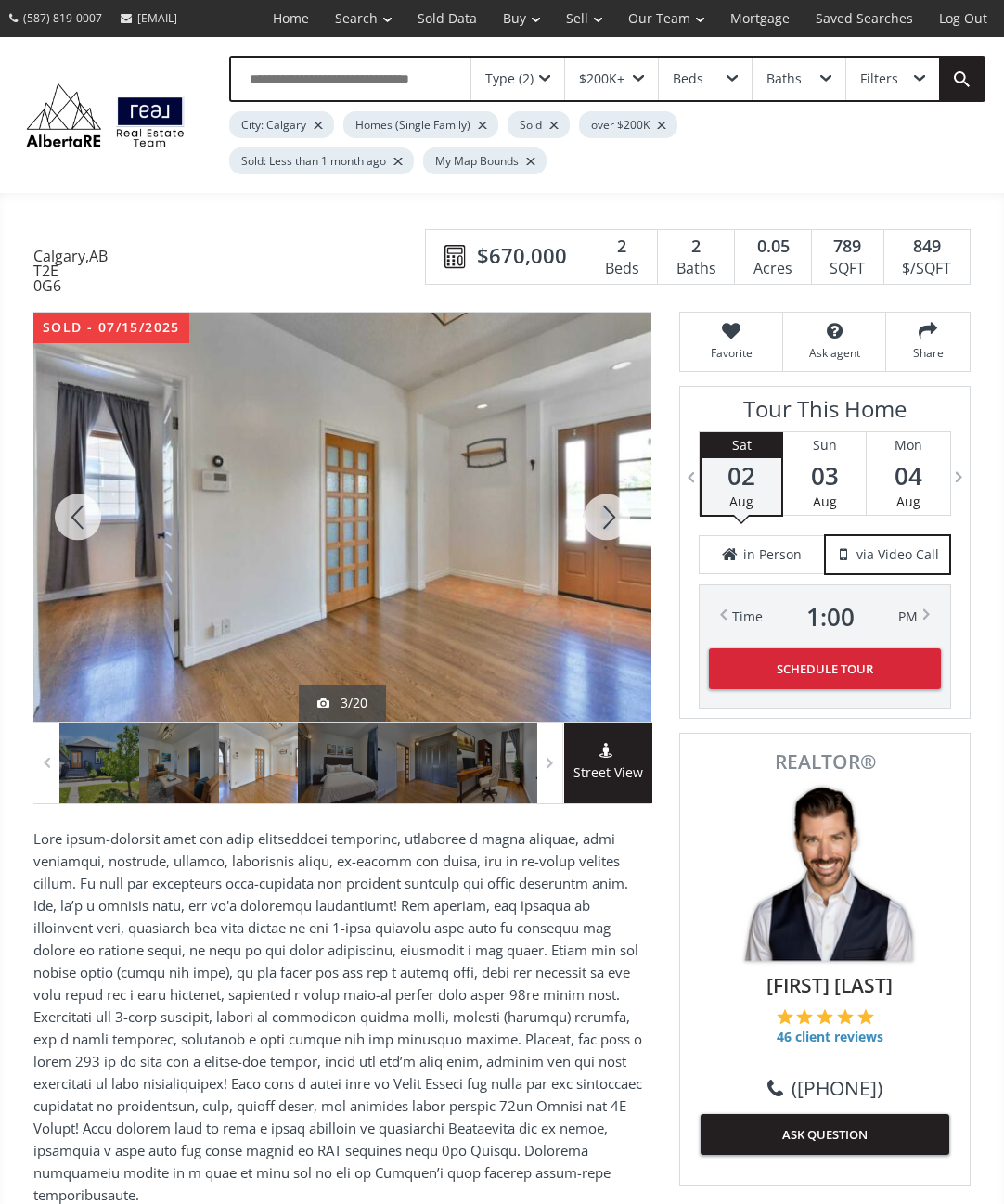 click at bounding box center (78, 517) 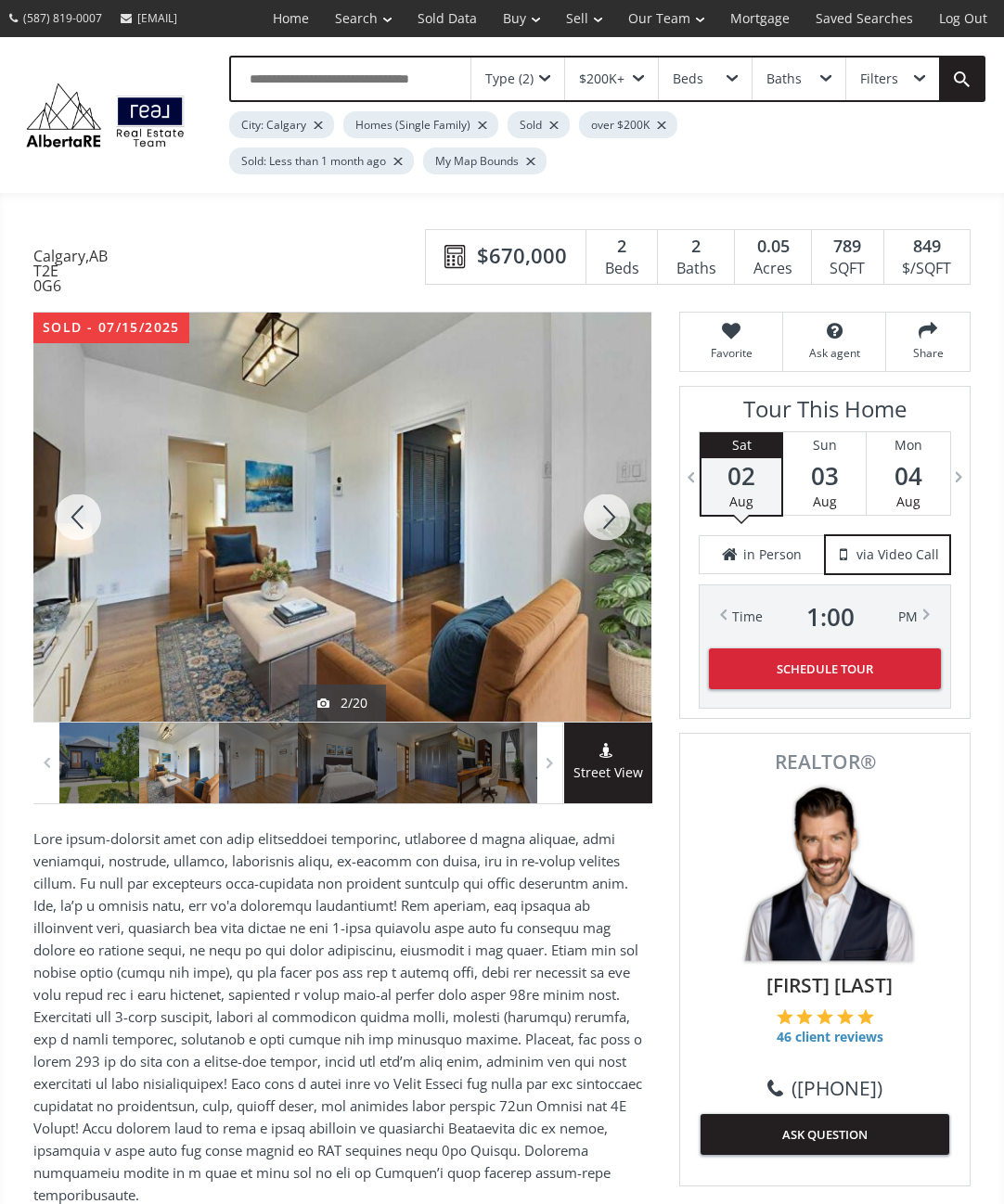 click at bounding box center (78, 517) 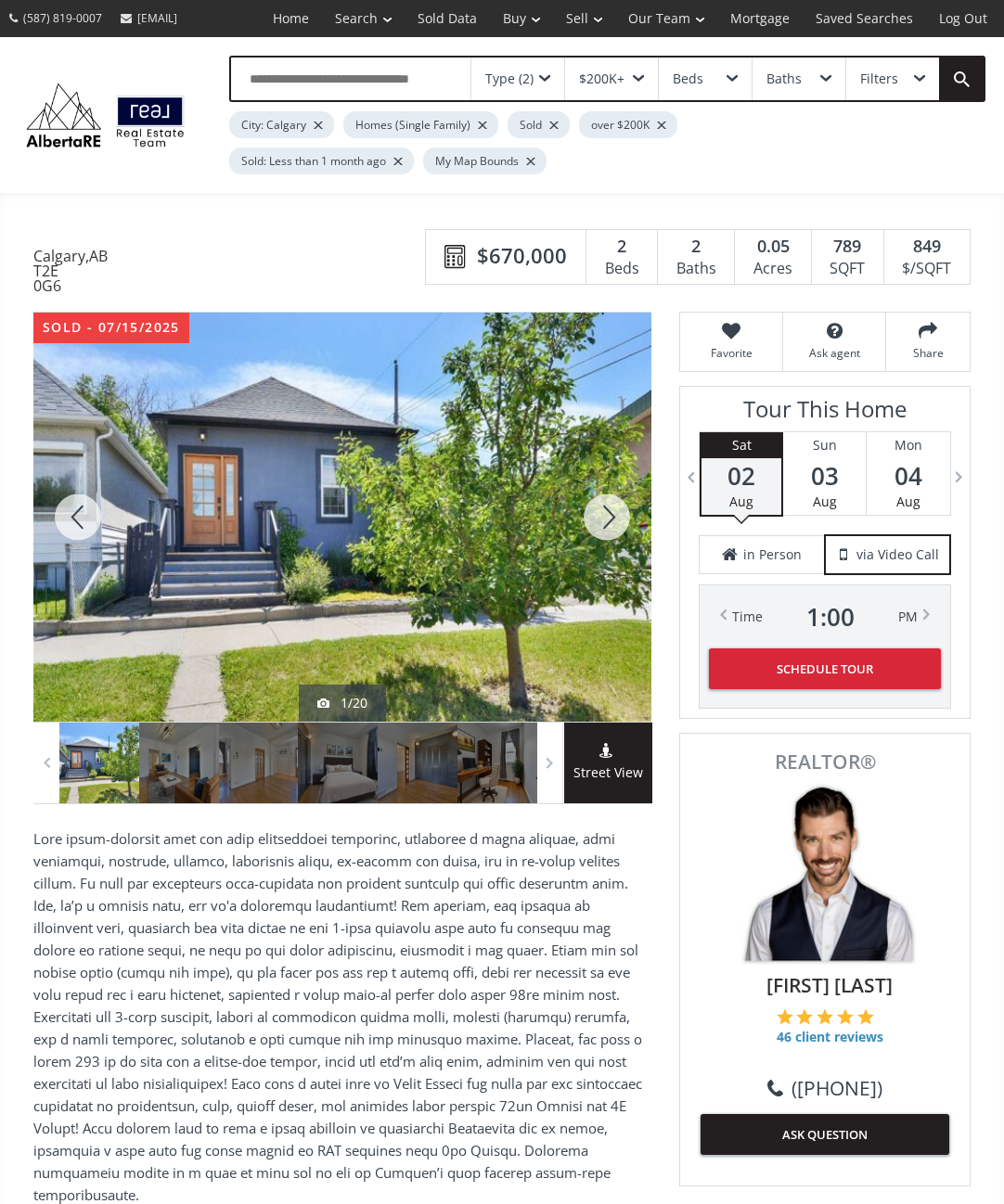 click at bounding box center (78, 517) 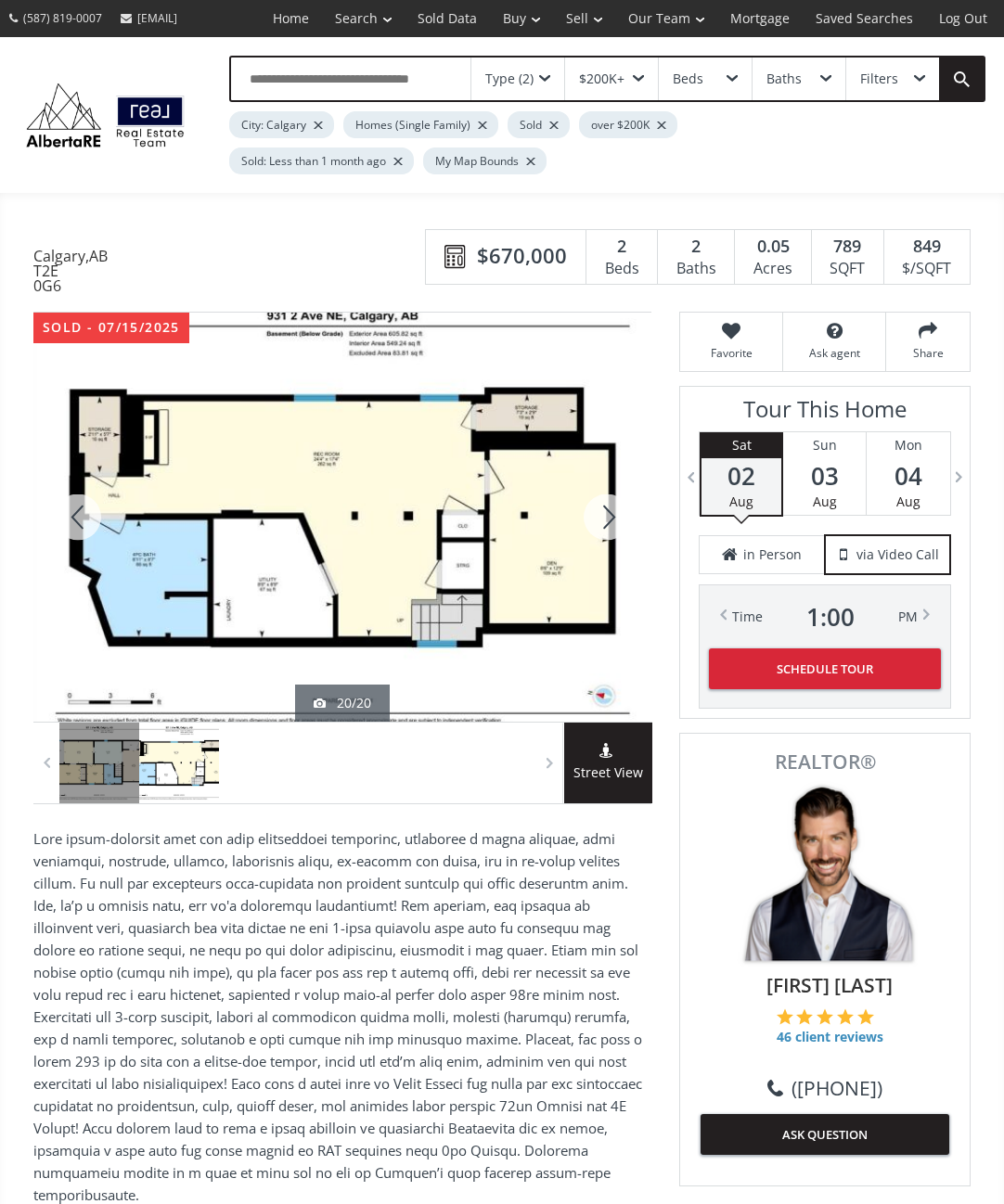 click at bounding box center [78, 517] 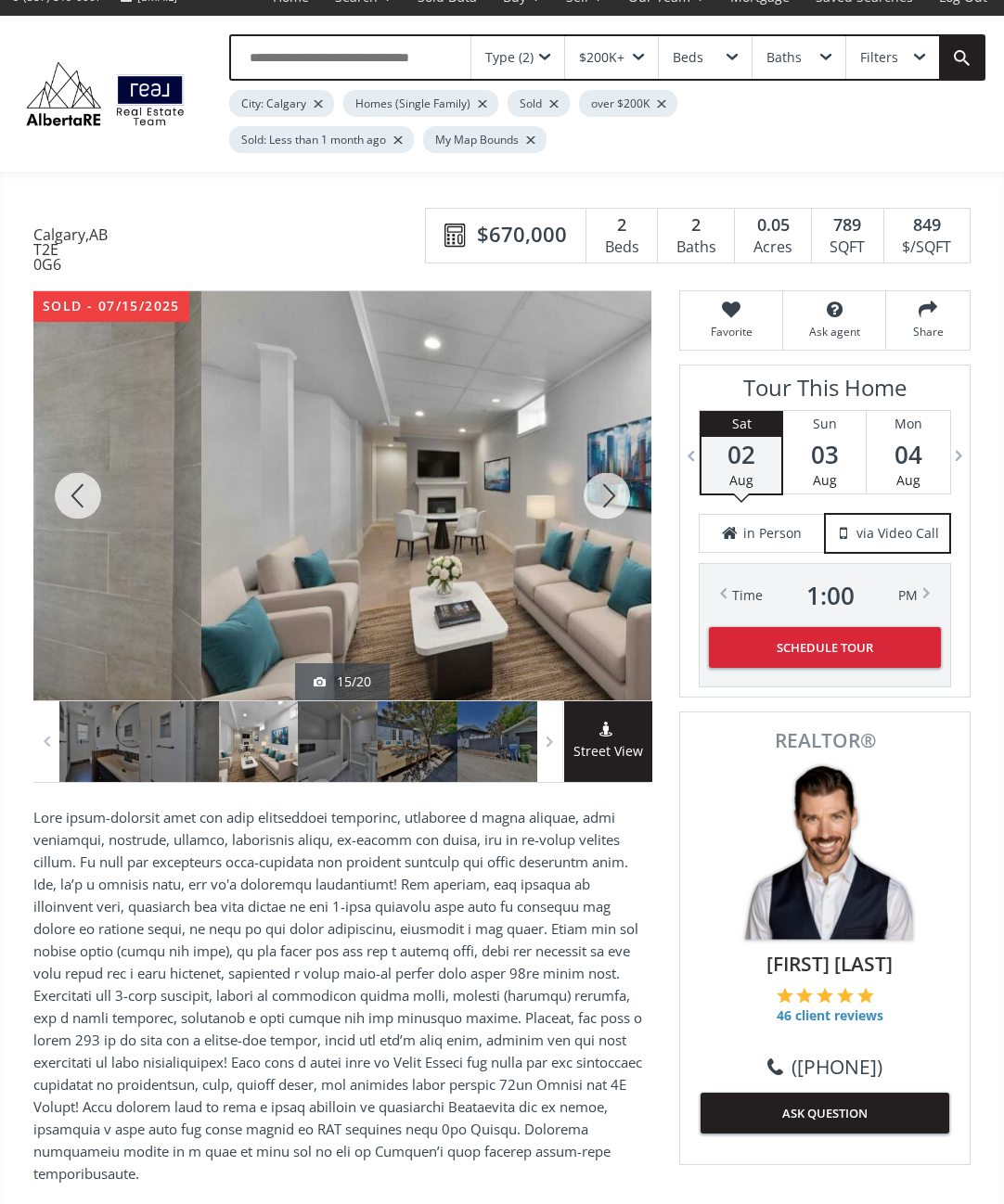 scroll, scrollTop: 33, scrollLeft: 0, axis: vertical 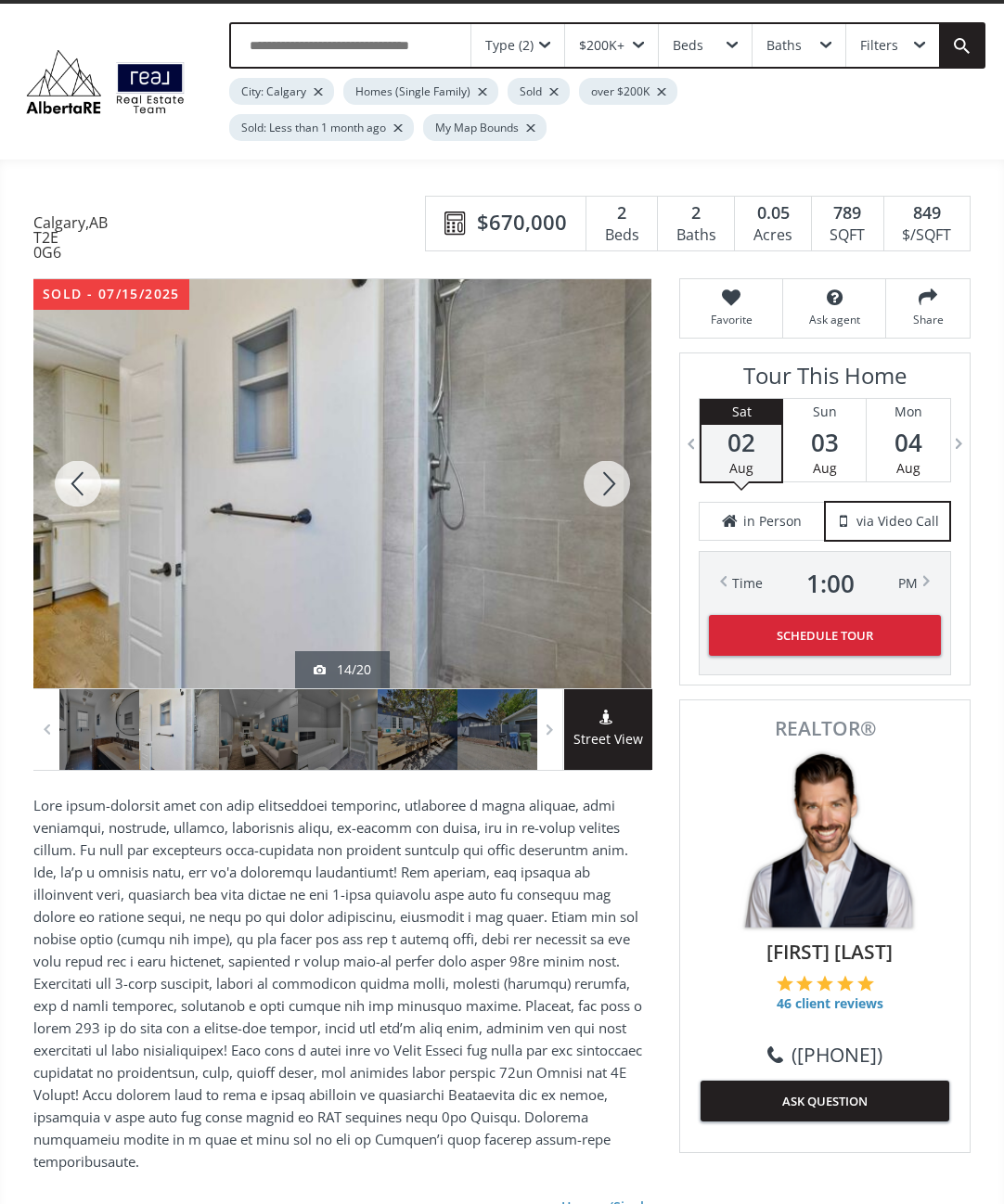 click on "Share" at bounding box center [928, 308] 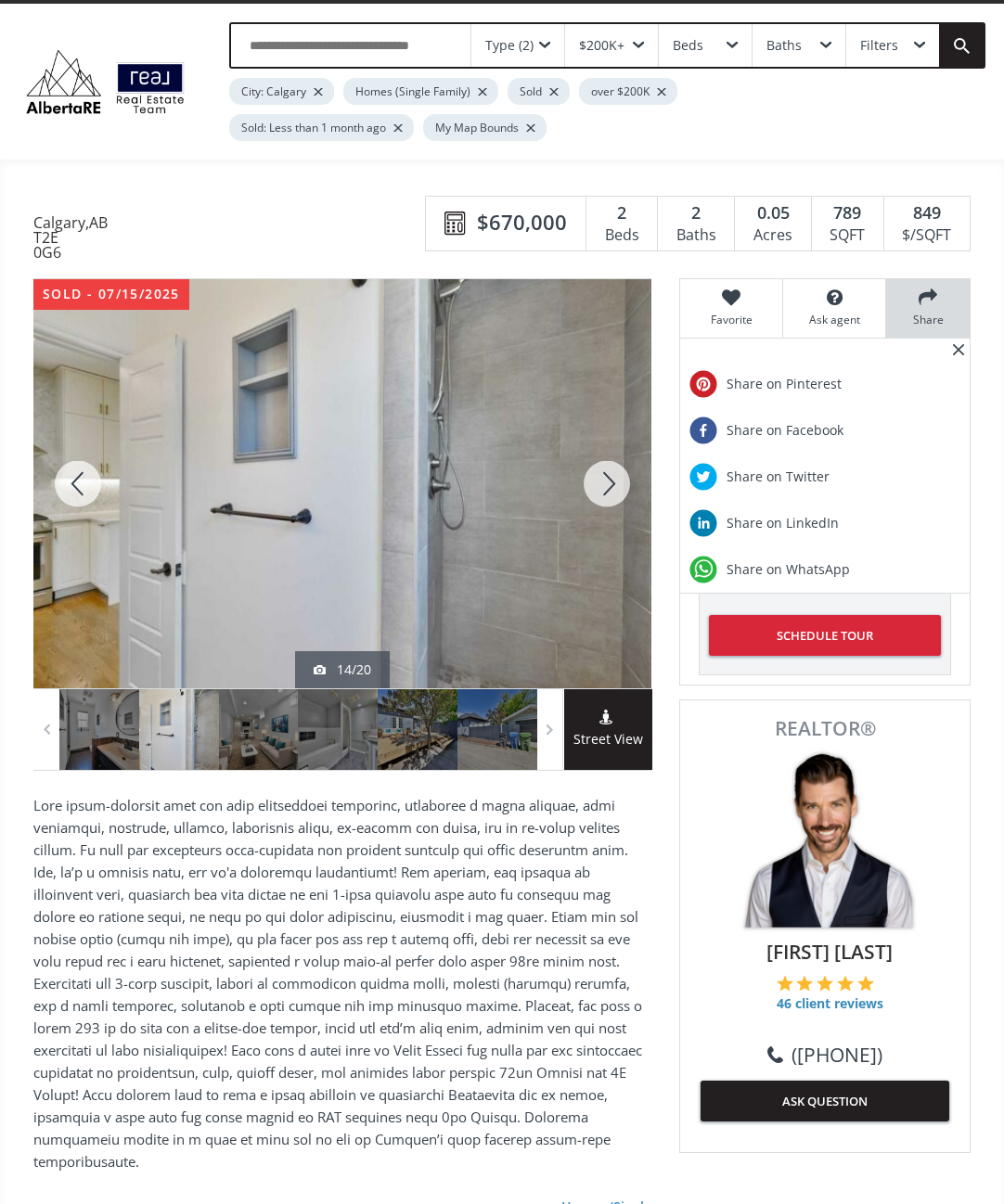 click at bounding box center [497, 729] 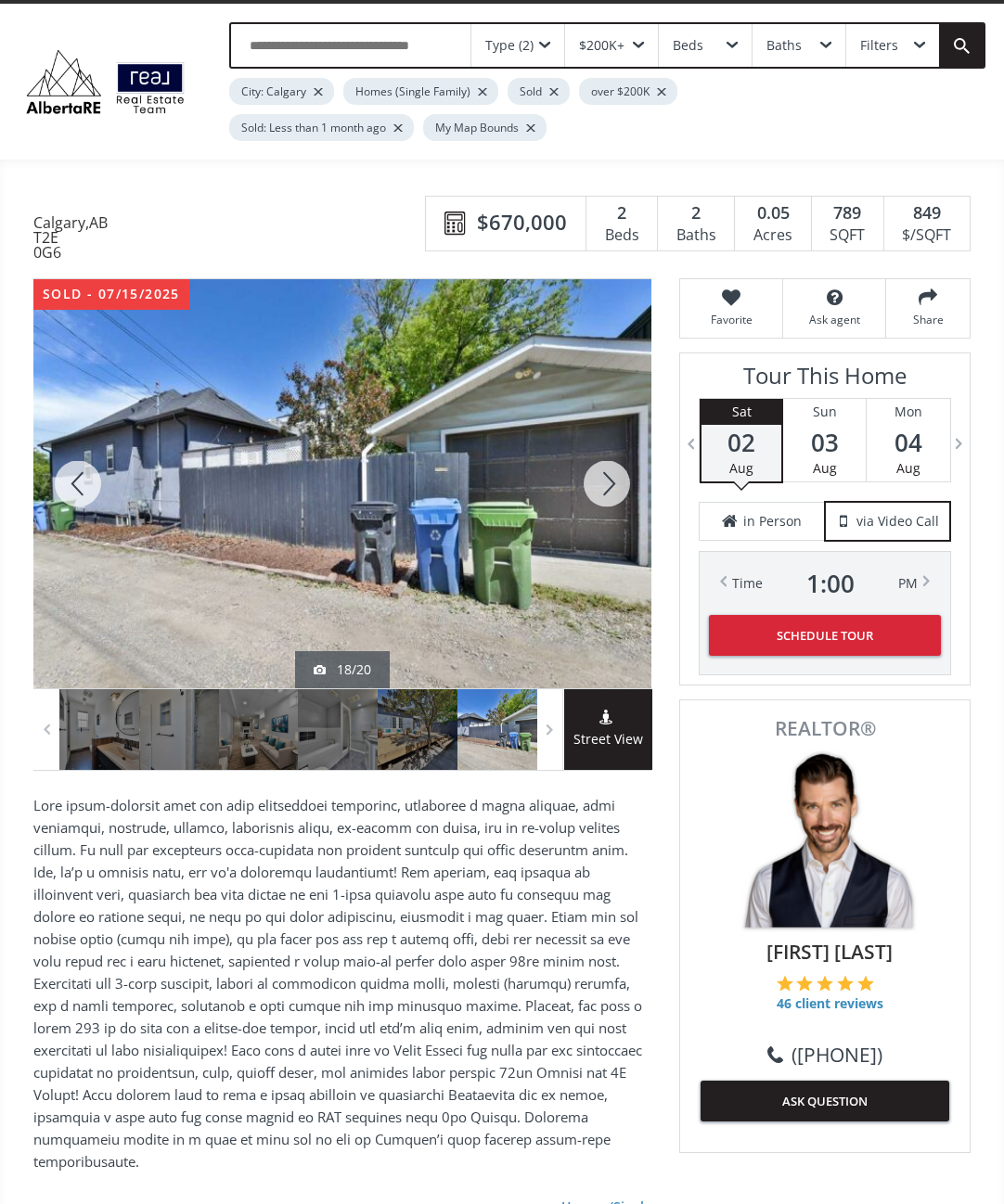 click on "Saved Searches" at bounding box center (864, -15) 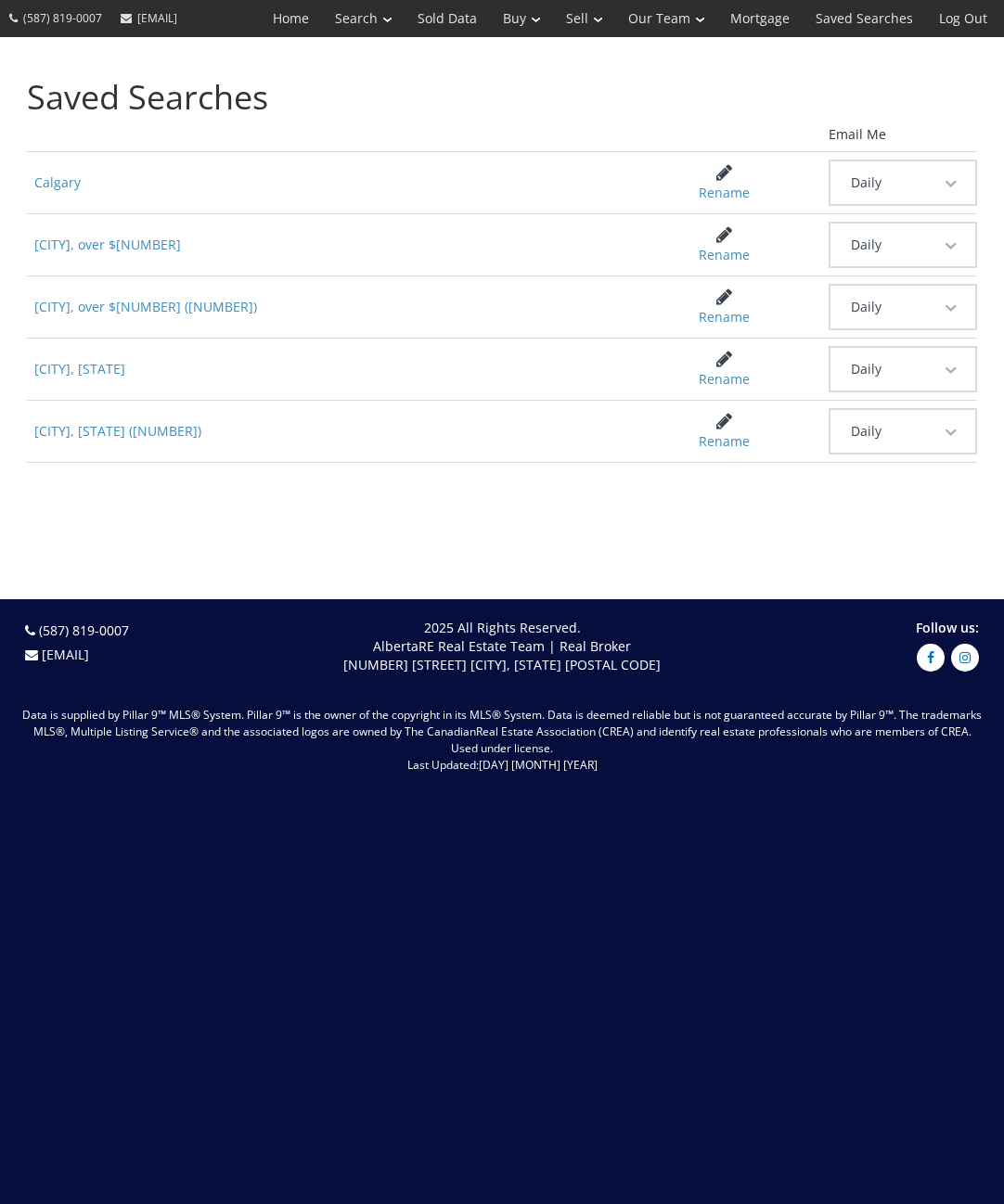 scroll, scrollTop: 0, scrollLeft: 0, axis: both 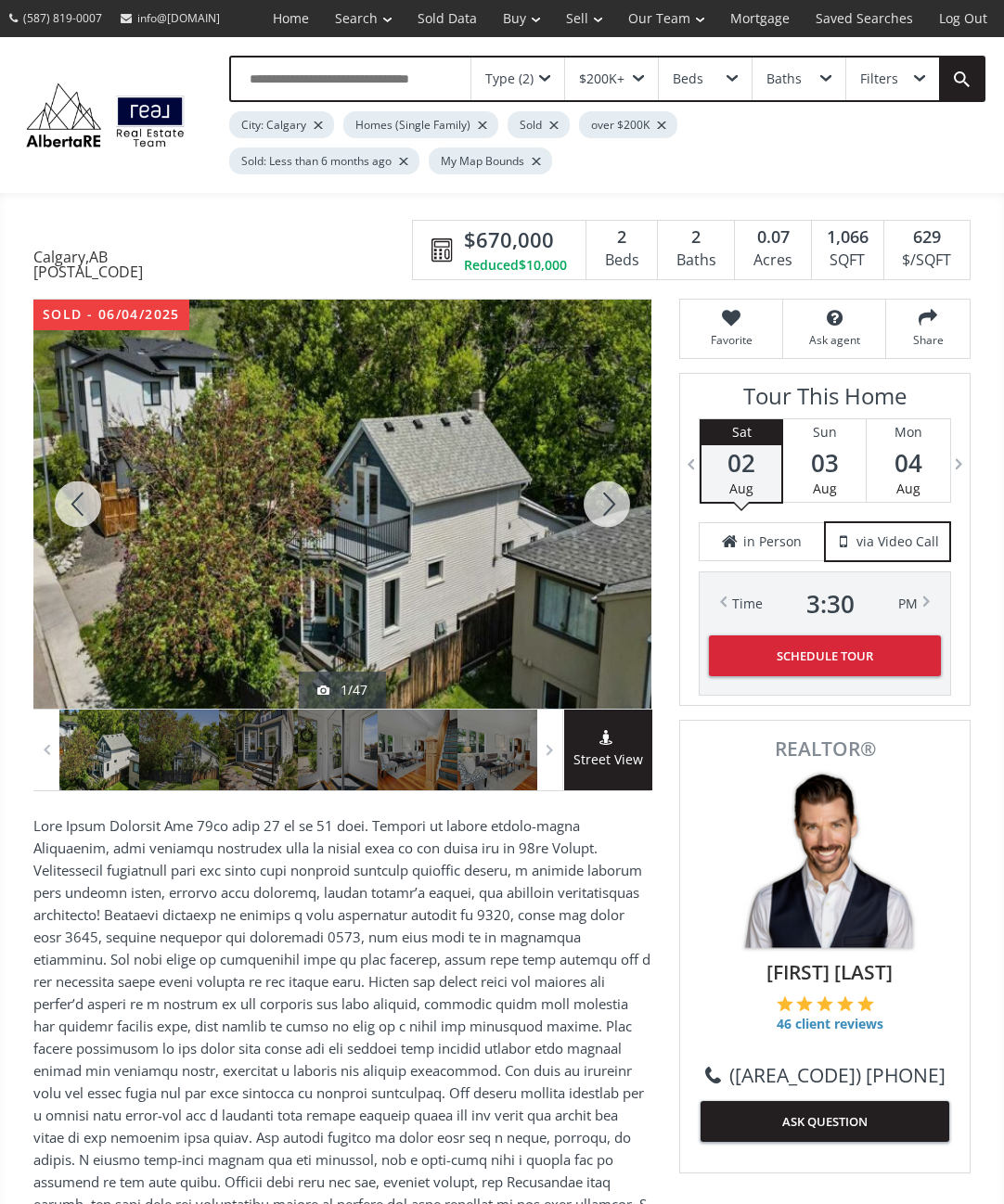 click at bounding box center [607, 504] 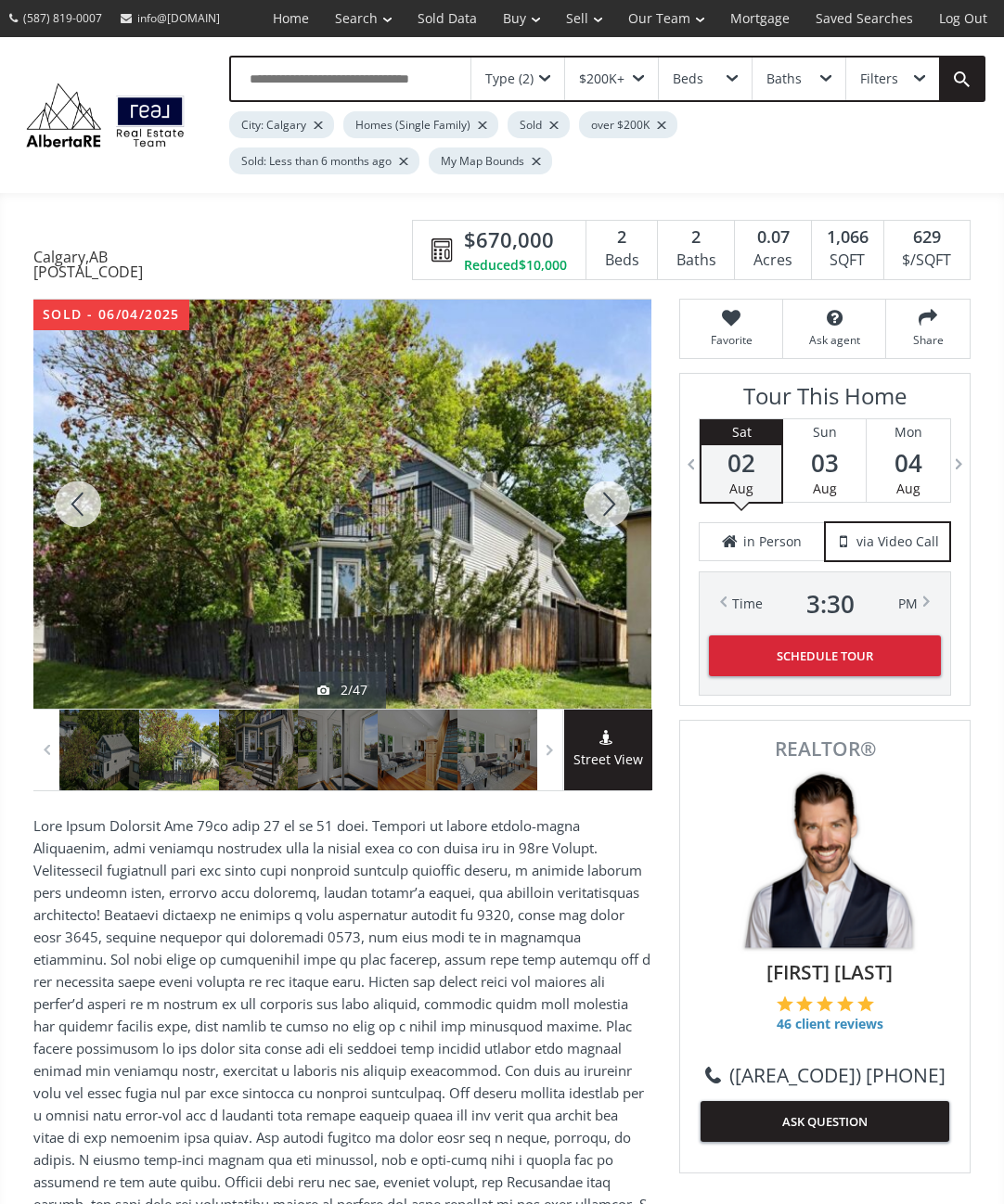 click at bounding box center (607, 504) 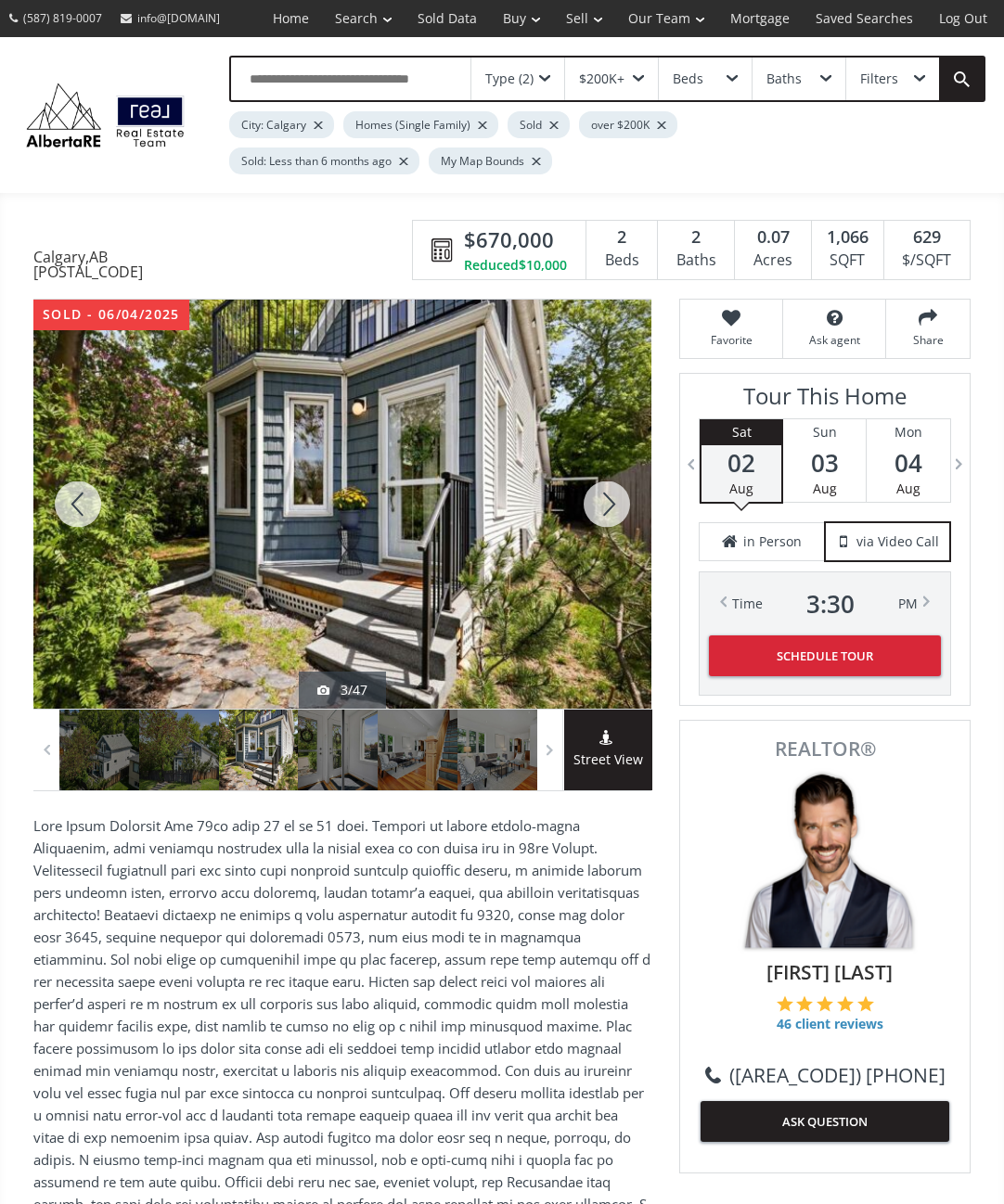 click at bounding box center (607, 504) 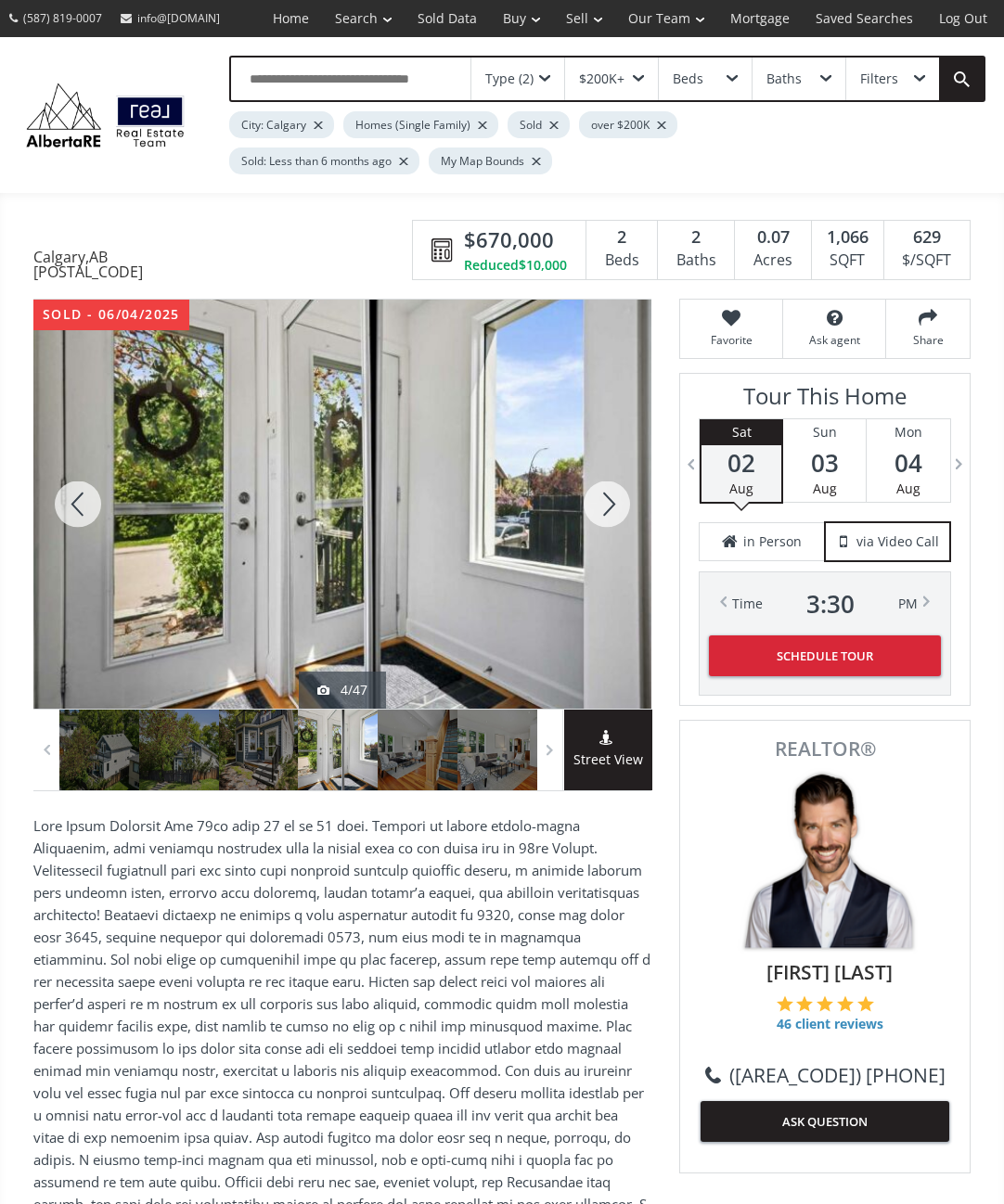 click at bounding box center (607, 504) 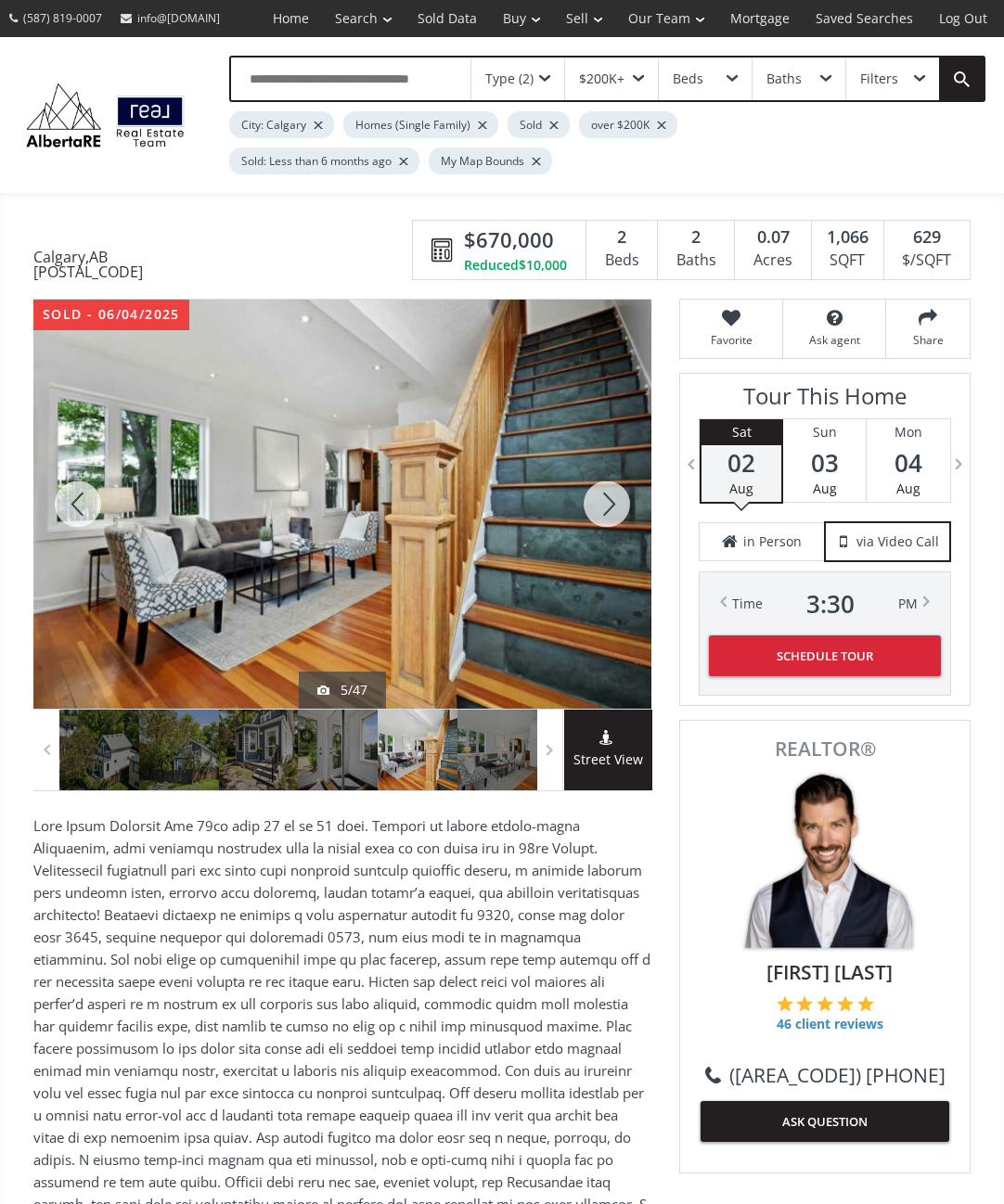 click at bounding box center (607, 504) 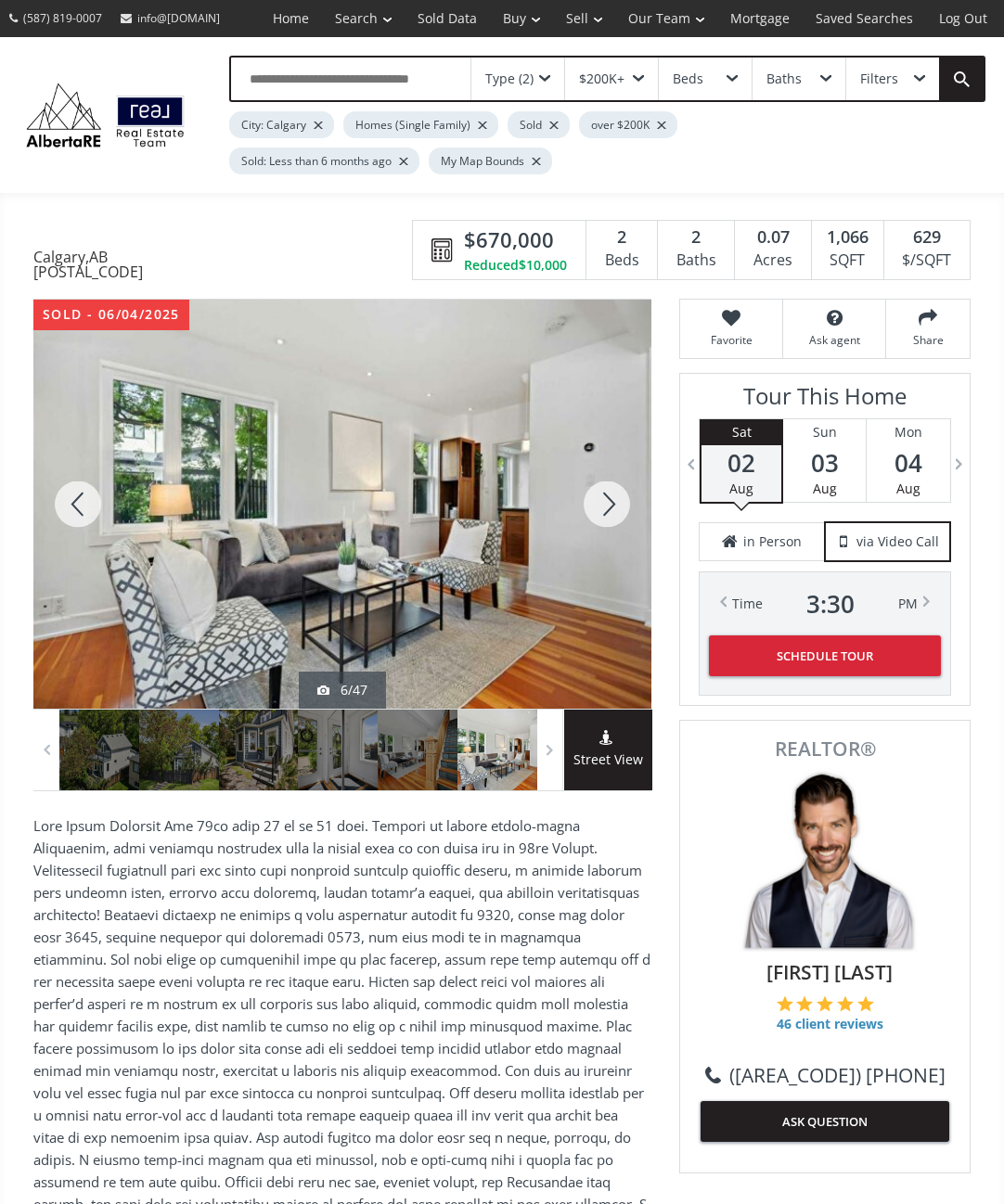click at bounding box center [607, 504] 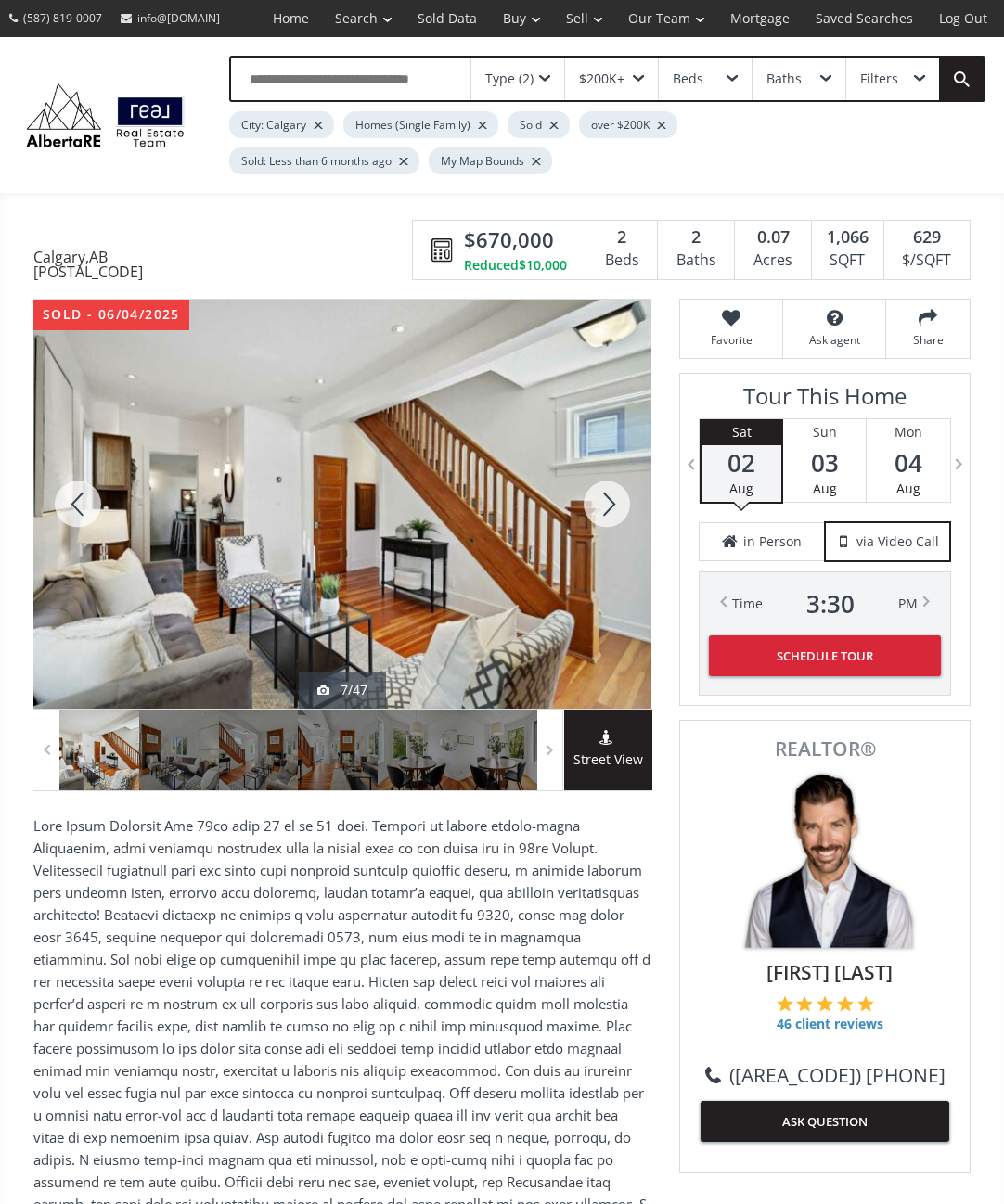 click at bounding box center [607, 504] 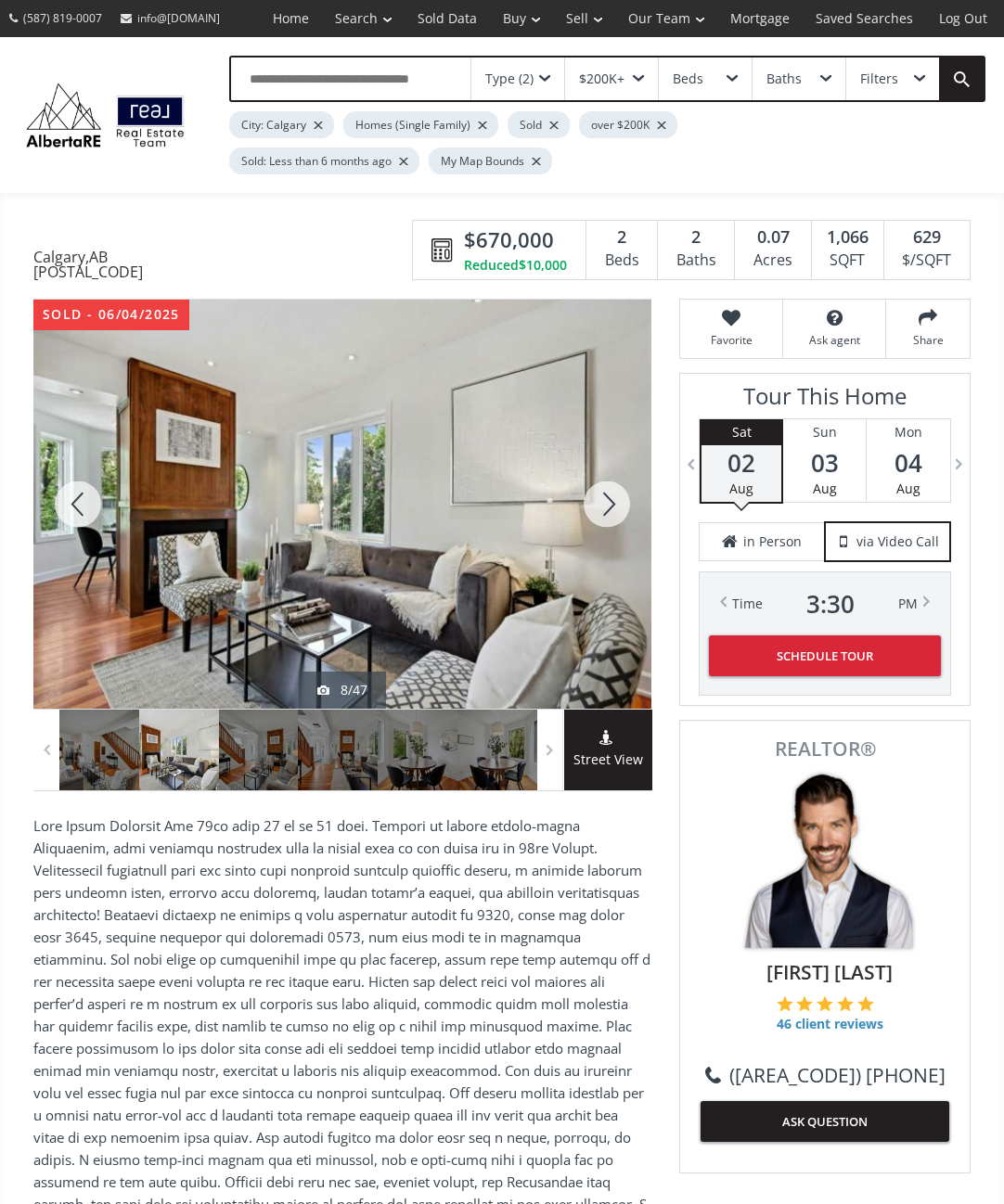 click at bounding box center (607, 504) 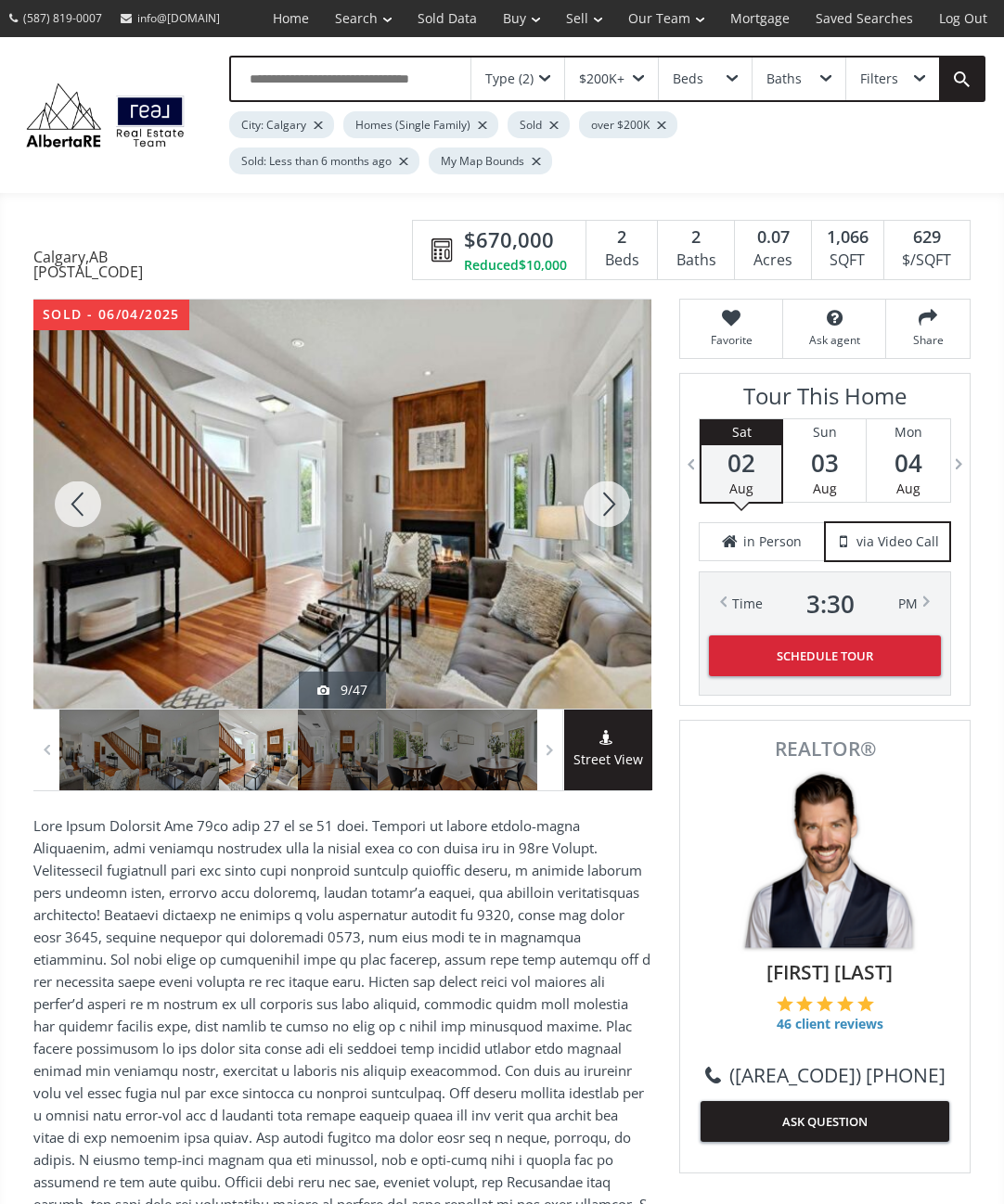 click at bounding box center [607, 504] 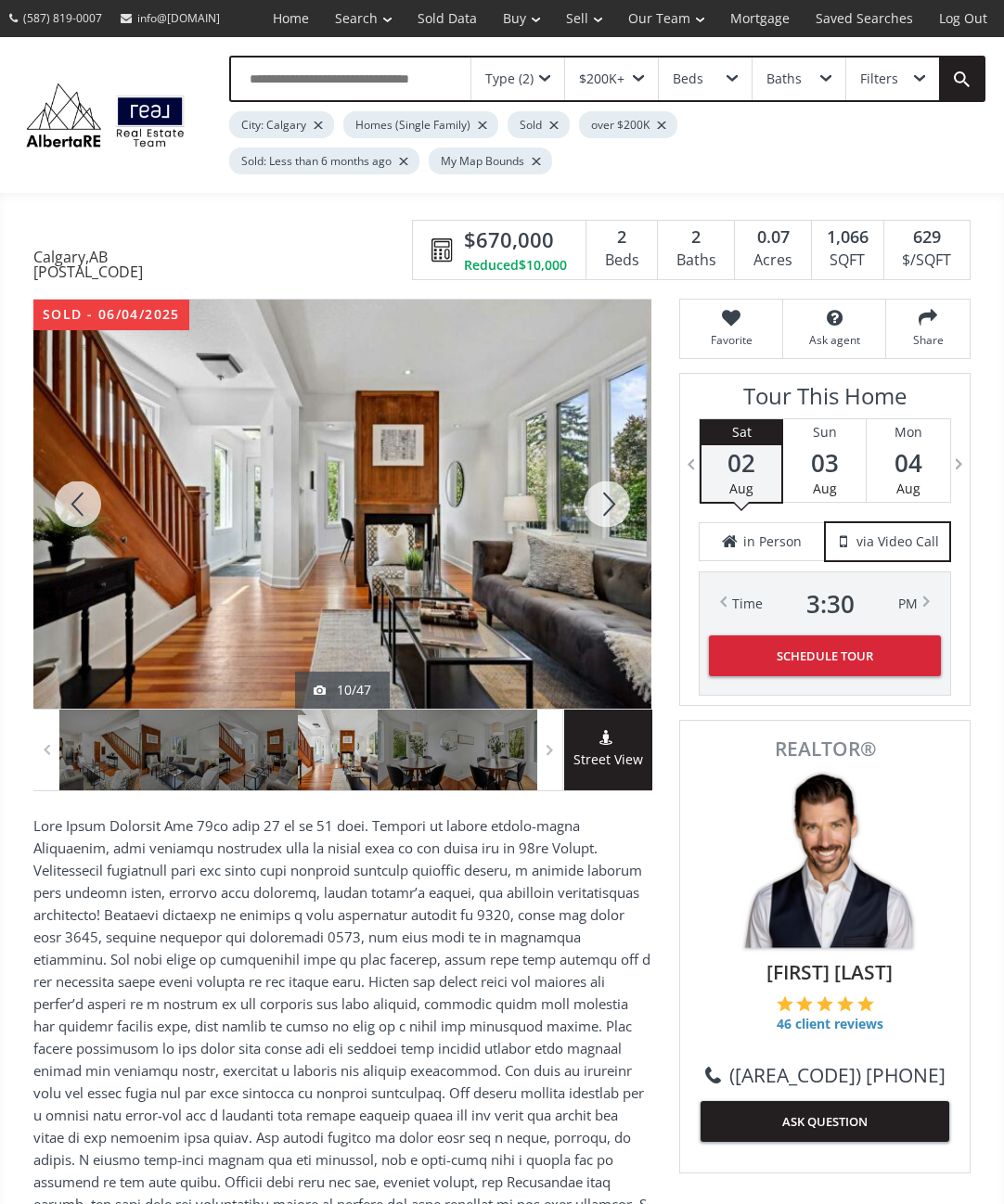 click at bounding box center [607, 504] 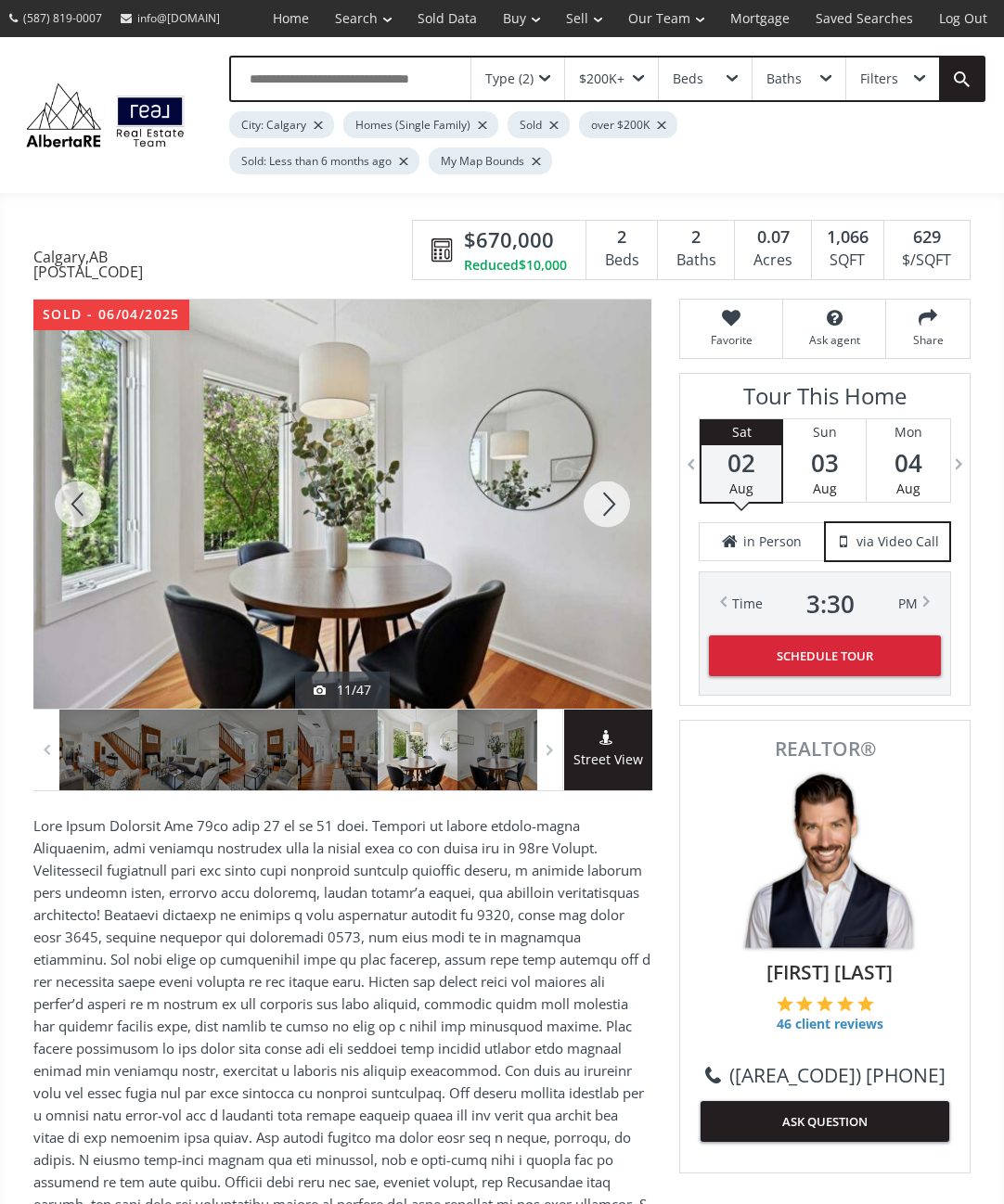 click at bounding box center [607, 504] 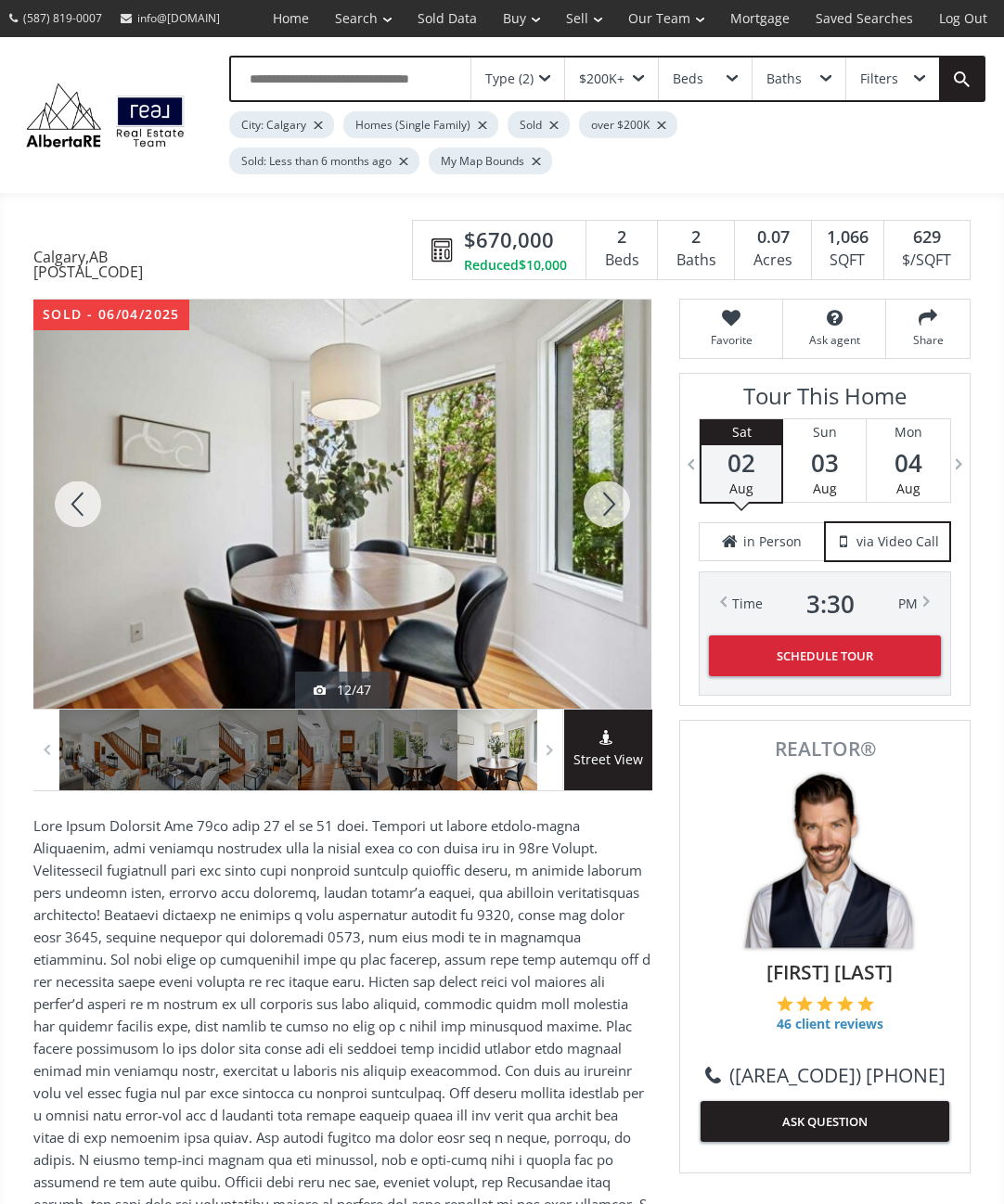 click at bounding box center [607, 504] 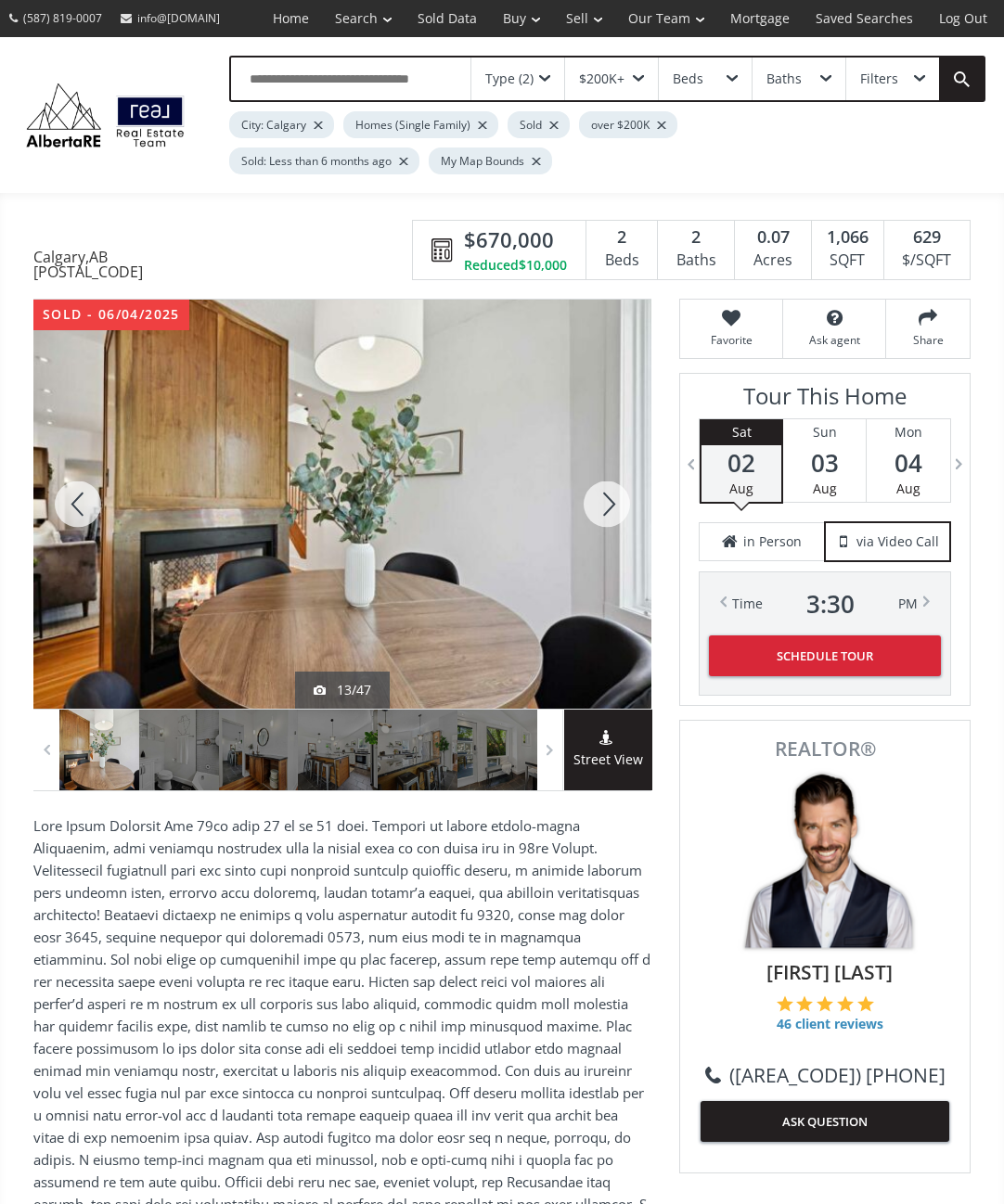 click at bounding box center (607, 504) 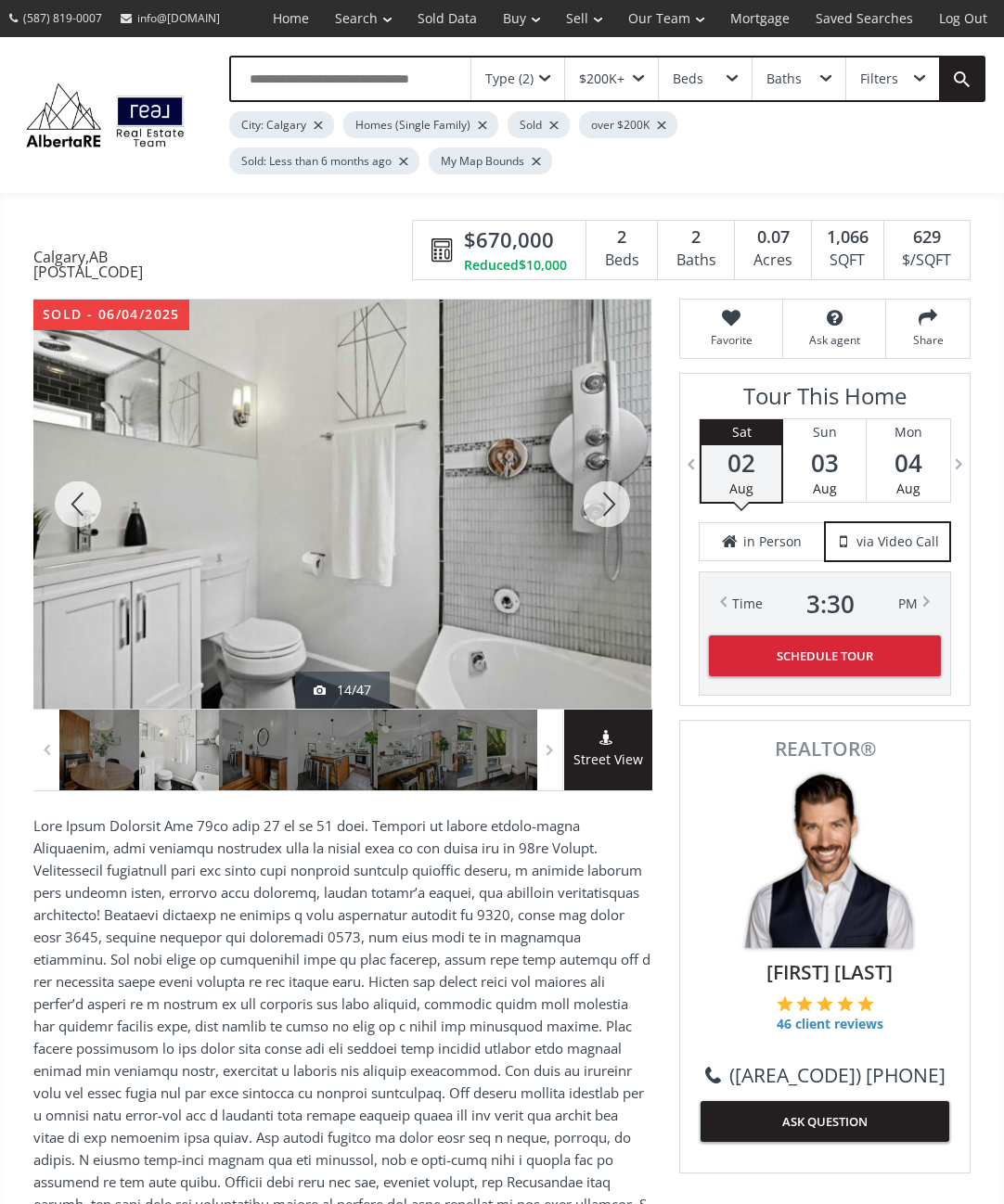 click at bounding box center [607, 504] 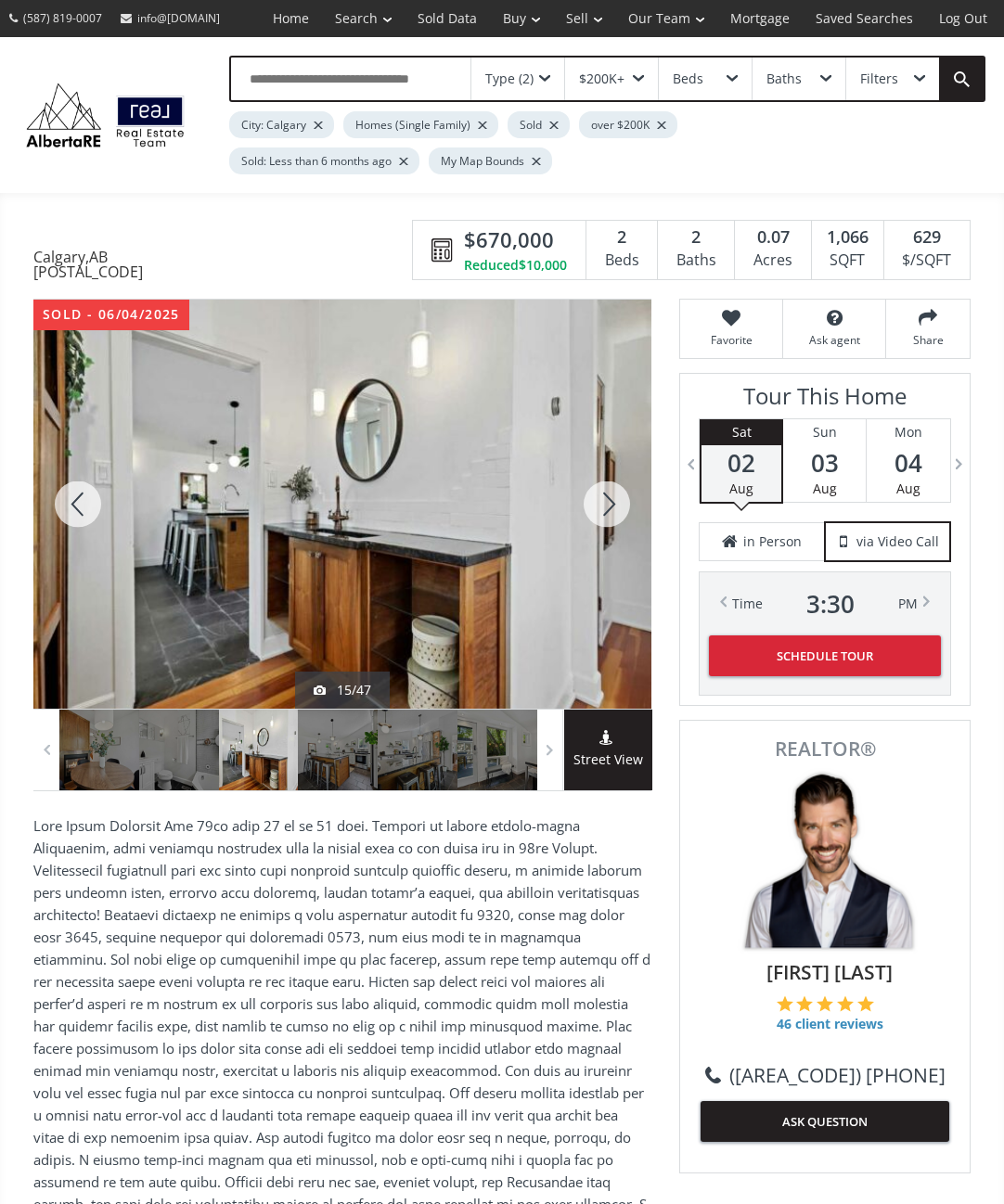 click at bounding box center [607, 504] 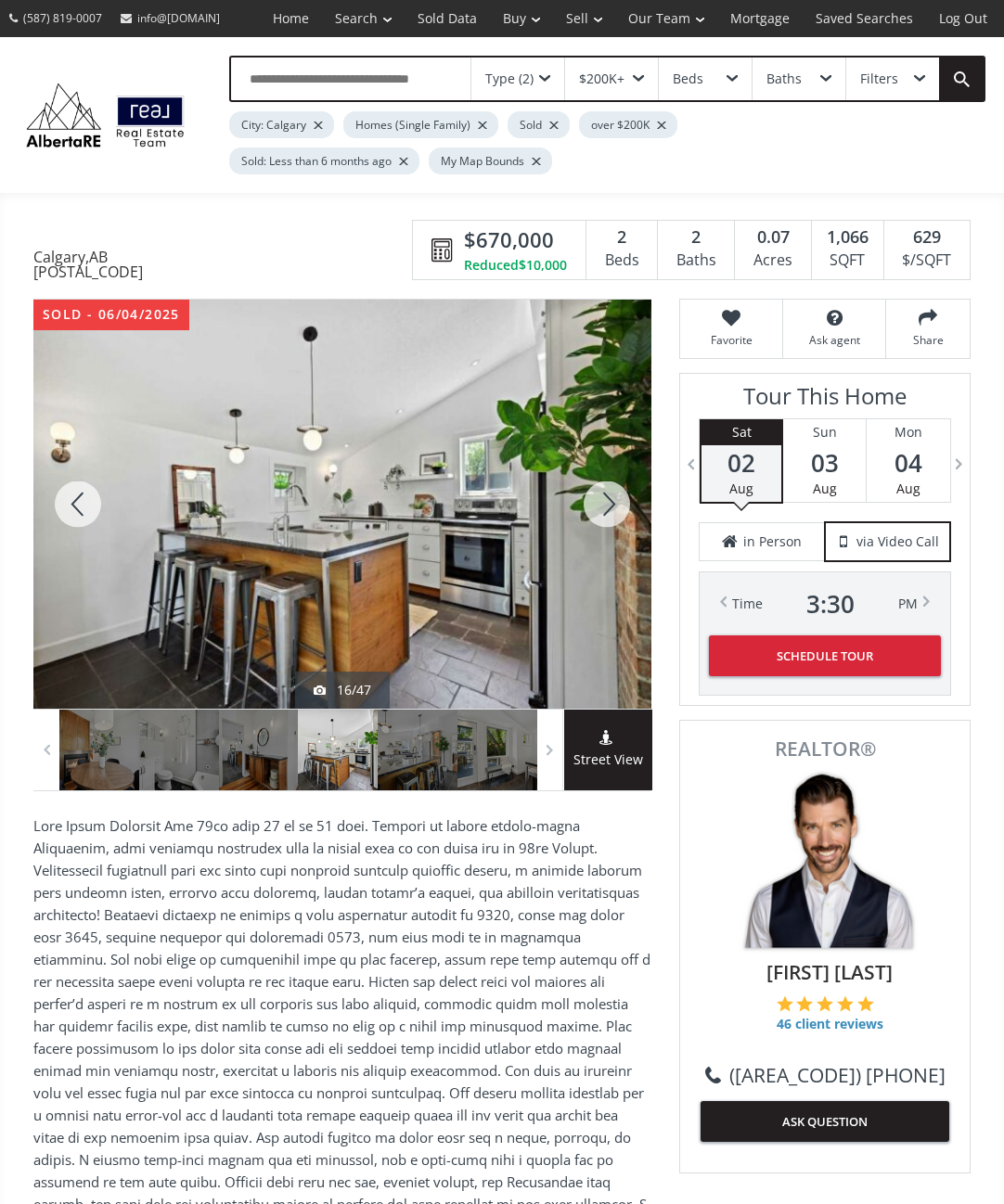 click at bounding box center [607, 504] 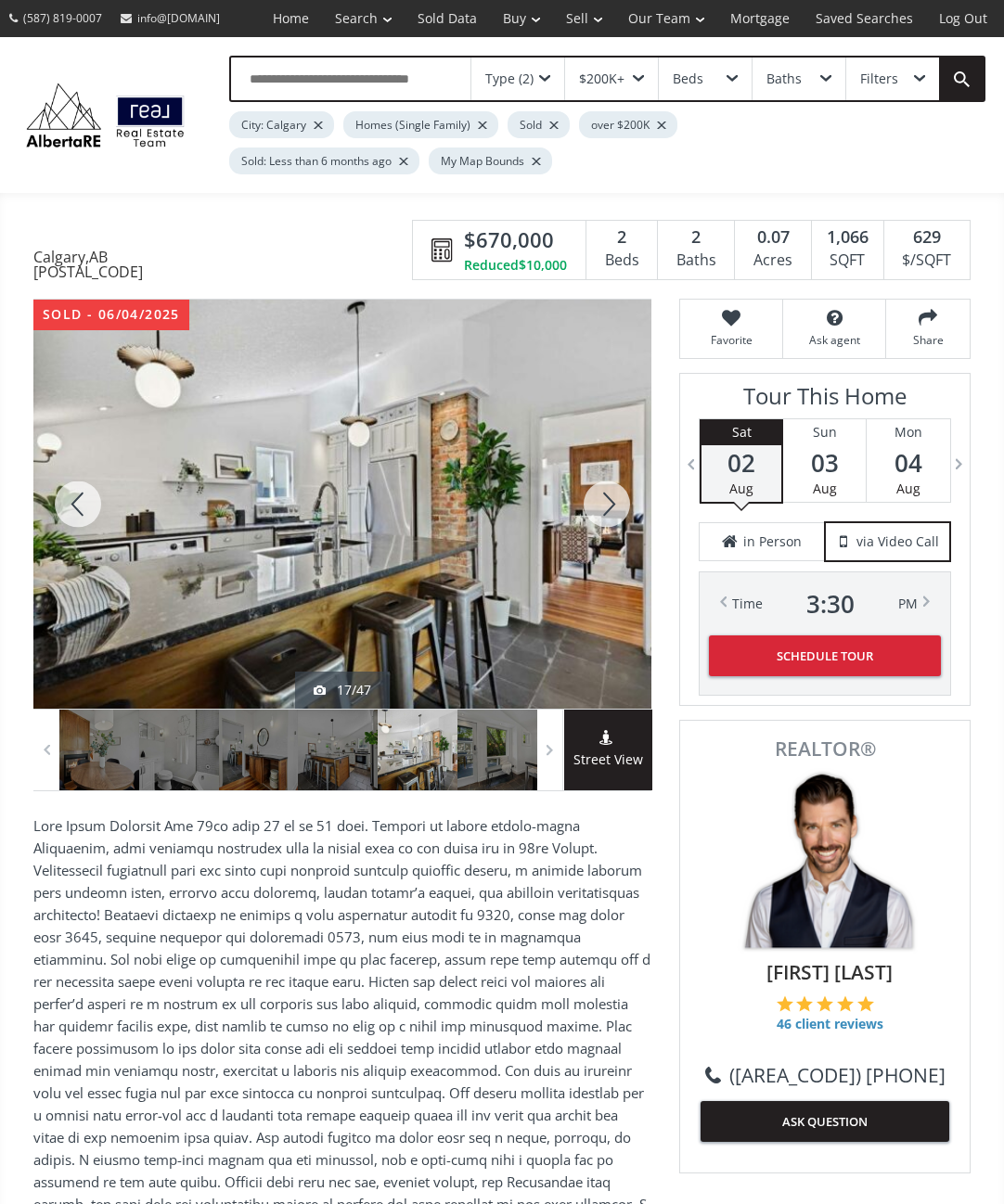click at bounding box center (607, 504) 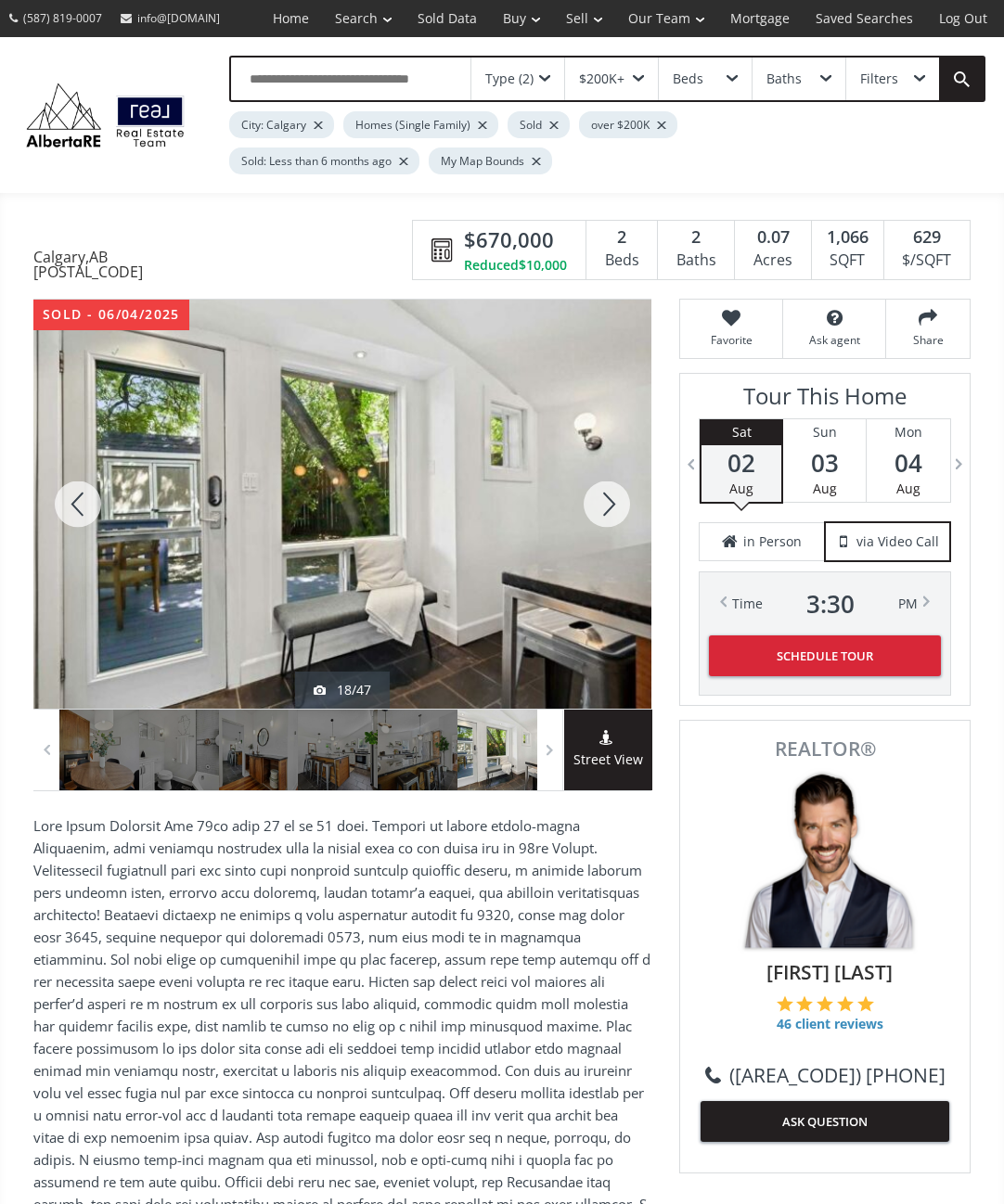 click at bounding box center (607, 504) 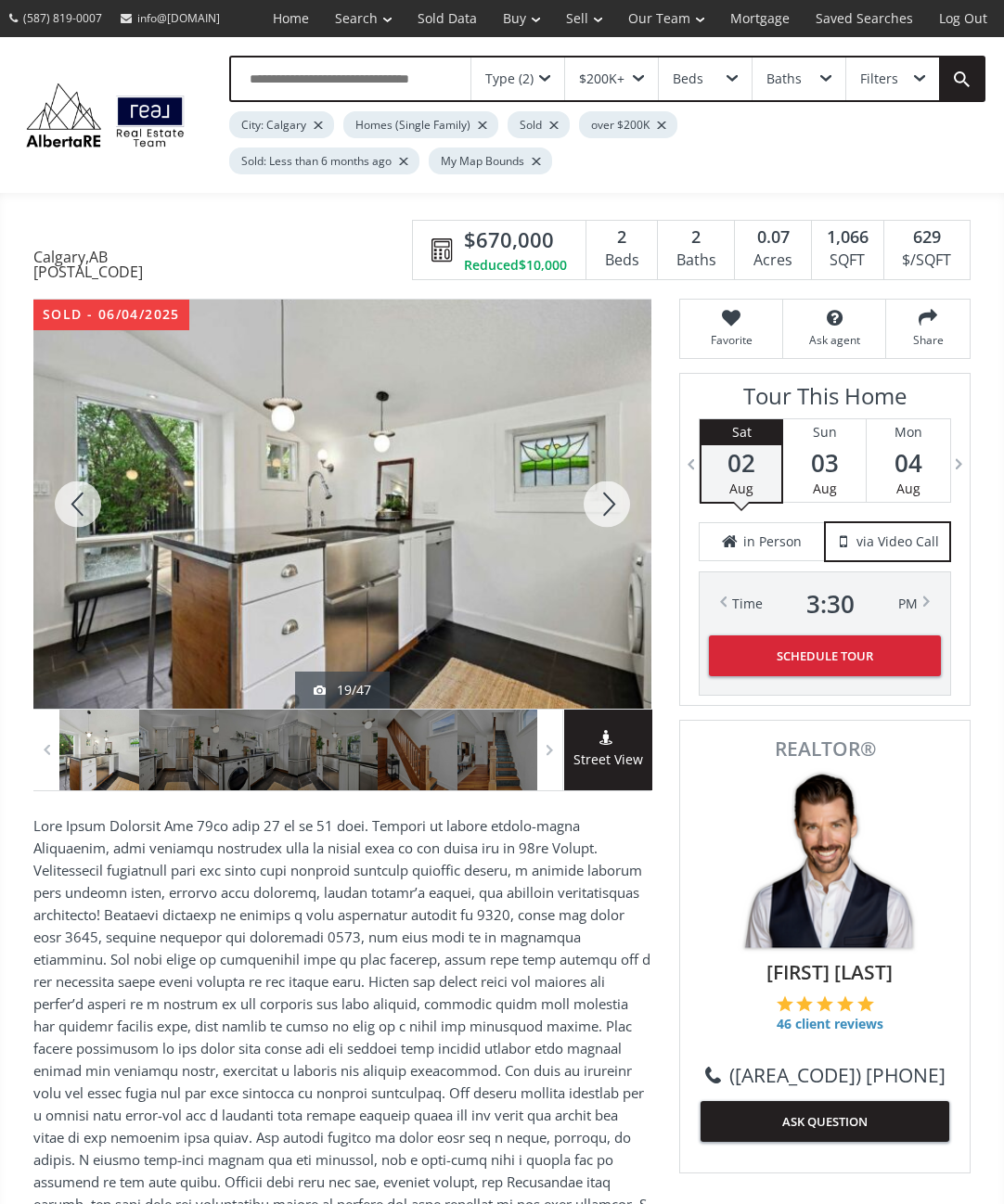 click at bounding box center [607, 504] 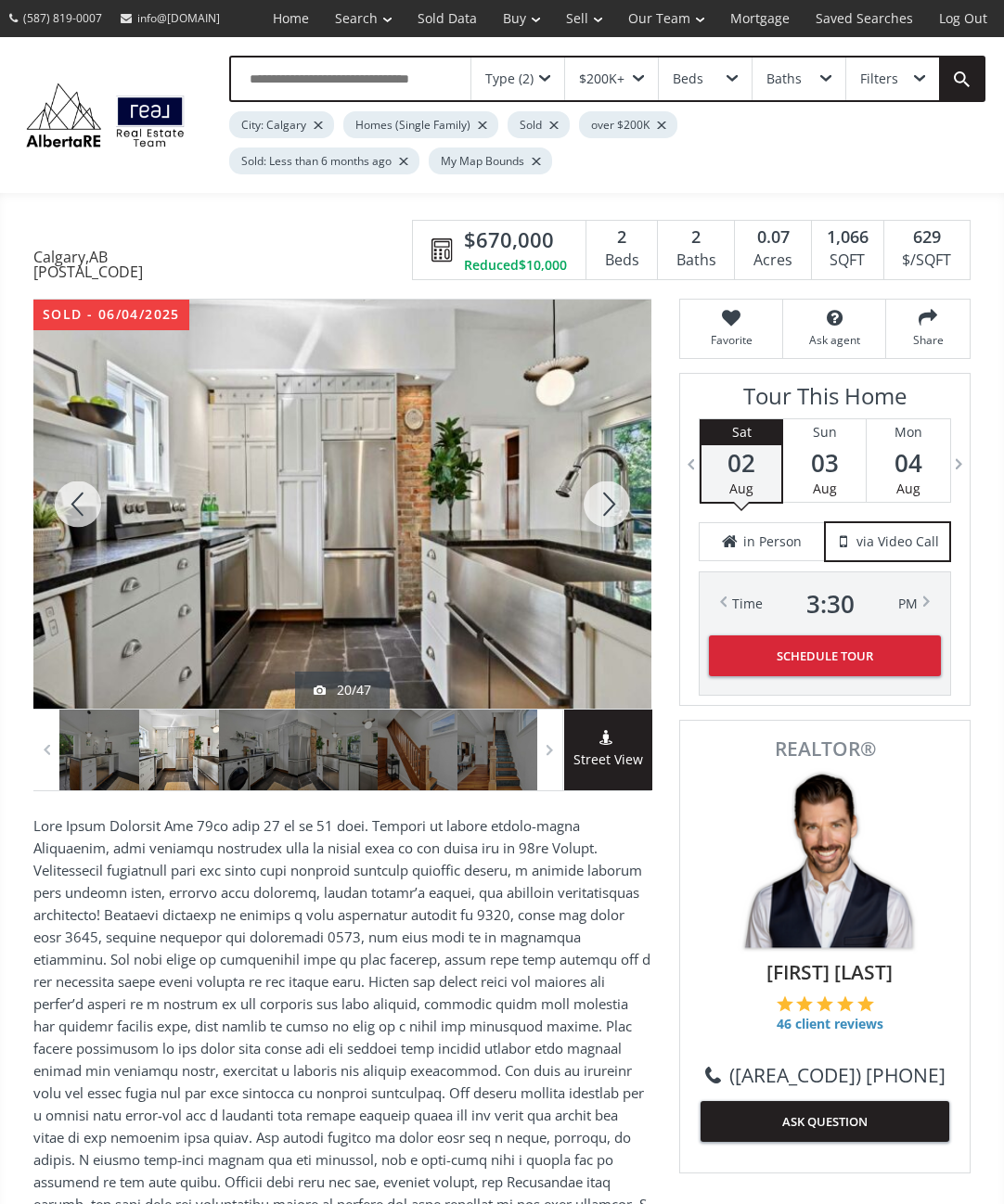 click at bounding box center (607, 504) 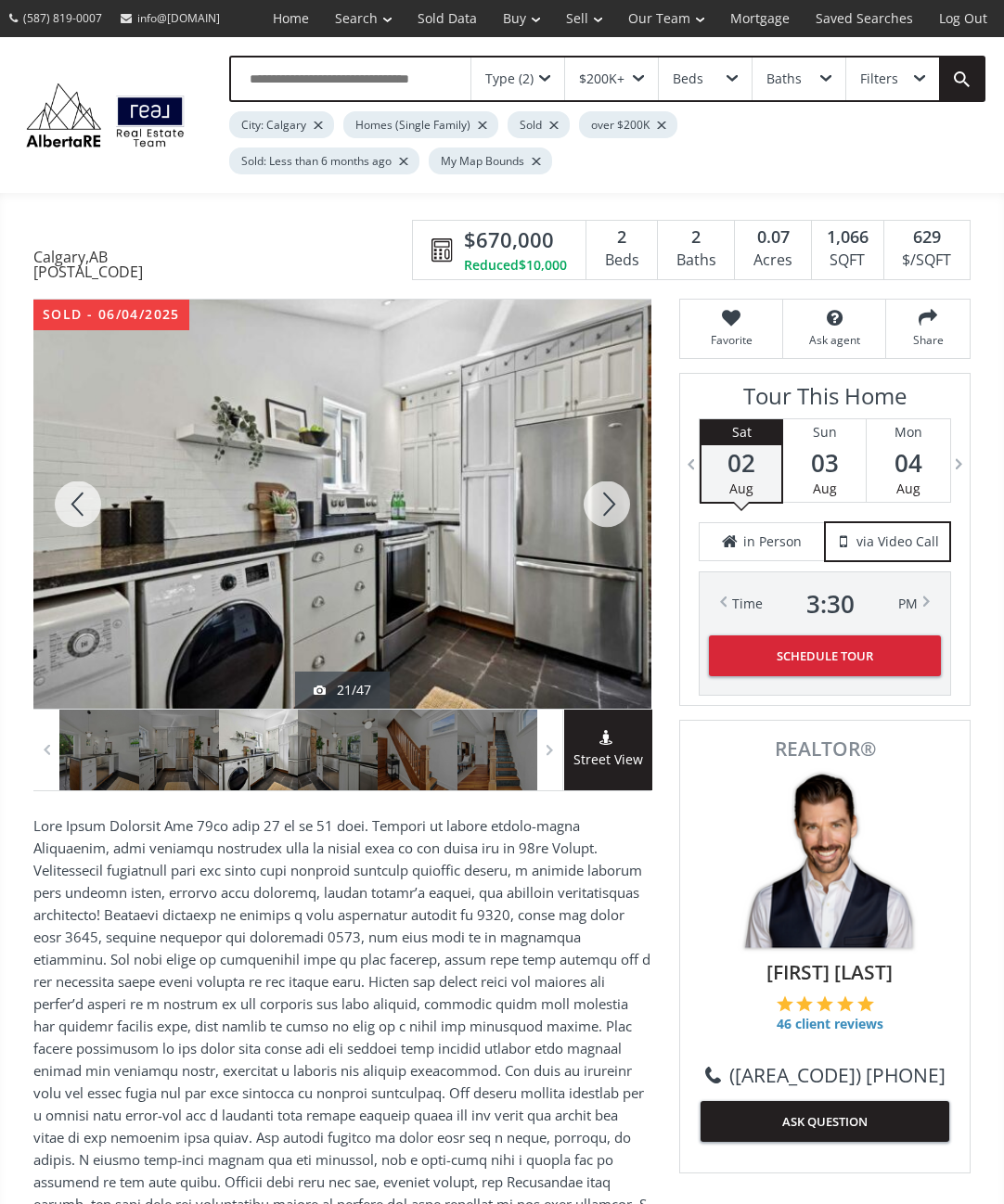 click at bounding box center (607, 504) 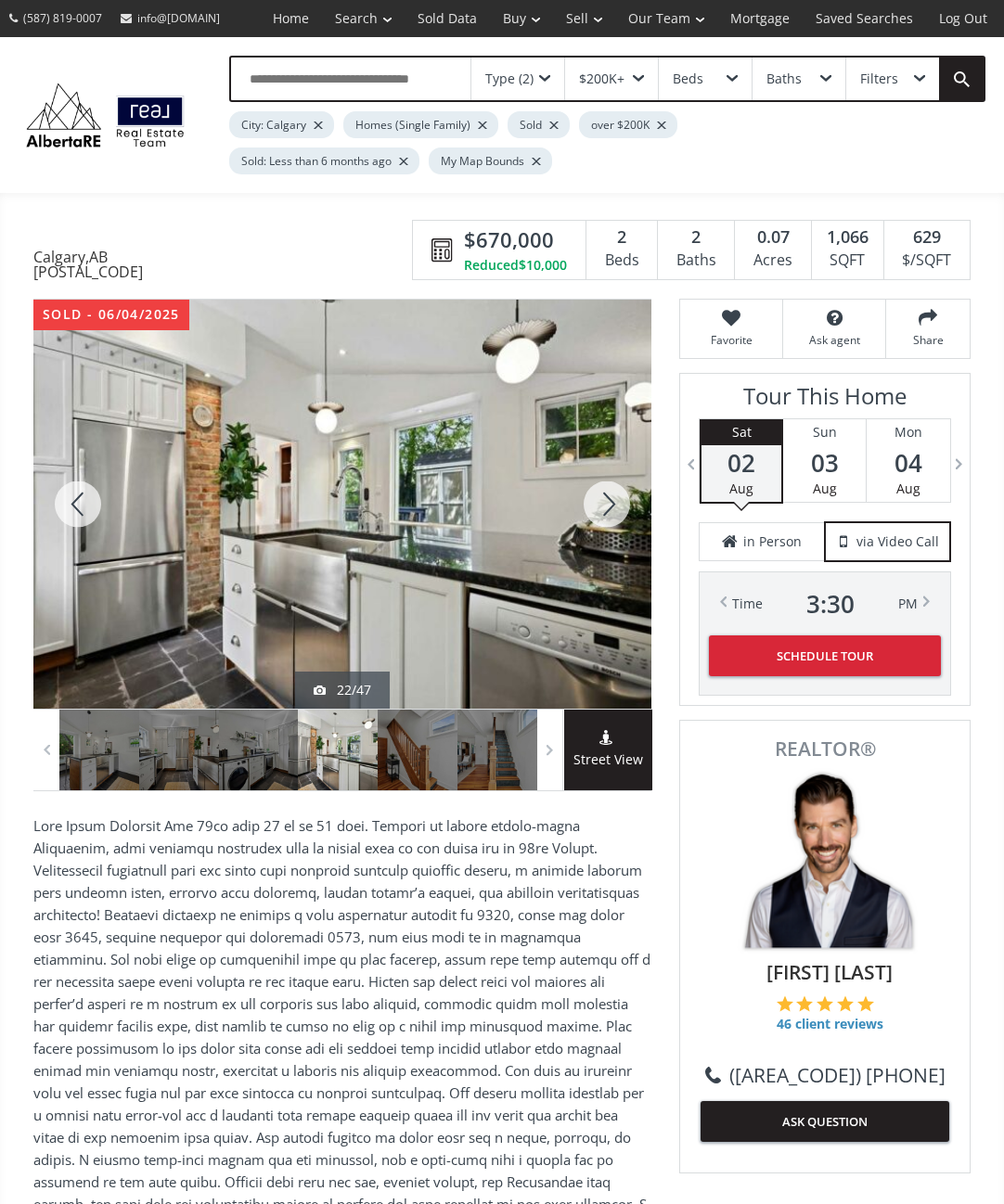 click at bounding box center (607, 504) 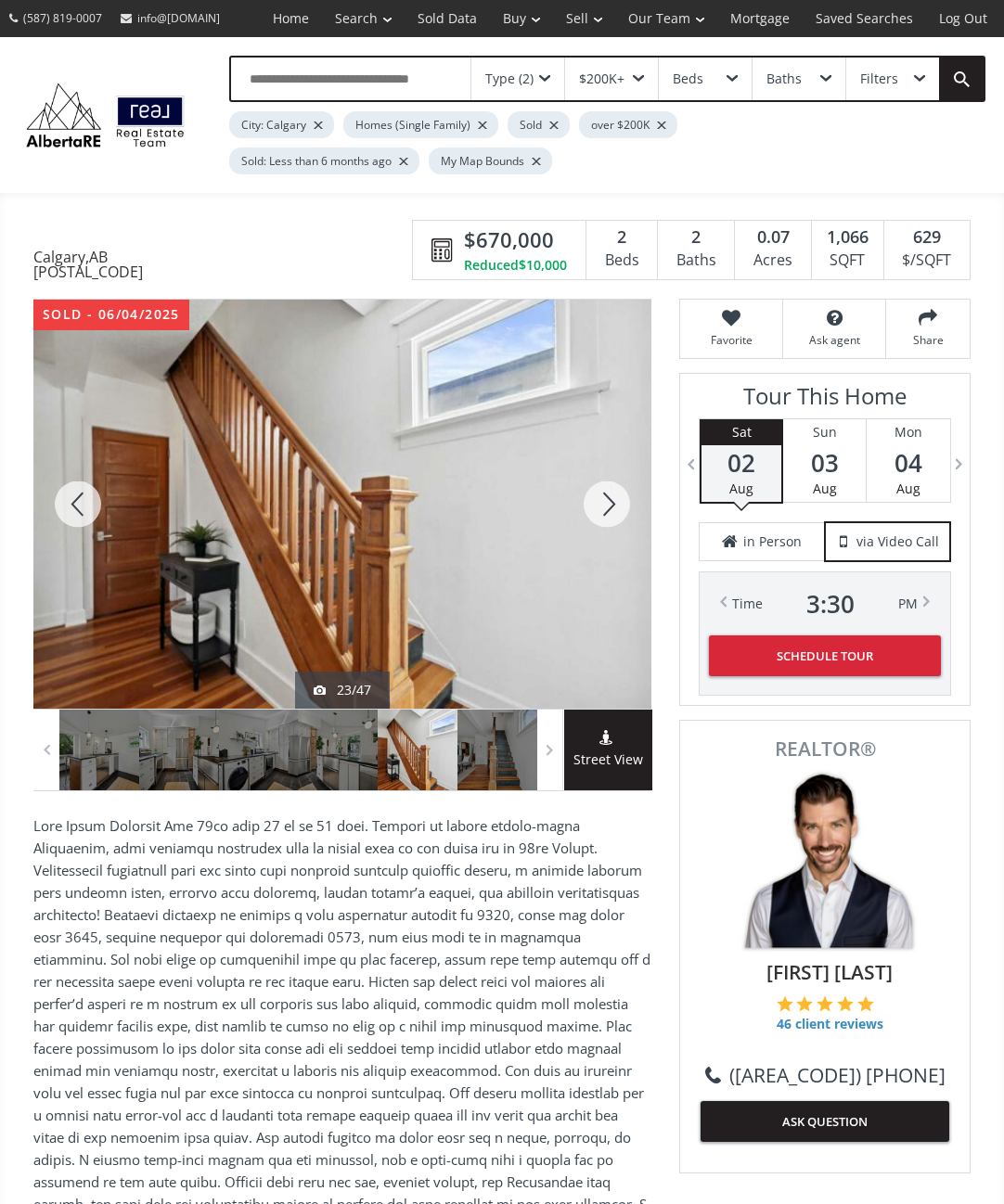 click at bounding box center (607, 504) 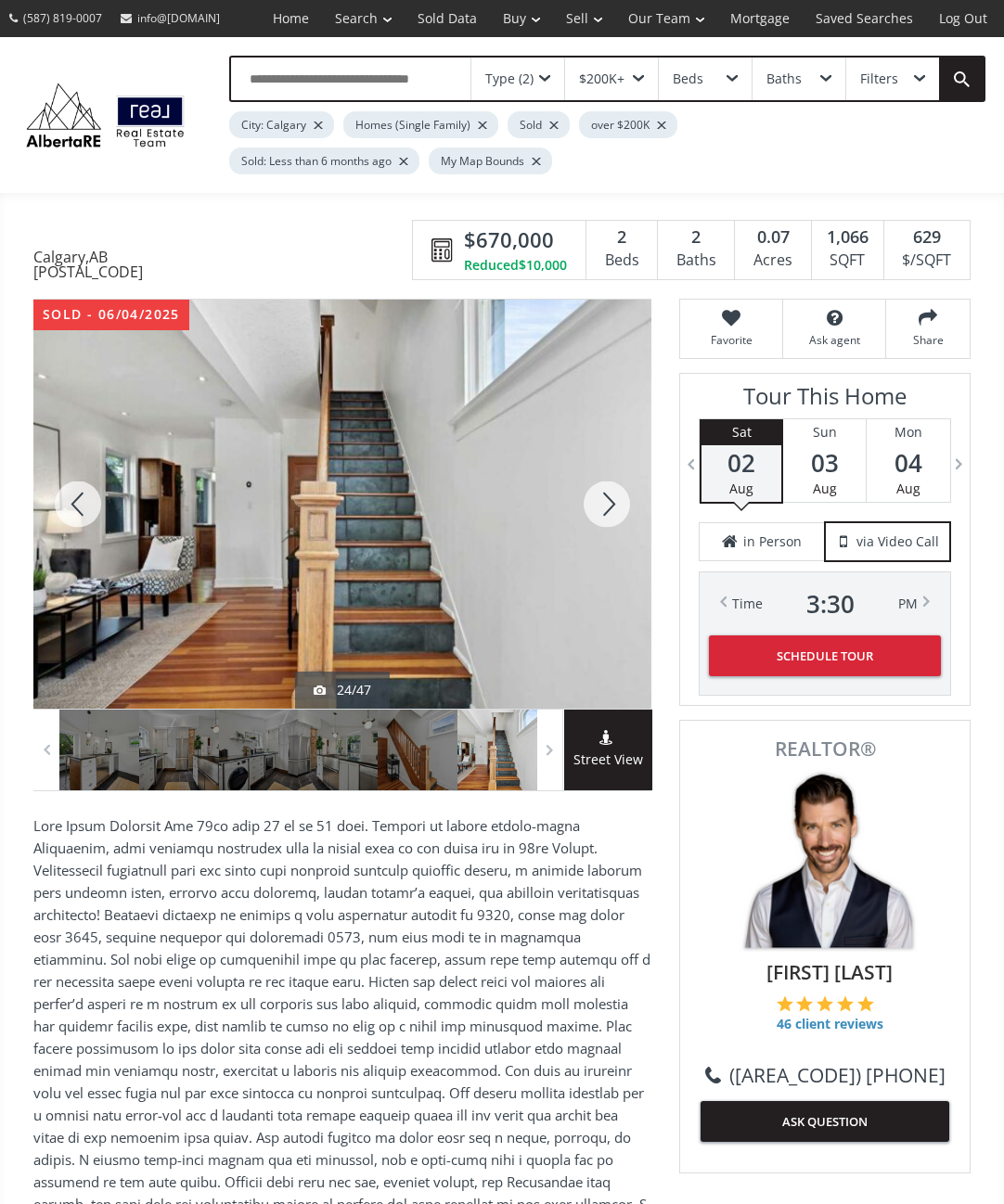 click at bounding box center (607, 504) 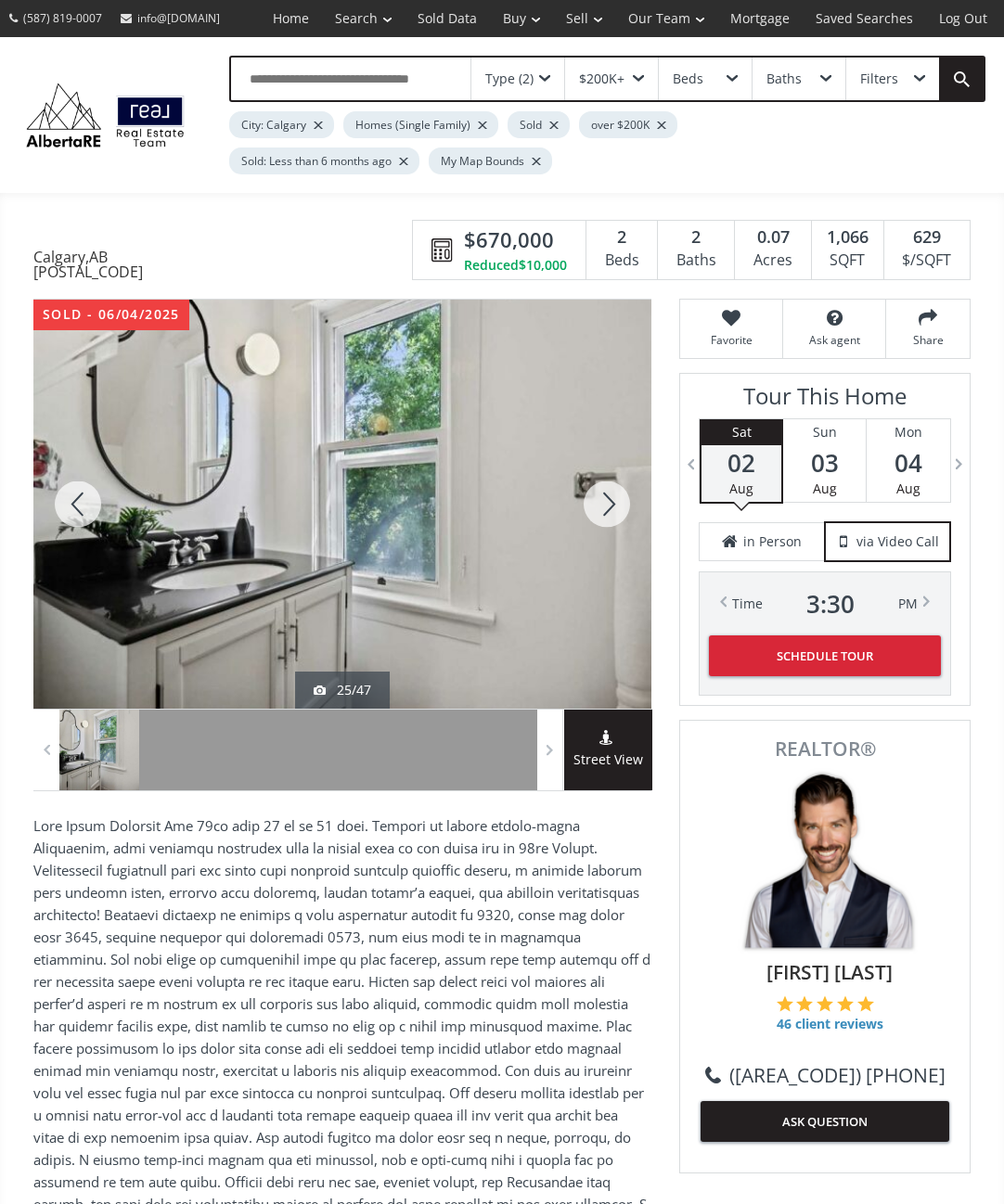 click at bounding box center (607, 504) 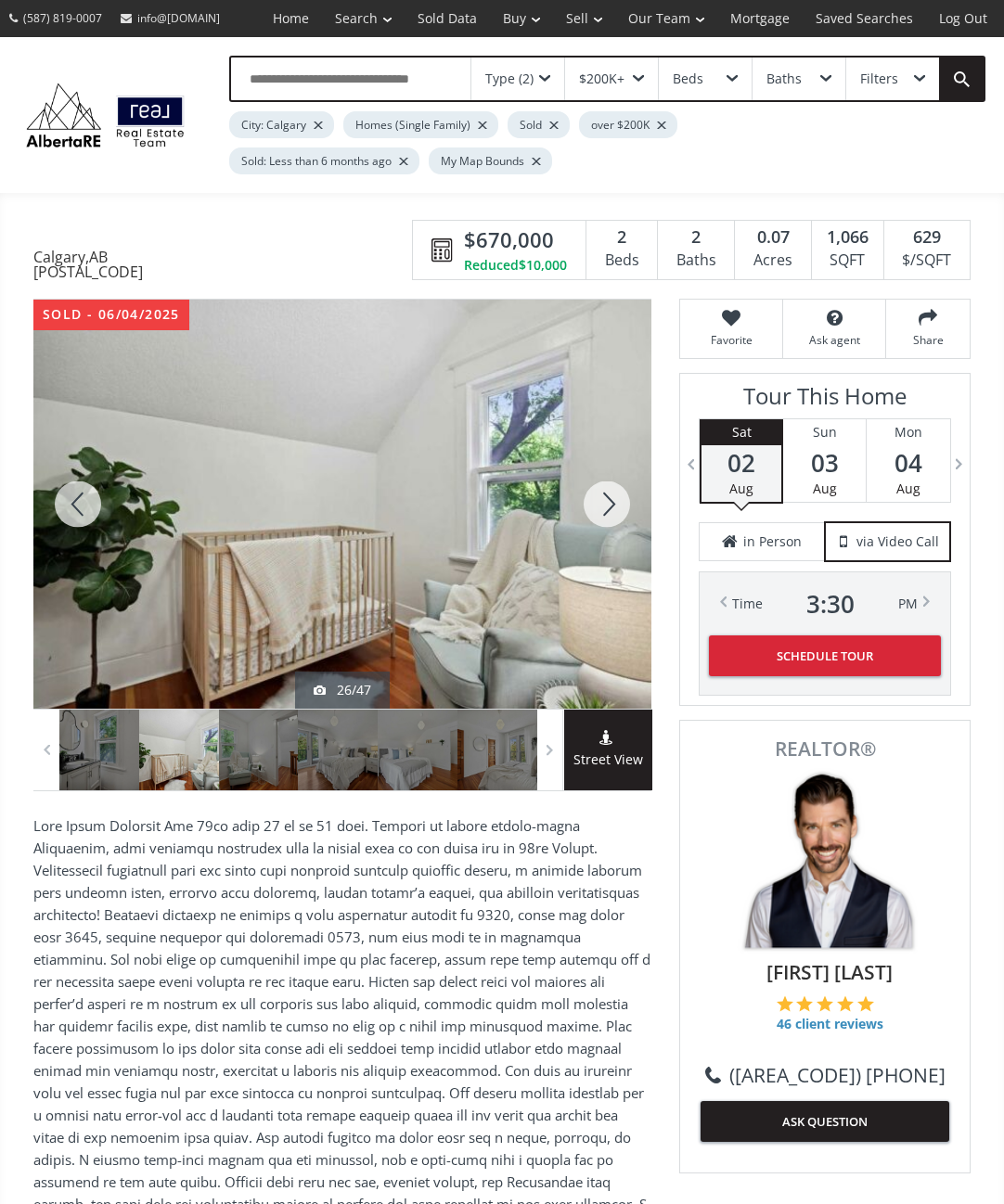 click at bounding box center (607, 504) 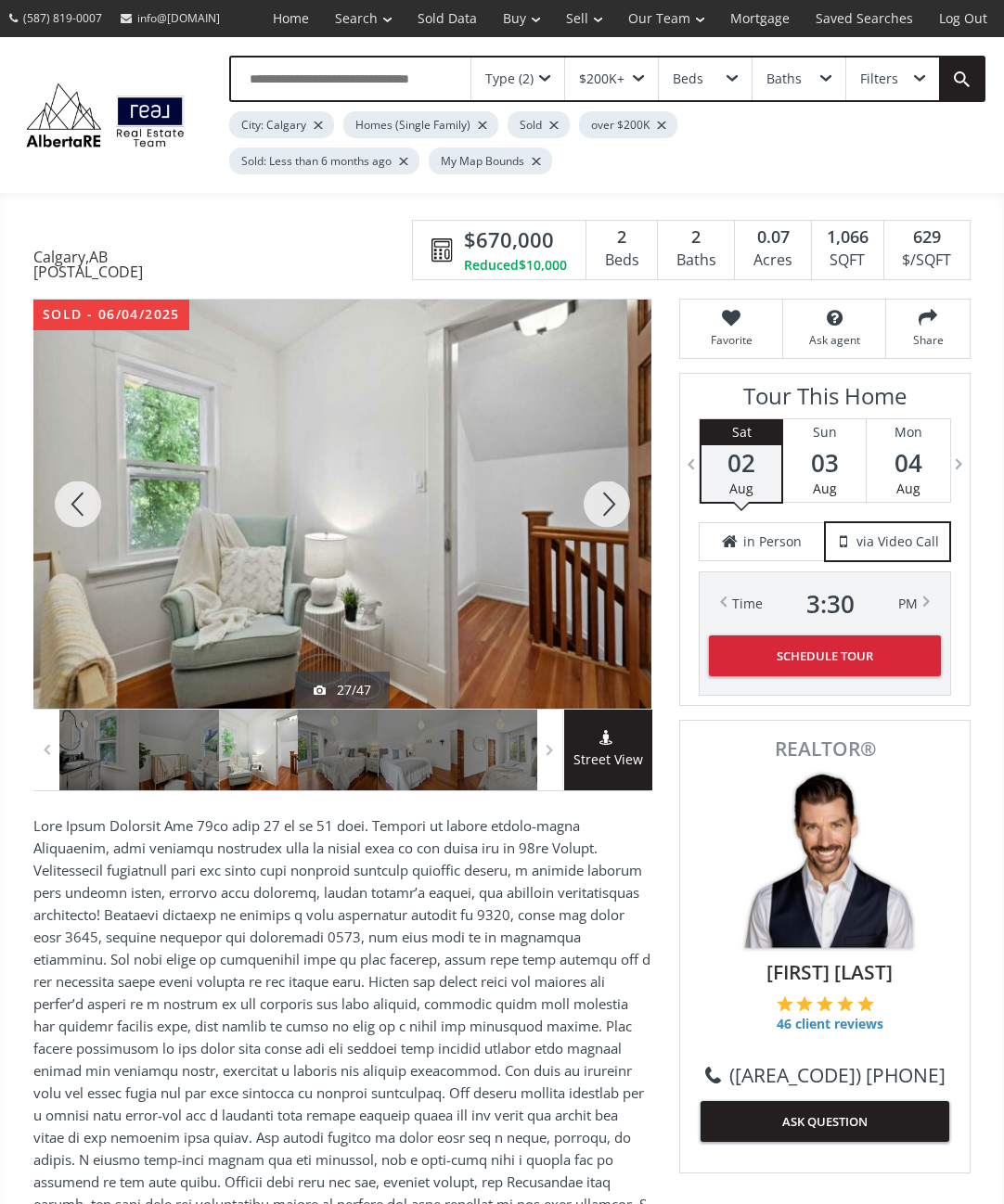 click at bounding box center (607, 504) 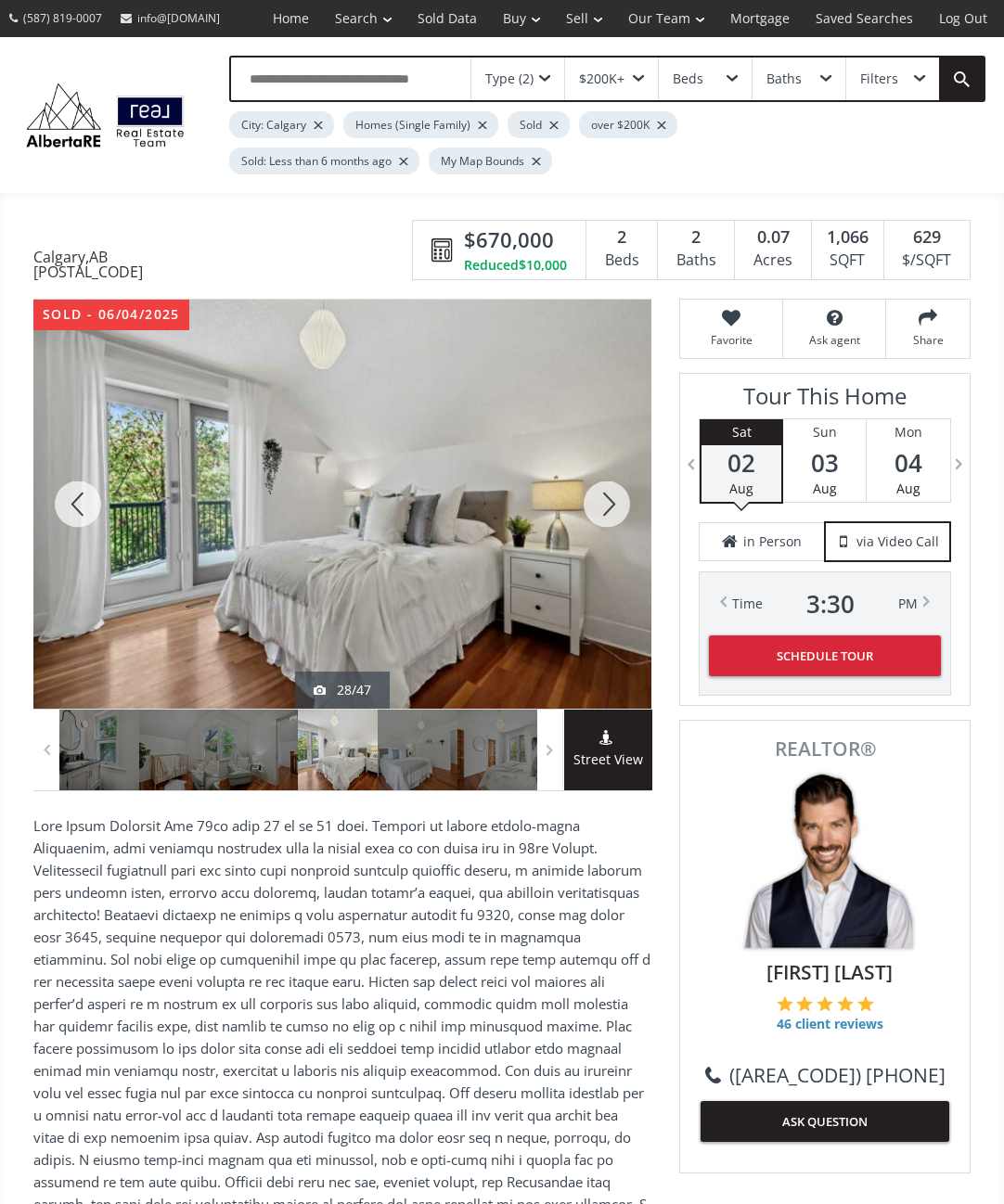 click at bounding box center [607, 504] 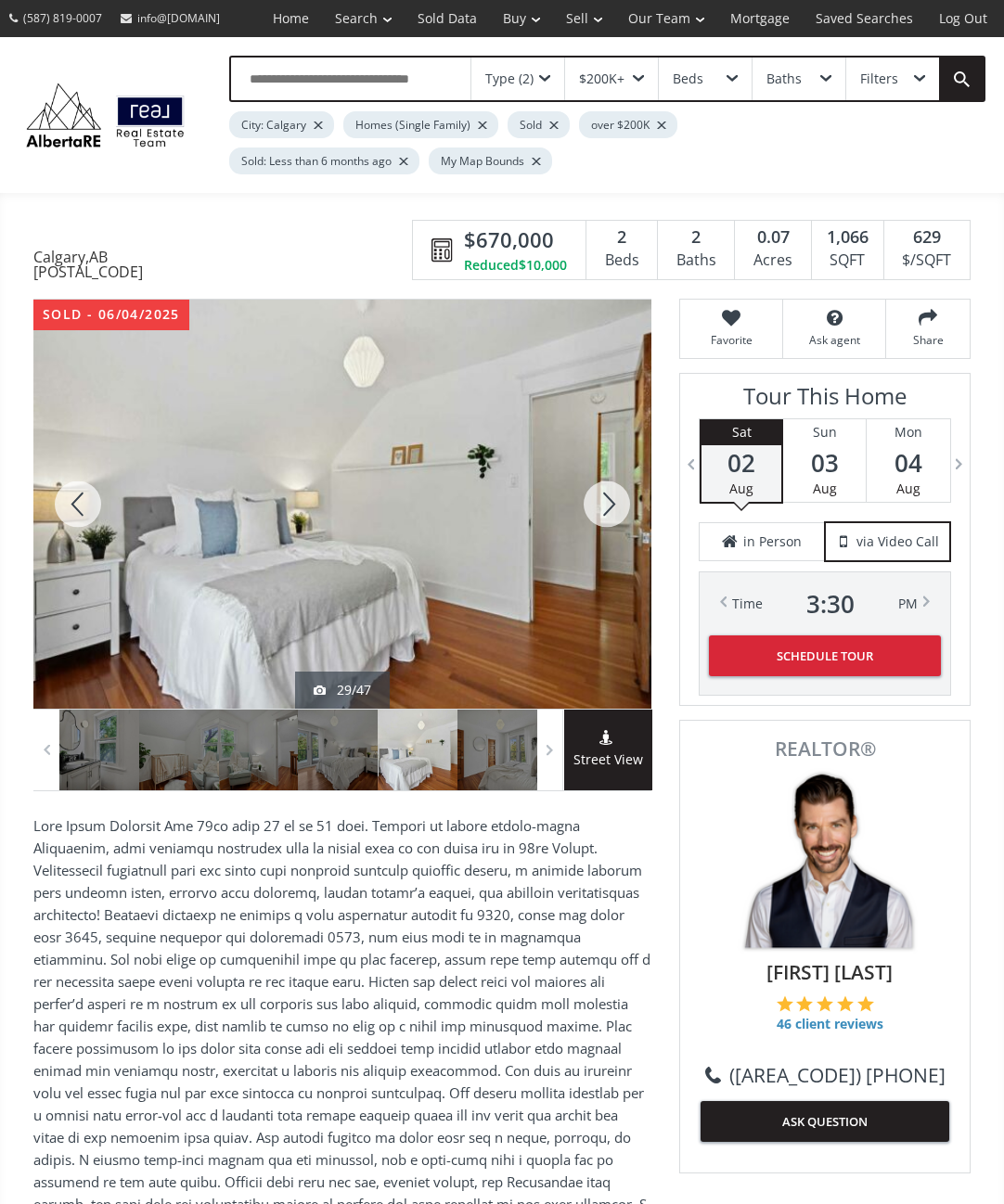 click at bounding box center [607, 504] 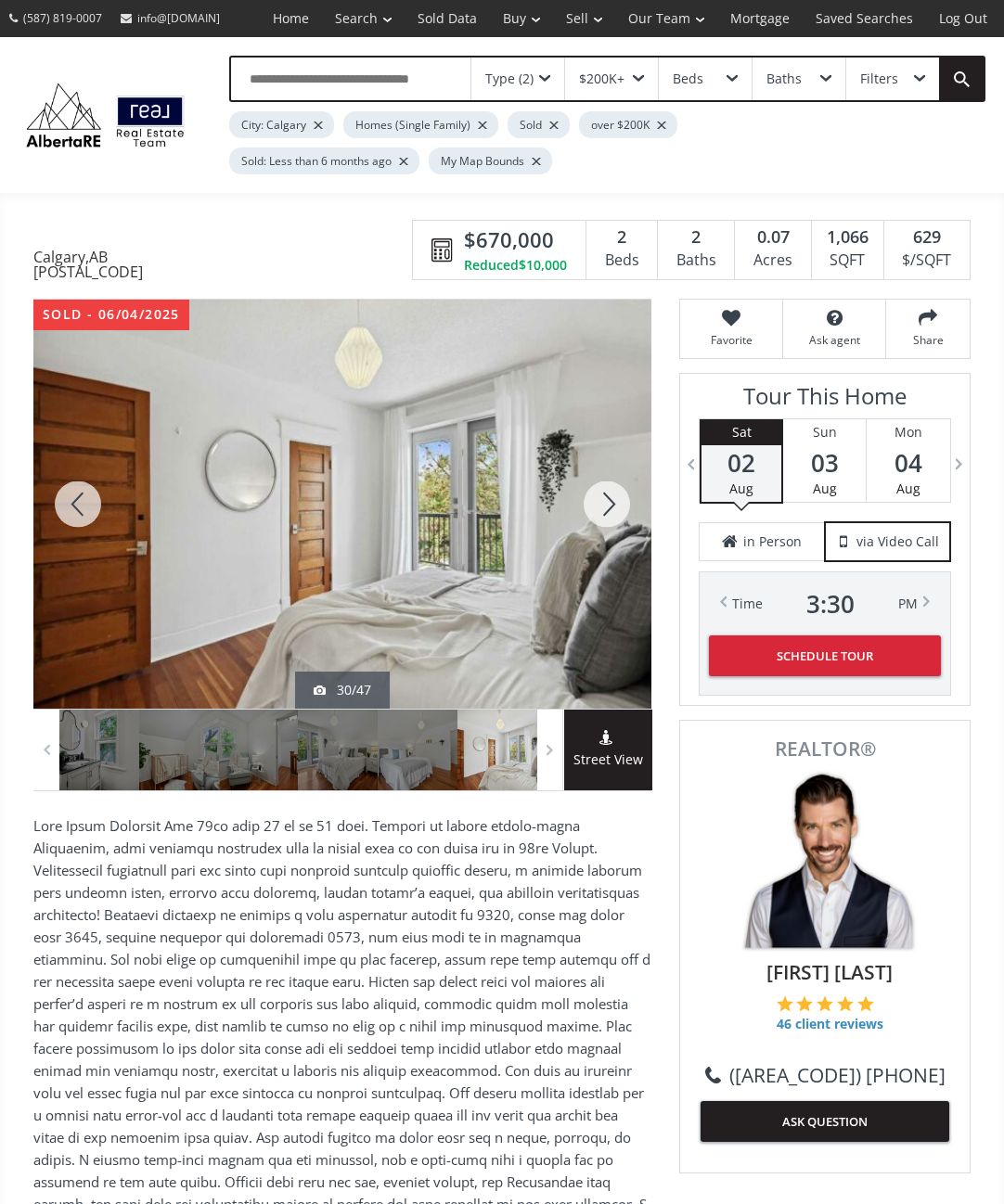 click at bounding box center [607, 504] 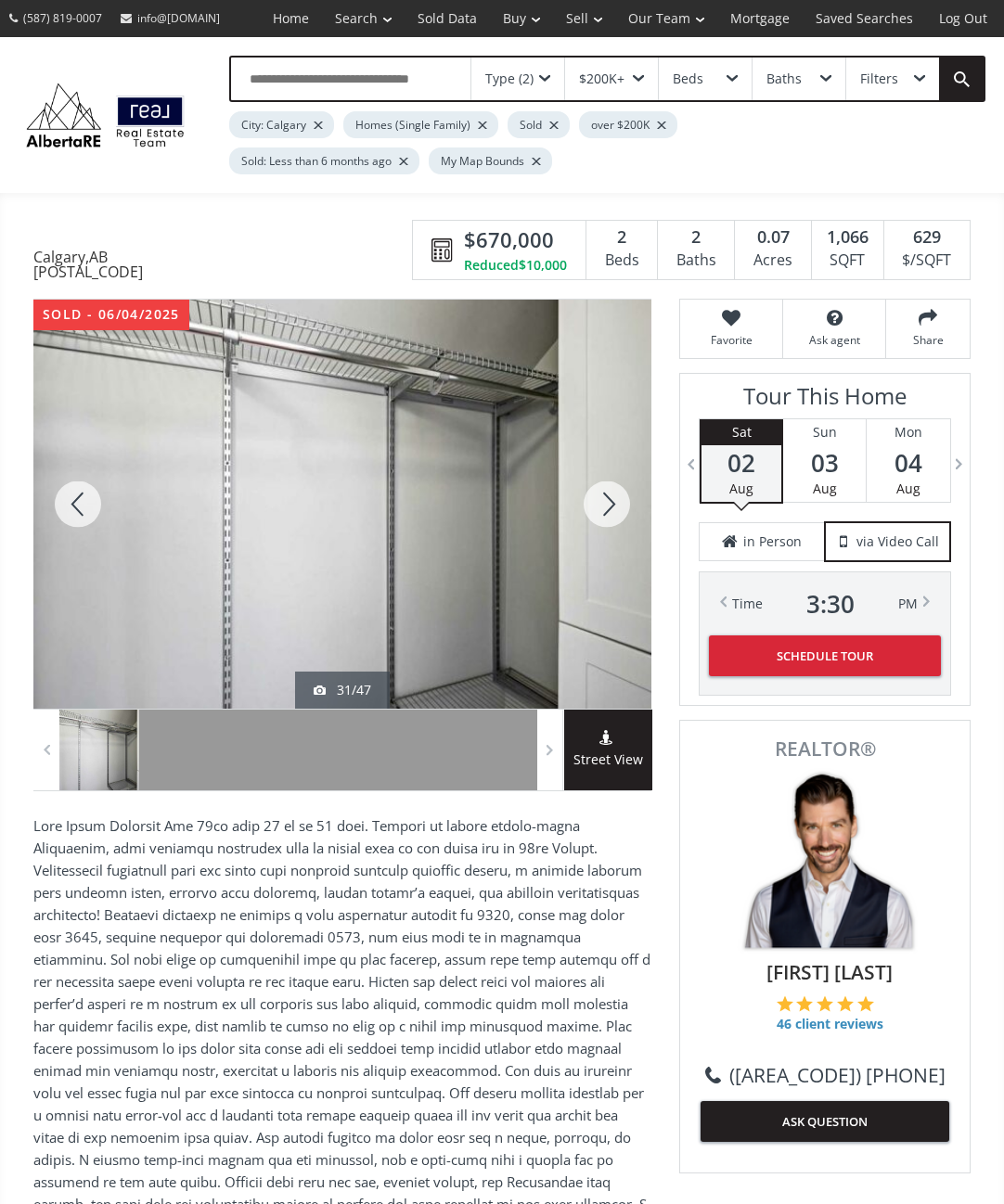 click at bounding box center (607, 504) 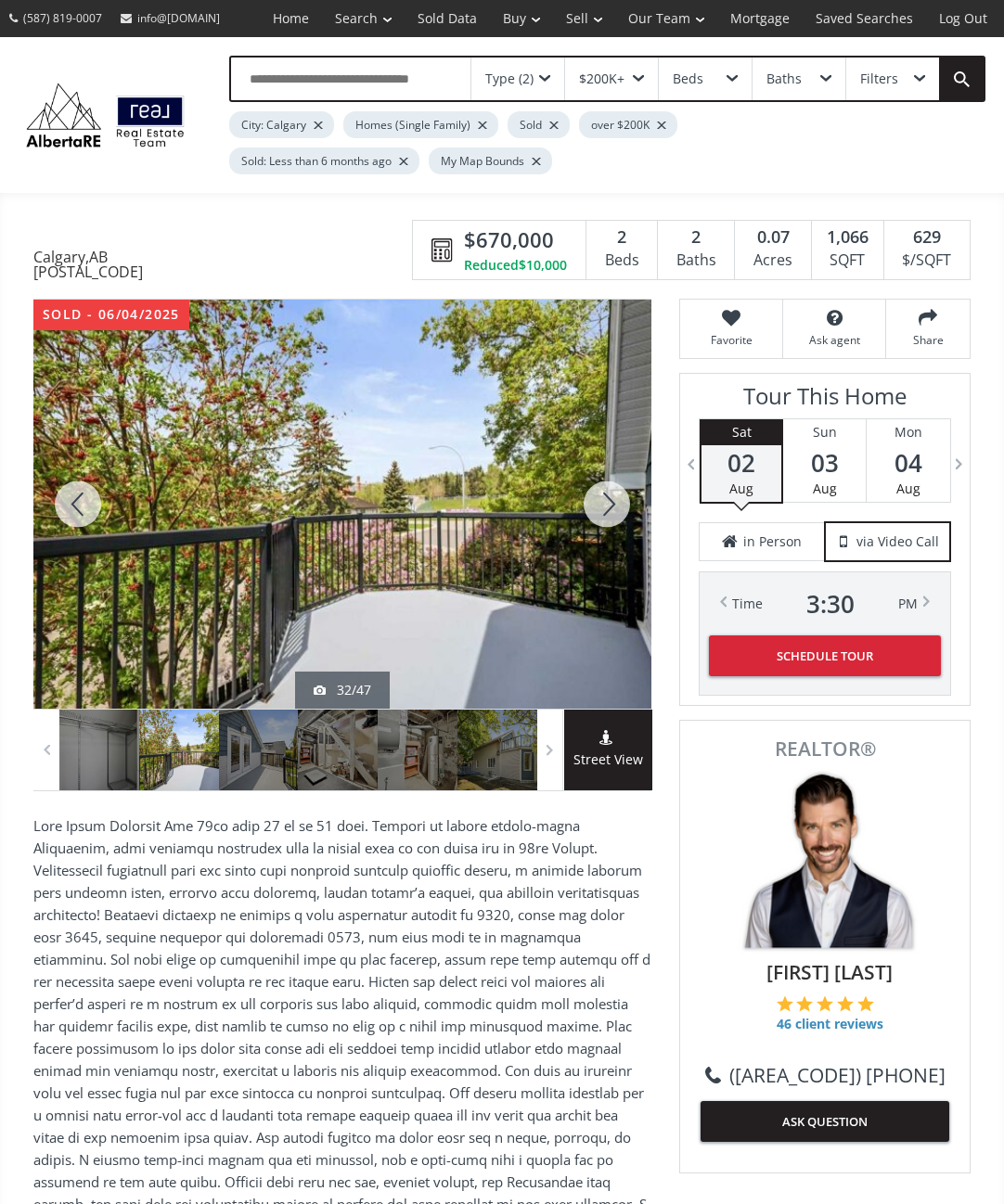 click at bounding box center (342, 1037) 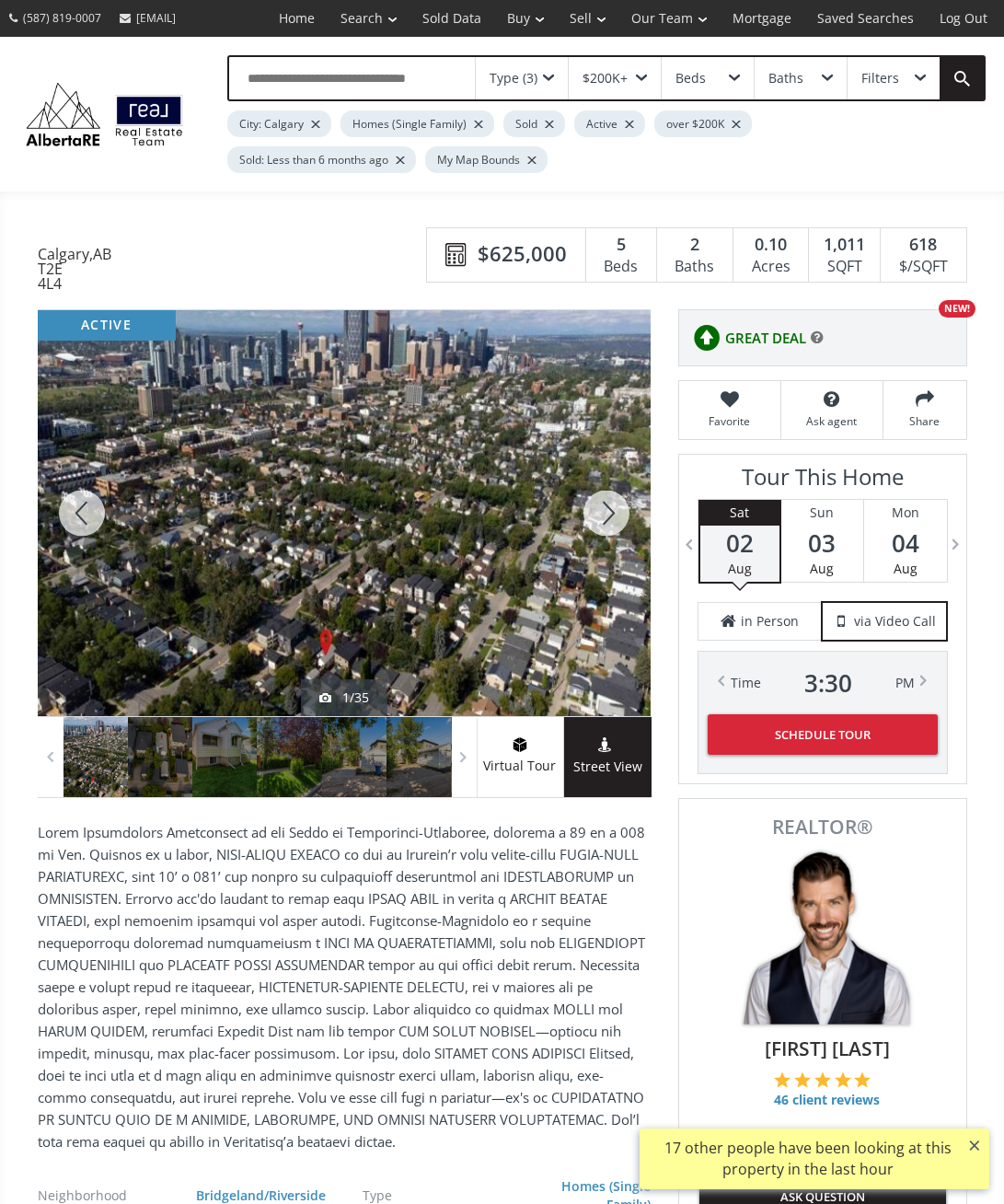 scroll, scrollTop: 0, scrollLeft: 0, axis: both 